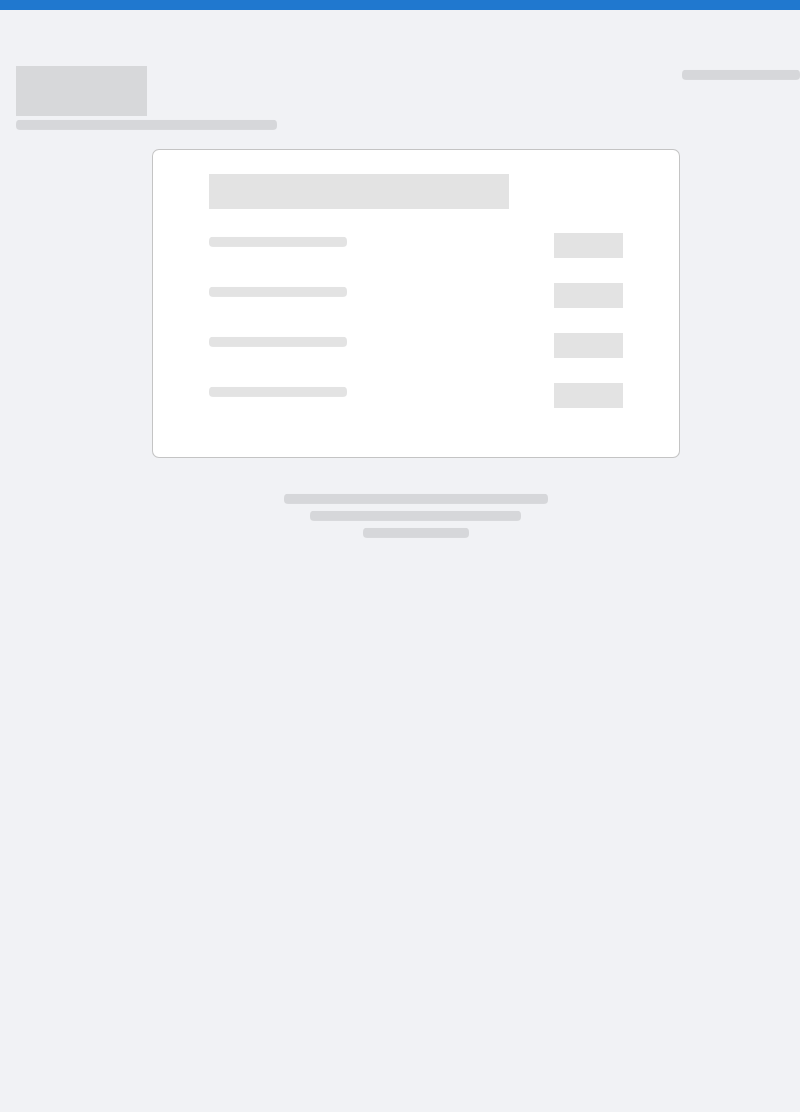 scroll, scrollTop: 0, scrollLeft: 0, axis: both 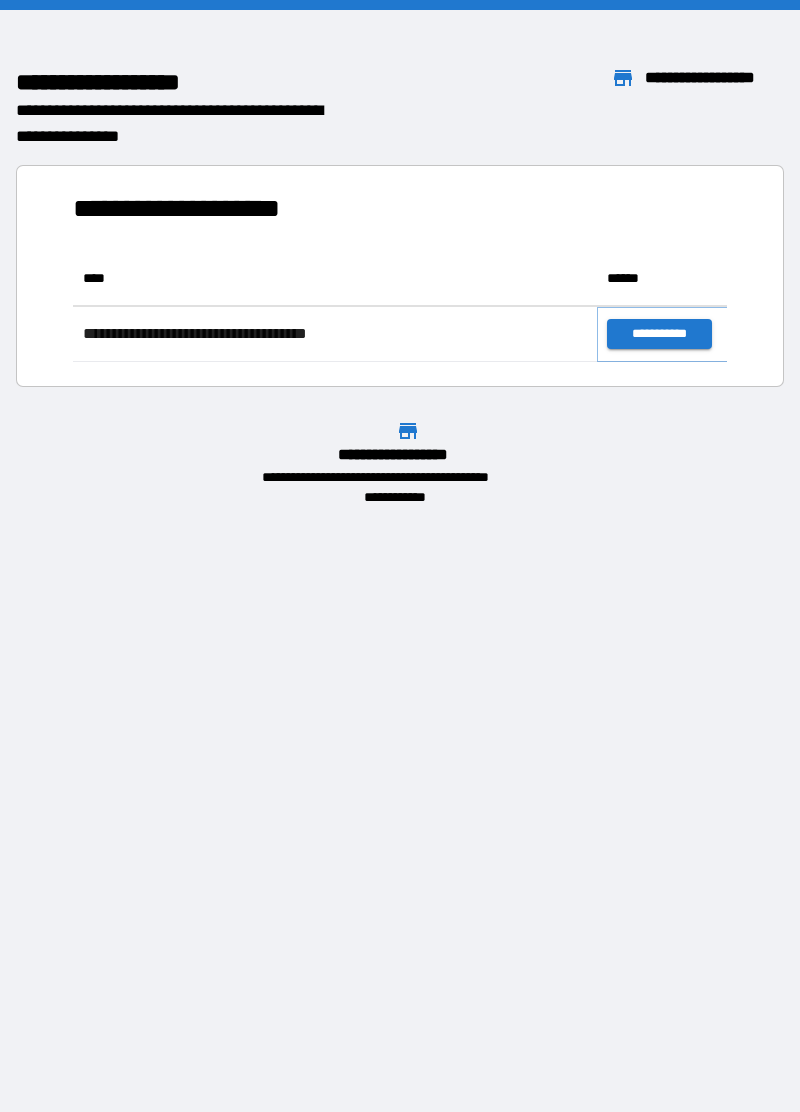 click on "**********" at bounding box center (659, 334) 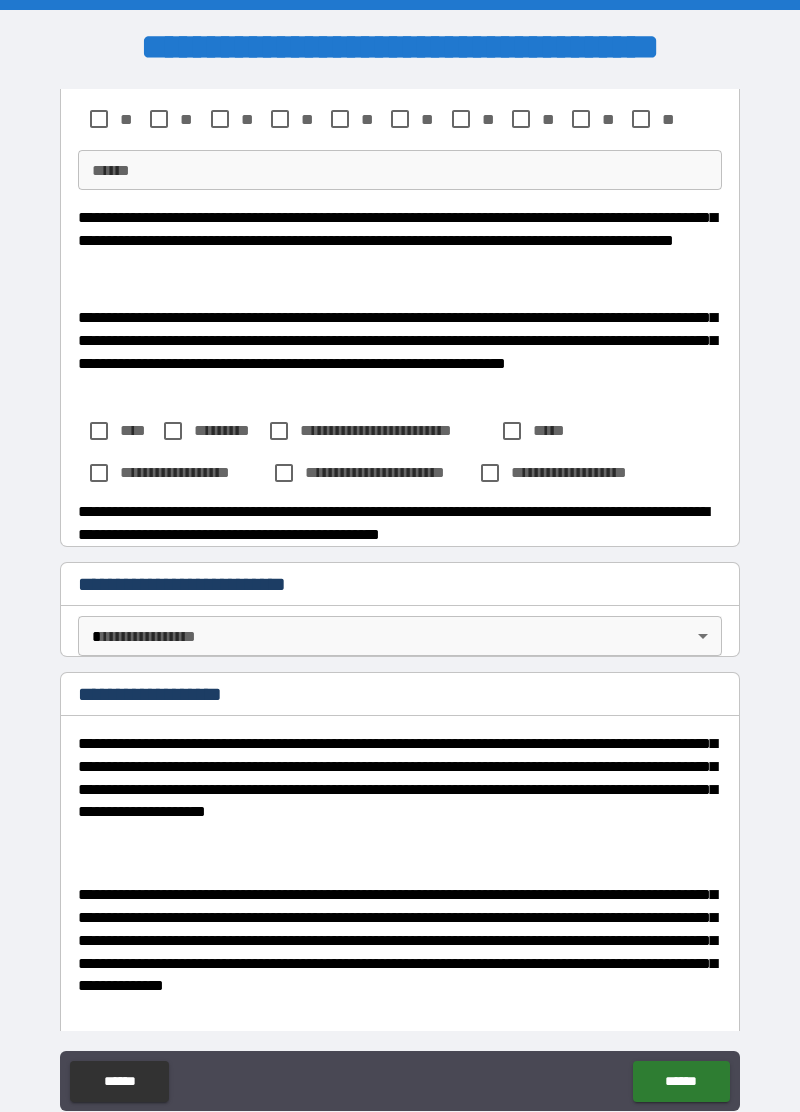 scroll, scrollTop: 386, scrollLeft: 0, axis: vertical 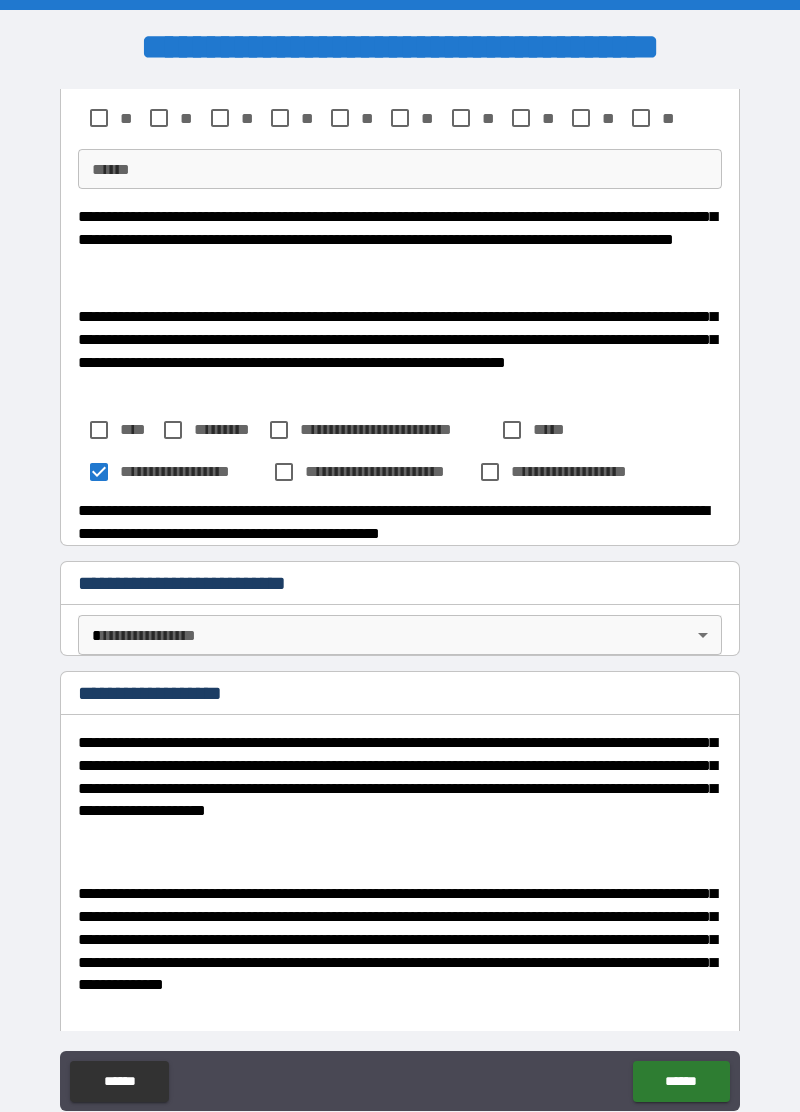 click on "**********" at bounding box center [400, 604] 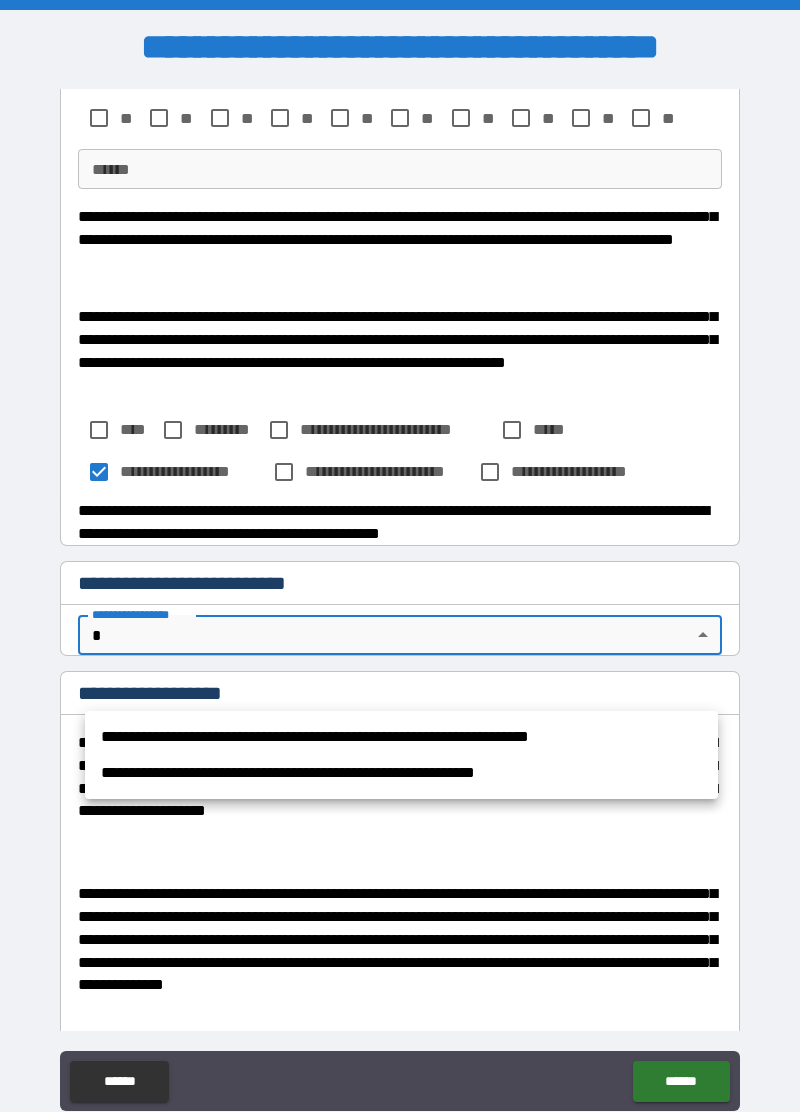 click on "**********" at bounding box center (401, 773) 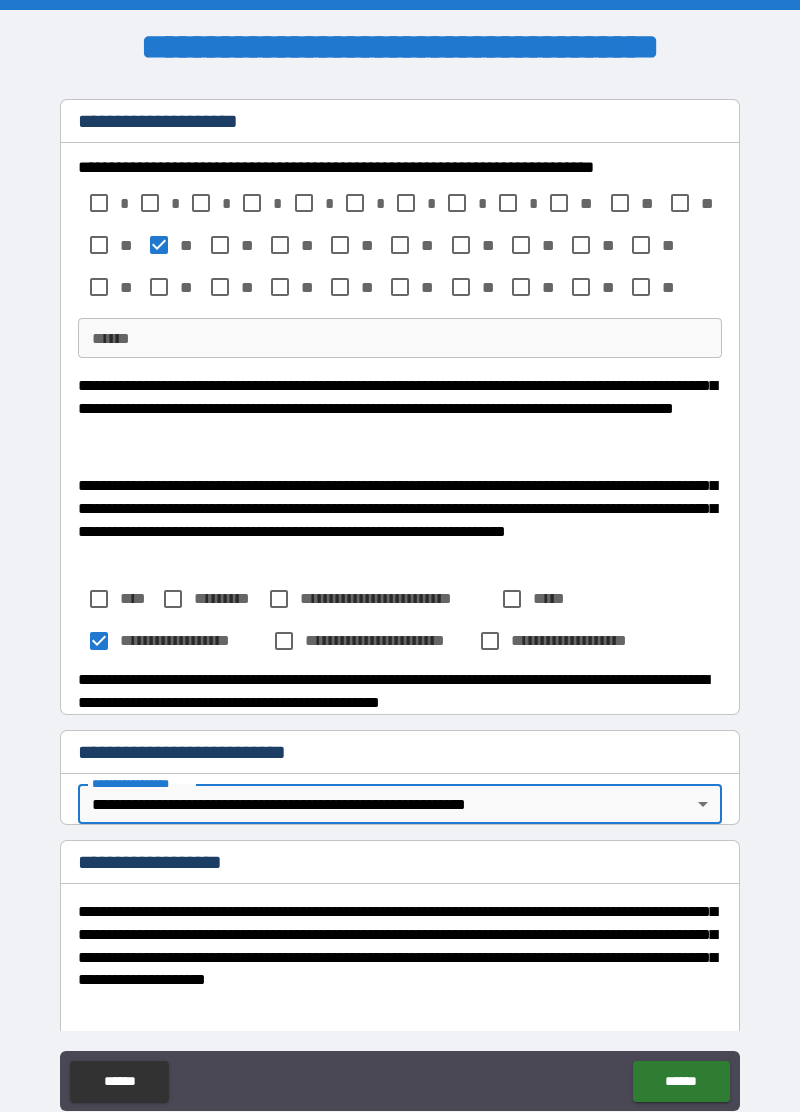 scroll, scrollTop: 214, scrollLeft: 0, axis: vertical 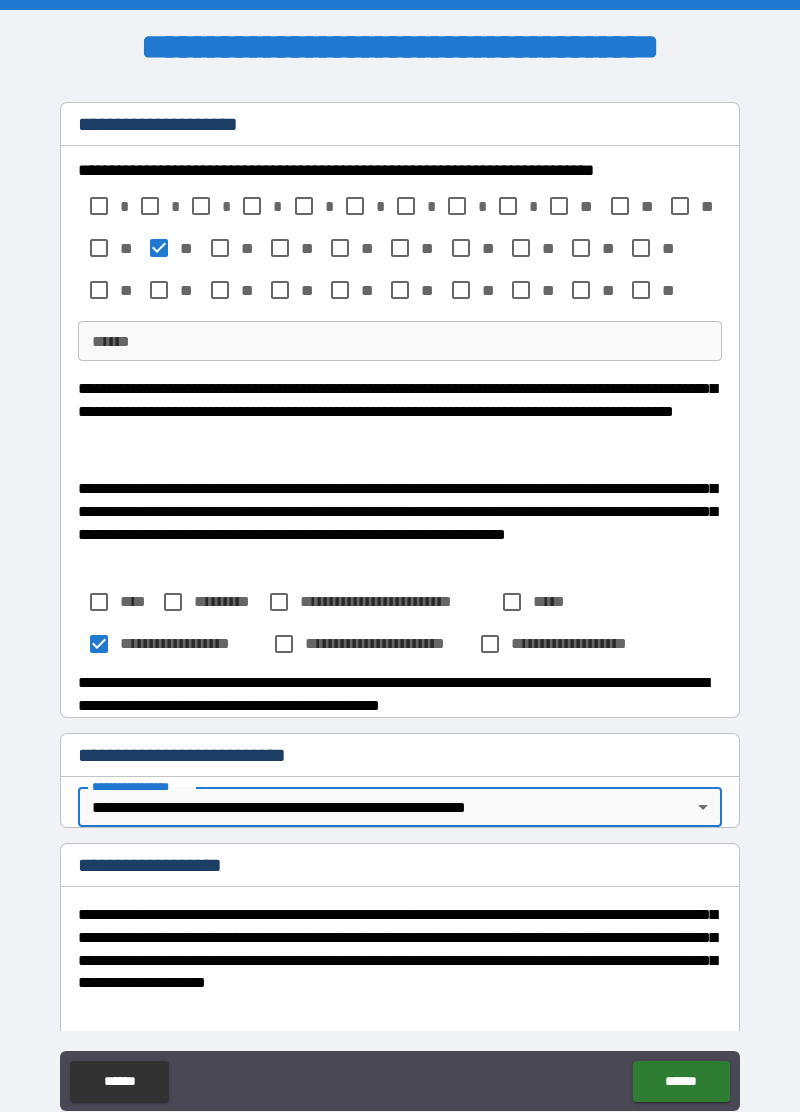 click on "****" at bounding box center (115, 602) 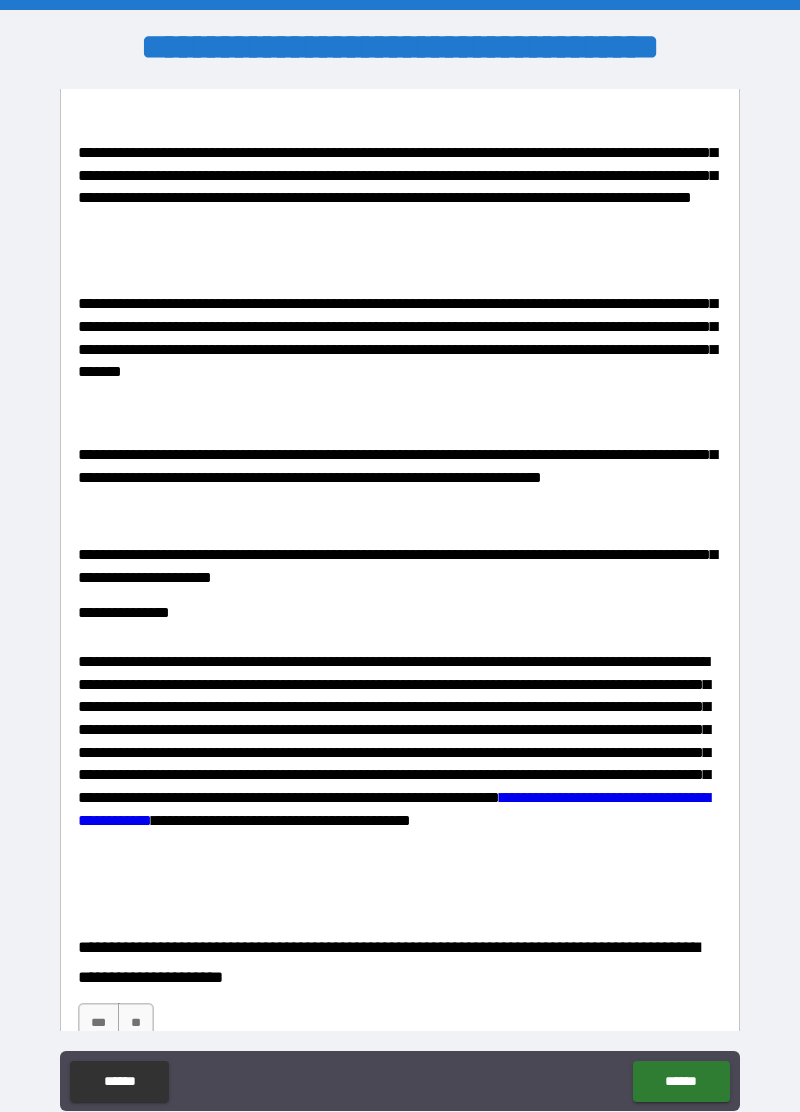 scroll, scrollTop: 2328, scrollLeft: 0, axis: vertical 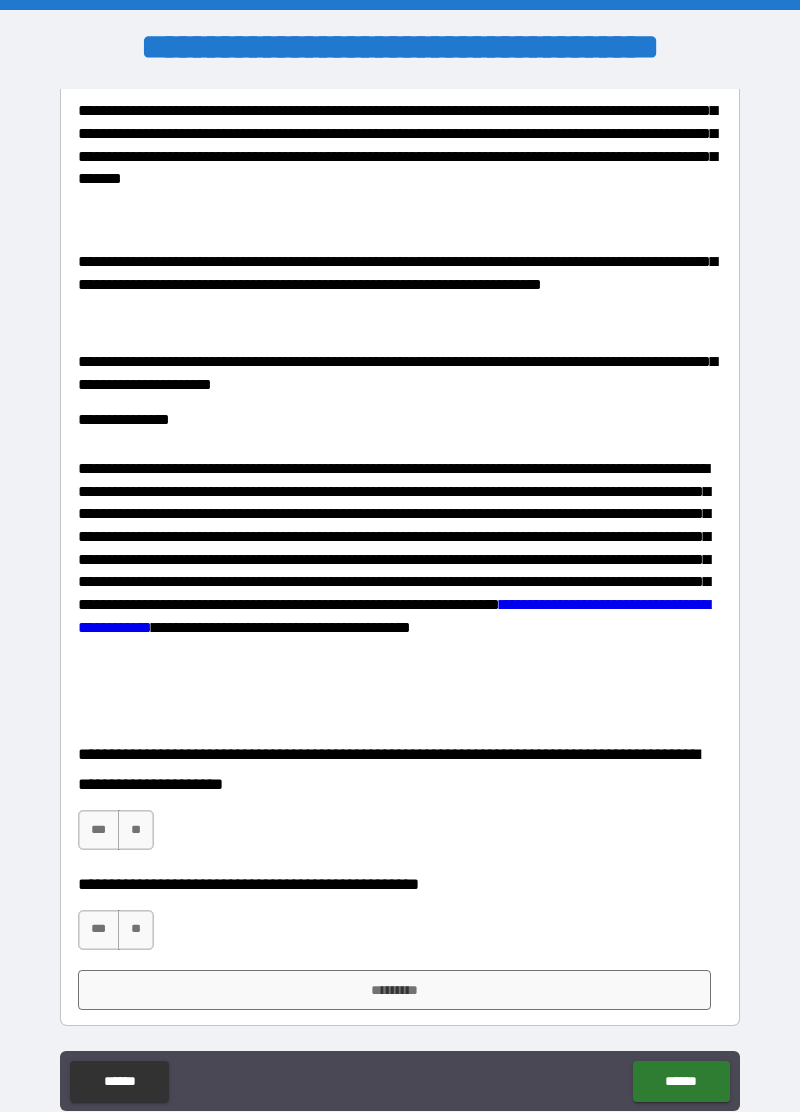 click on "*********" at bounding box center (394, 990) 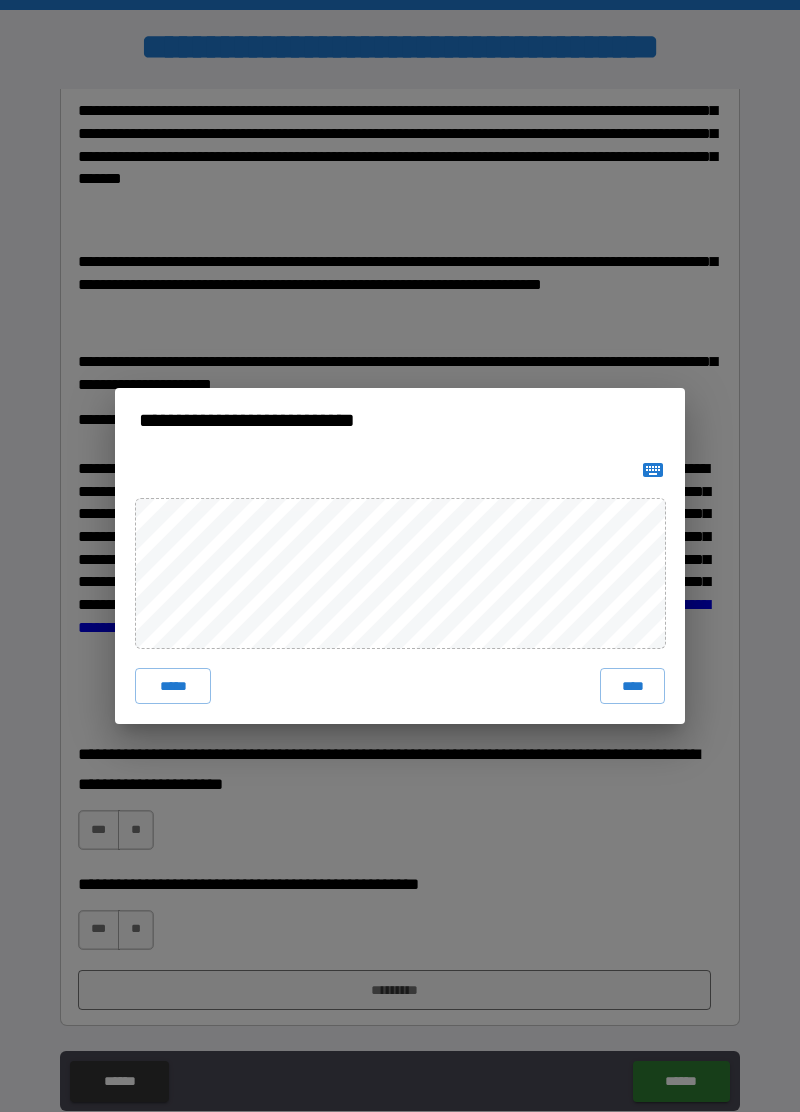 click on "****" at bounding box center [632, 686] 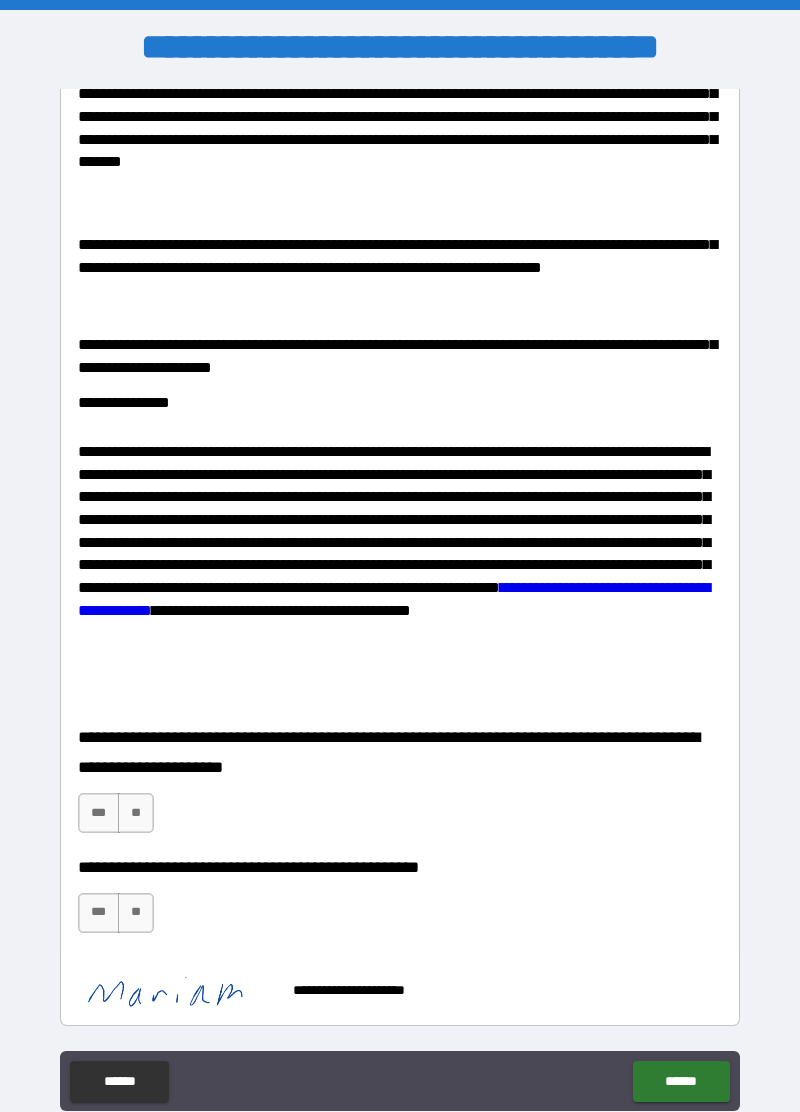 click on "***" at bounding box center (99, 813) 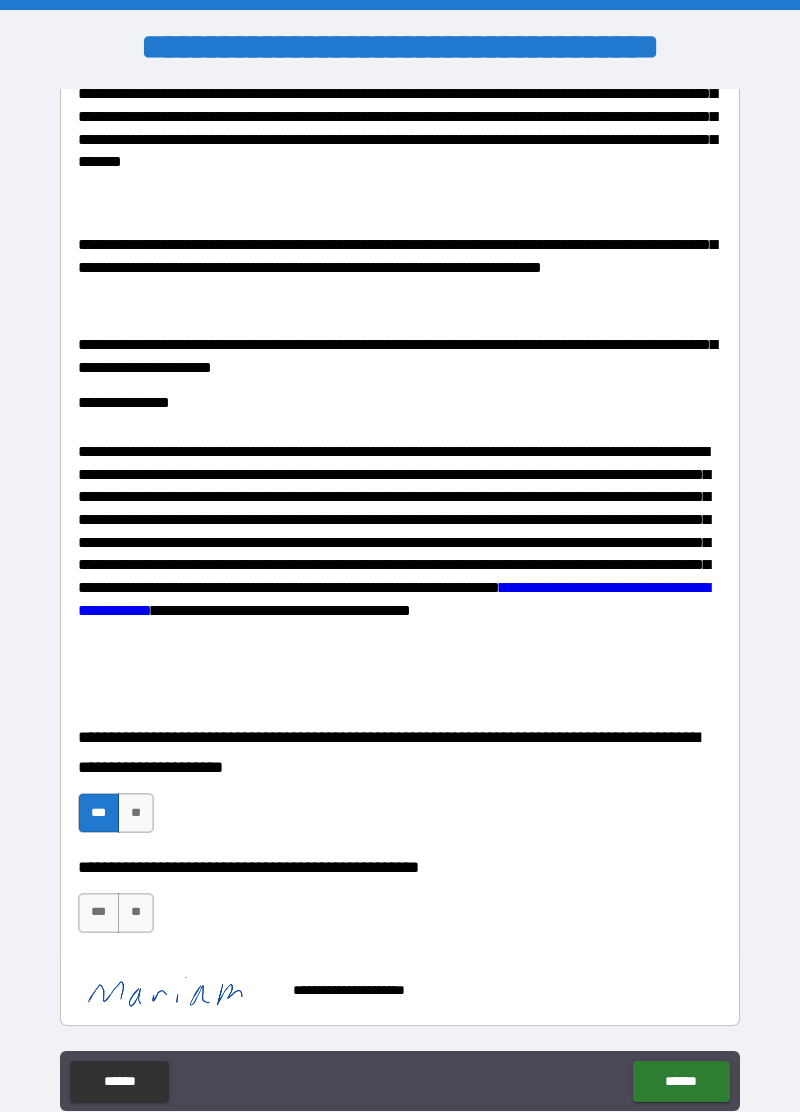 click on "***" at bounding box center [99, 913] 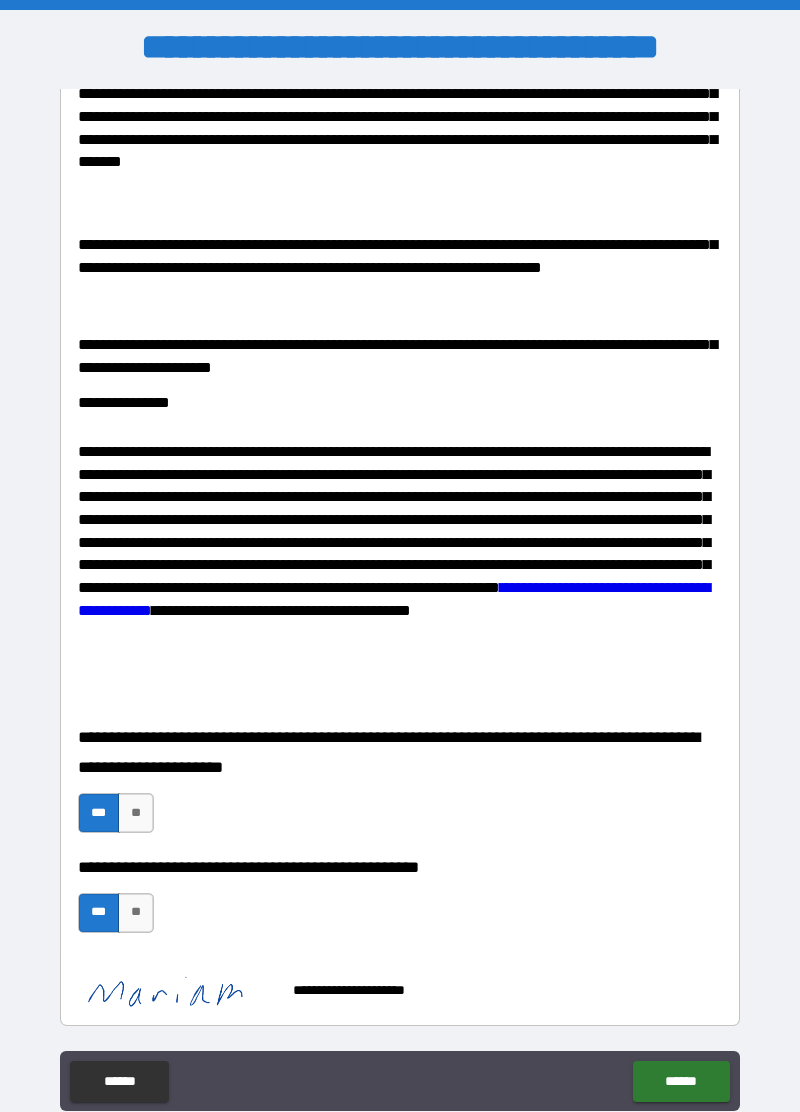 scroll, scrollTop: 2344, scrollLeft: 0, axis: vertical 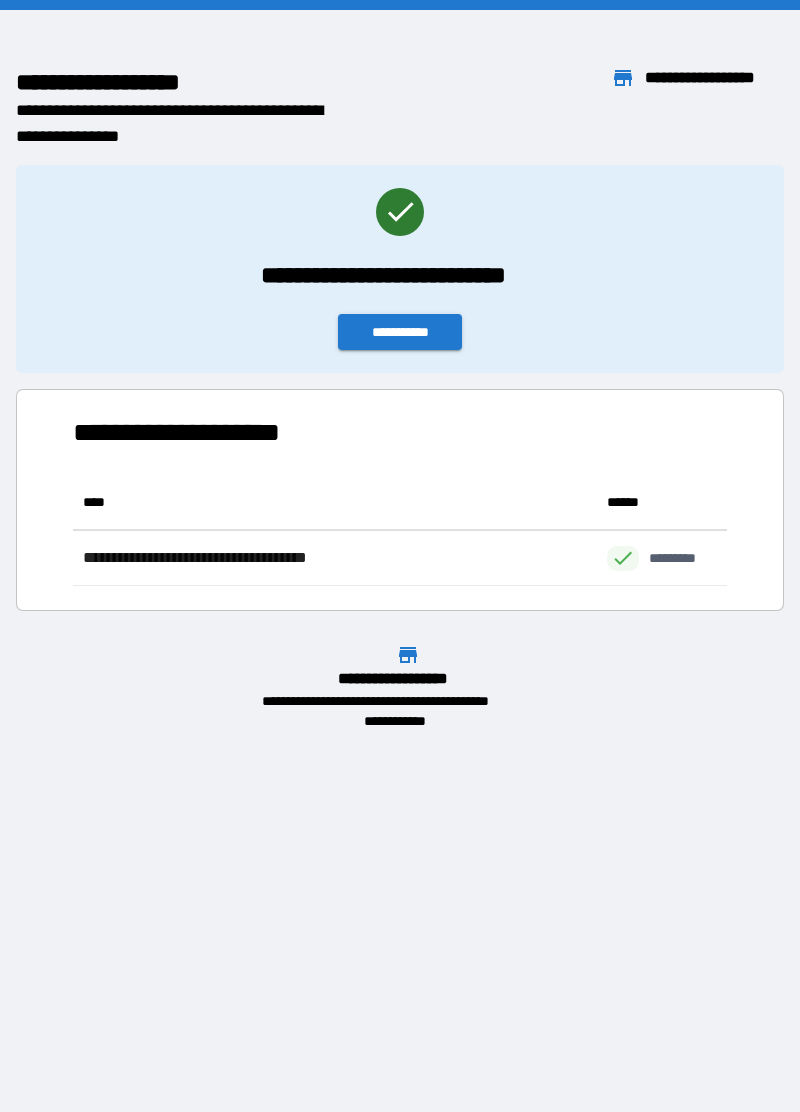 click on "**********" at bounding box center [400, 332] 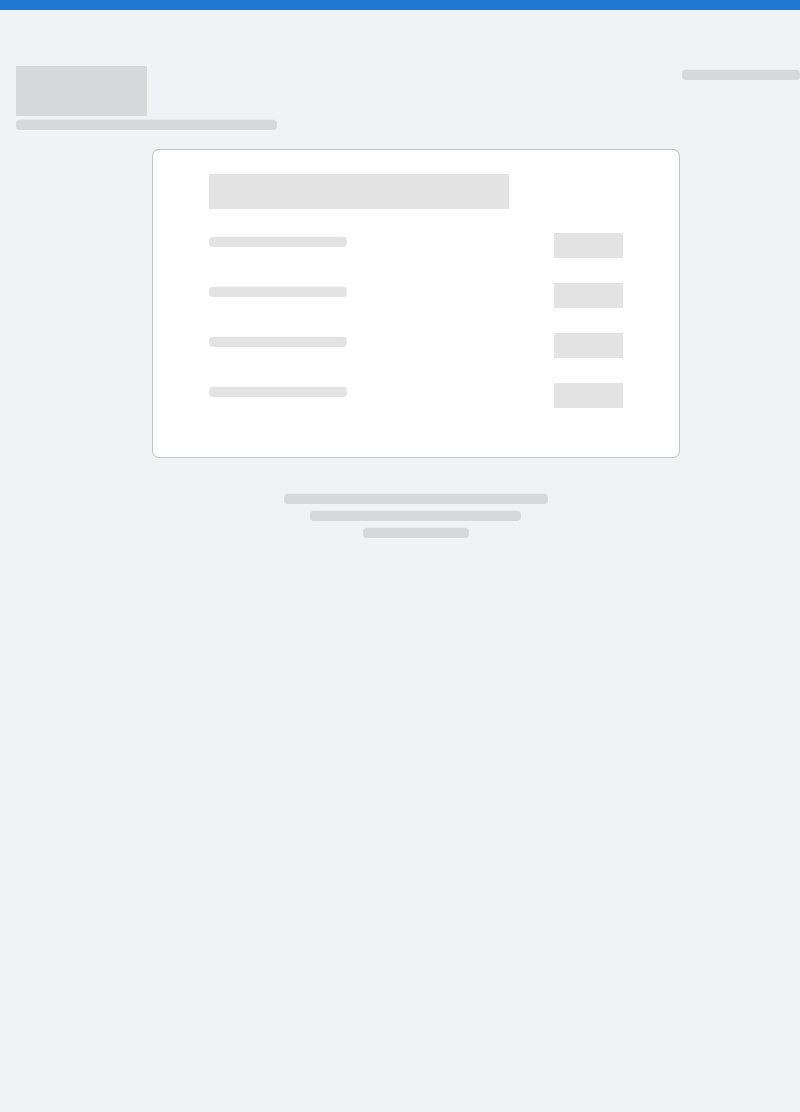 scroll, scrollTop: 0, scrollLeft: 0, axis: both 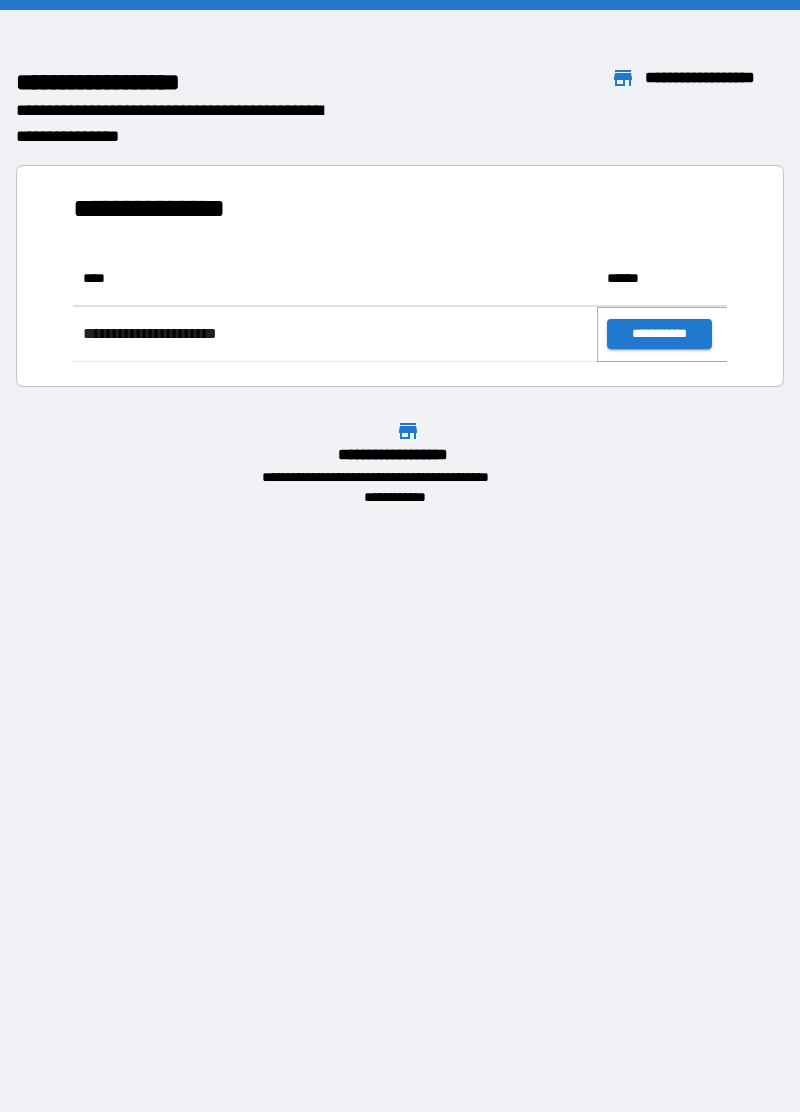 click on "**********" at bounding box center [659, 334] 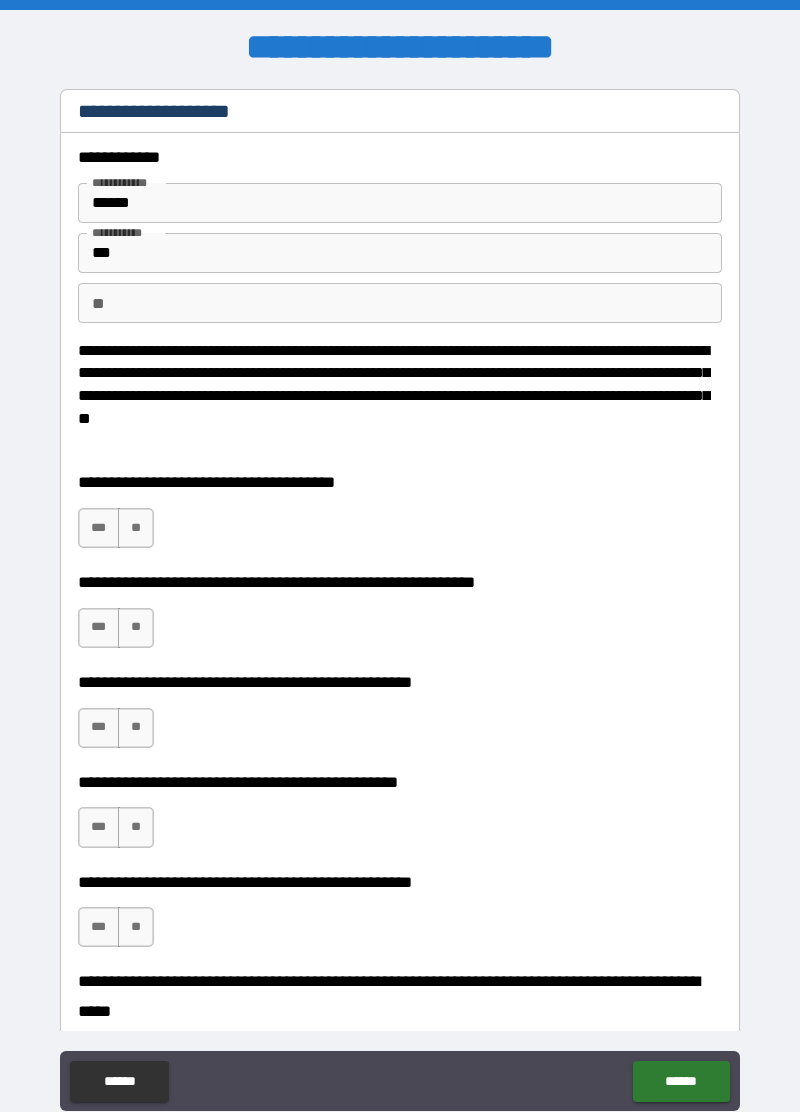 click on "**********" at bounding box center (400, 518) 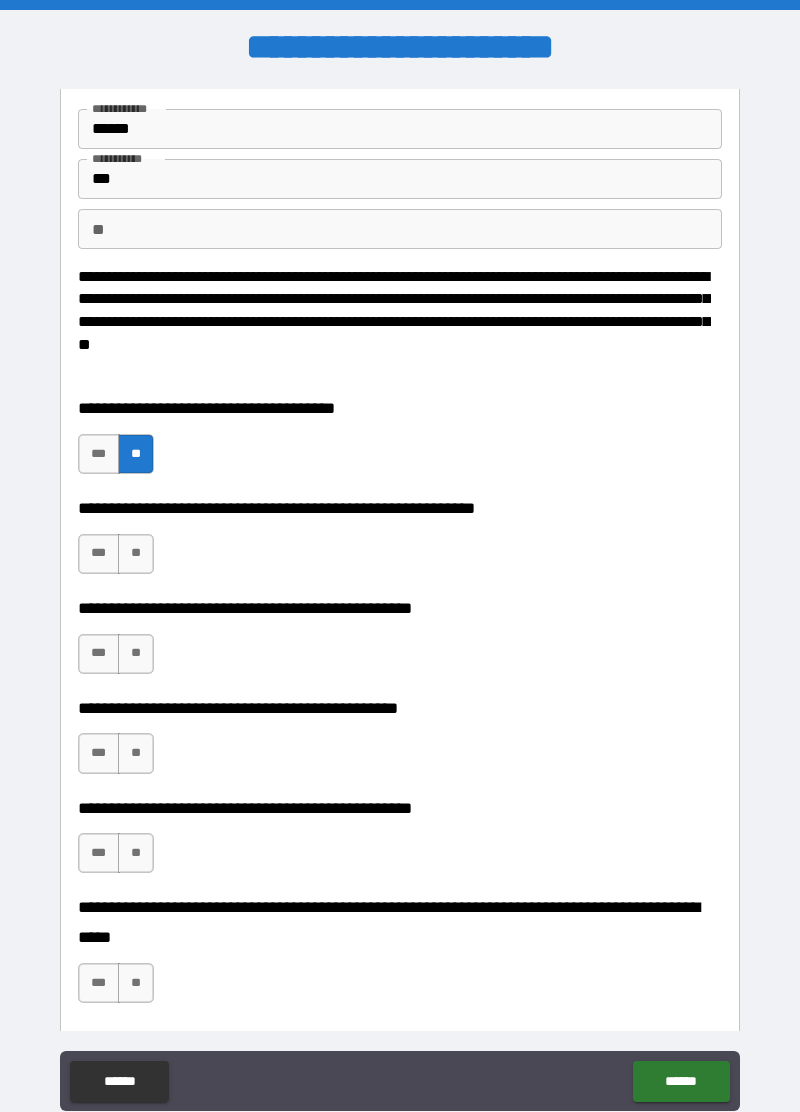 scroll, scrollTop: 74, scrollLeft: 0, axis: vertical 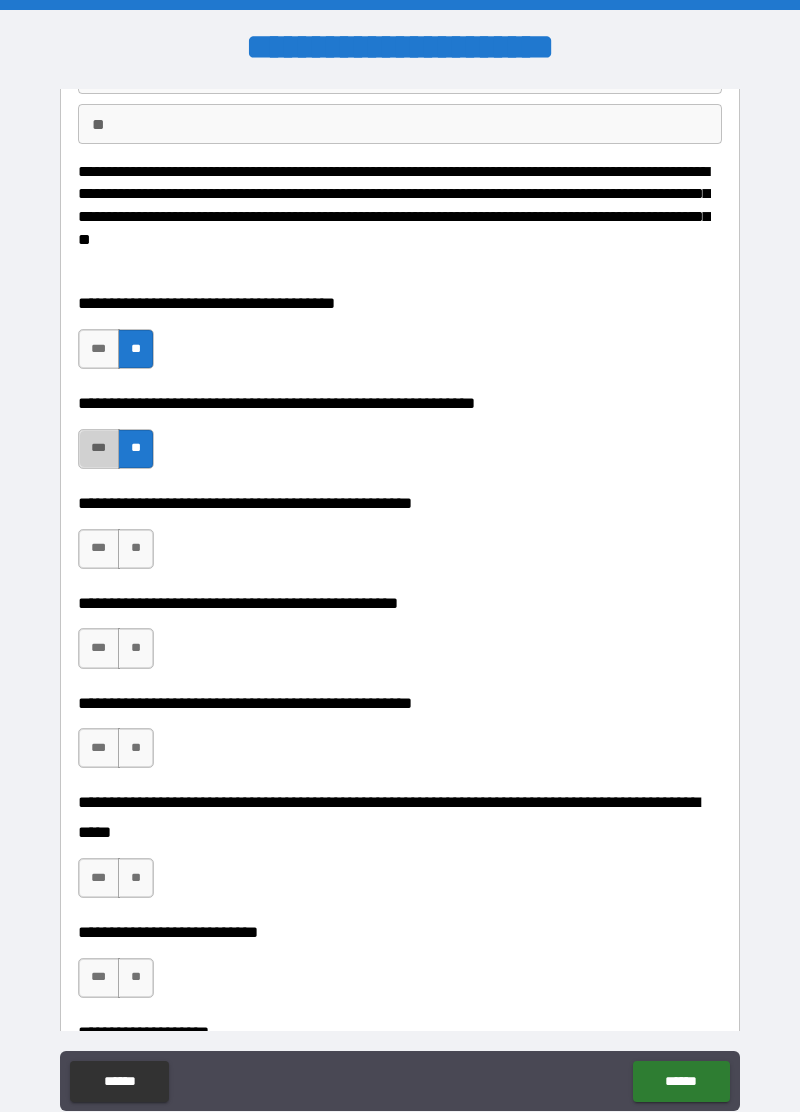 click on "***" at bounding box center (99, 449) 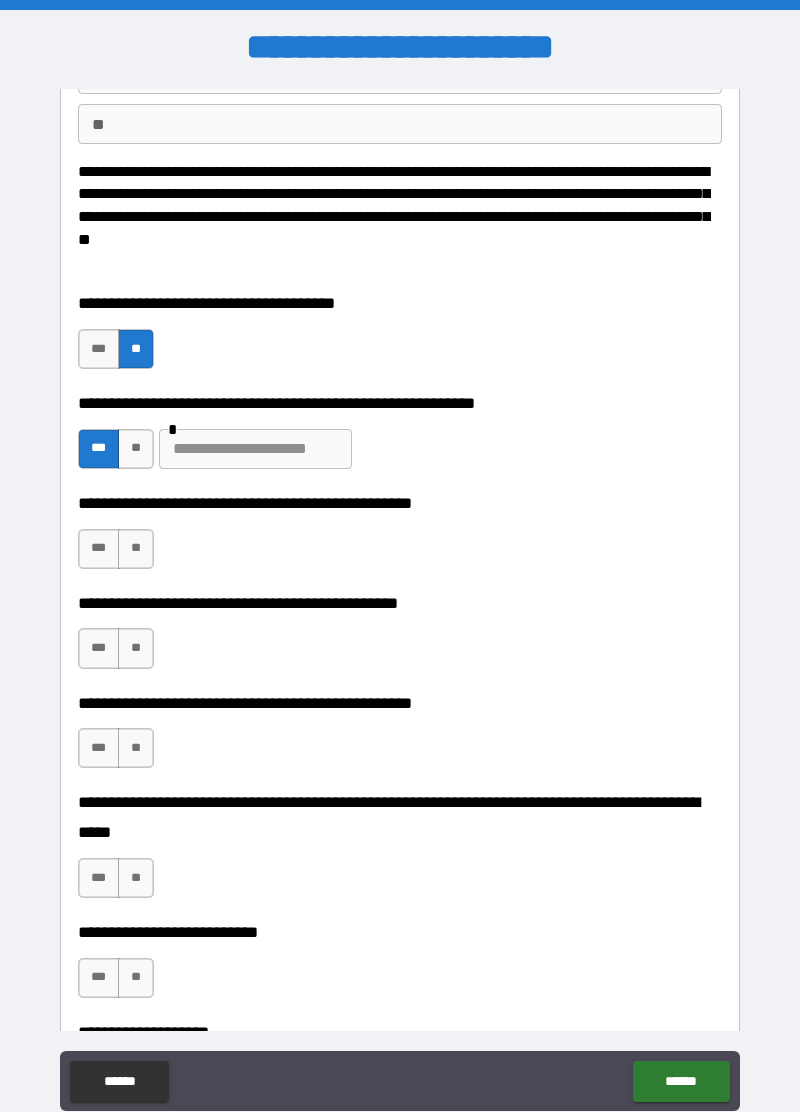 click at bounding box center [255, 449] 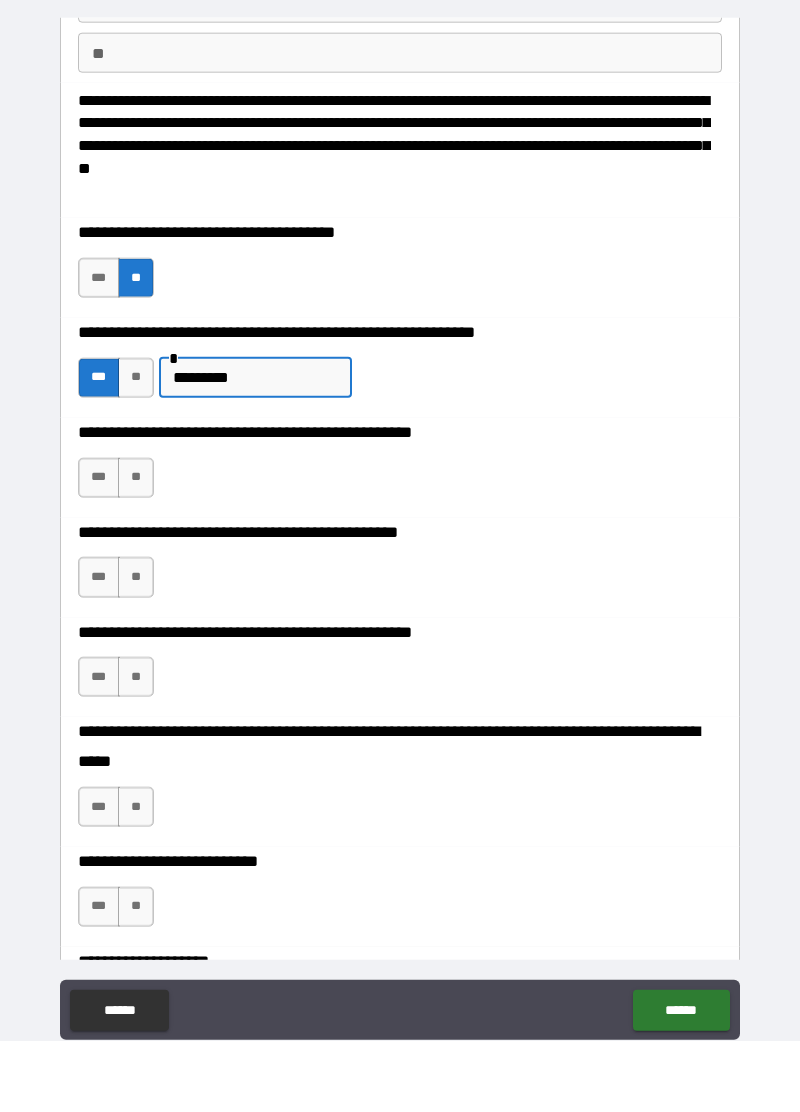 type on "*********" 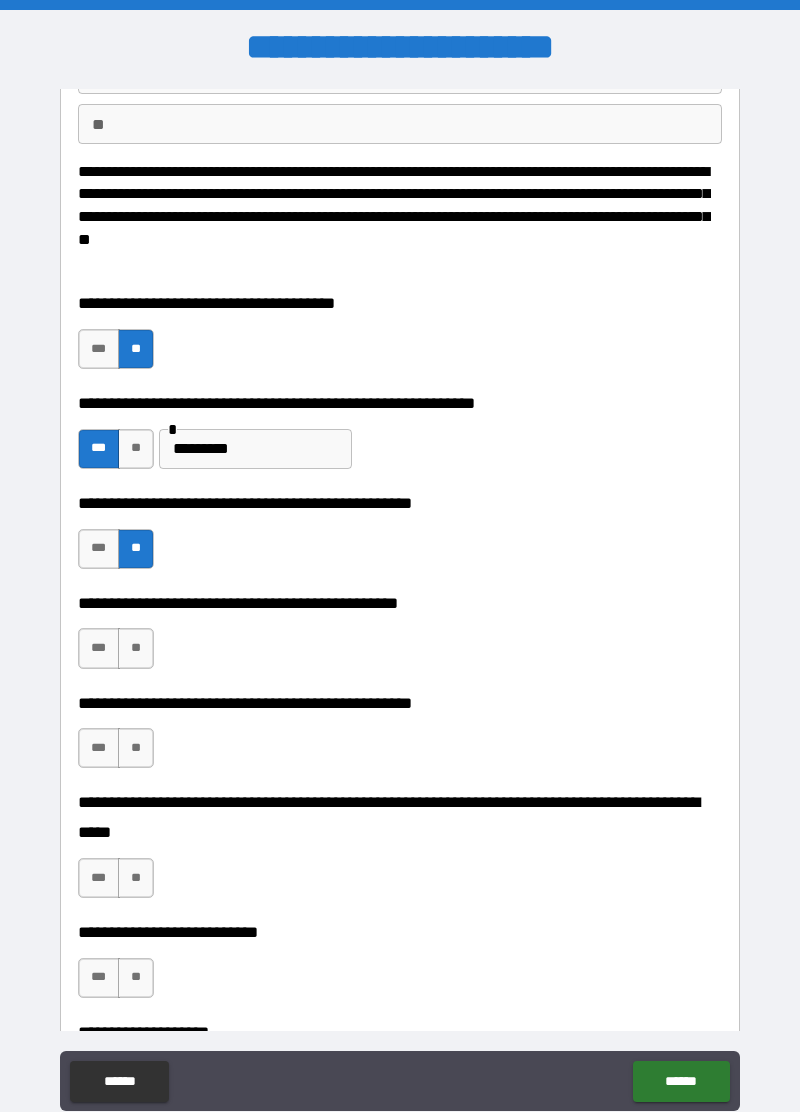 click on "**" at bounding box center [136, 648] 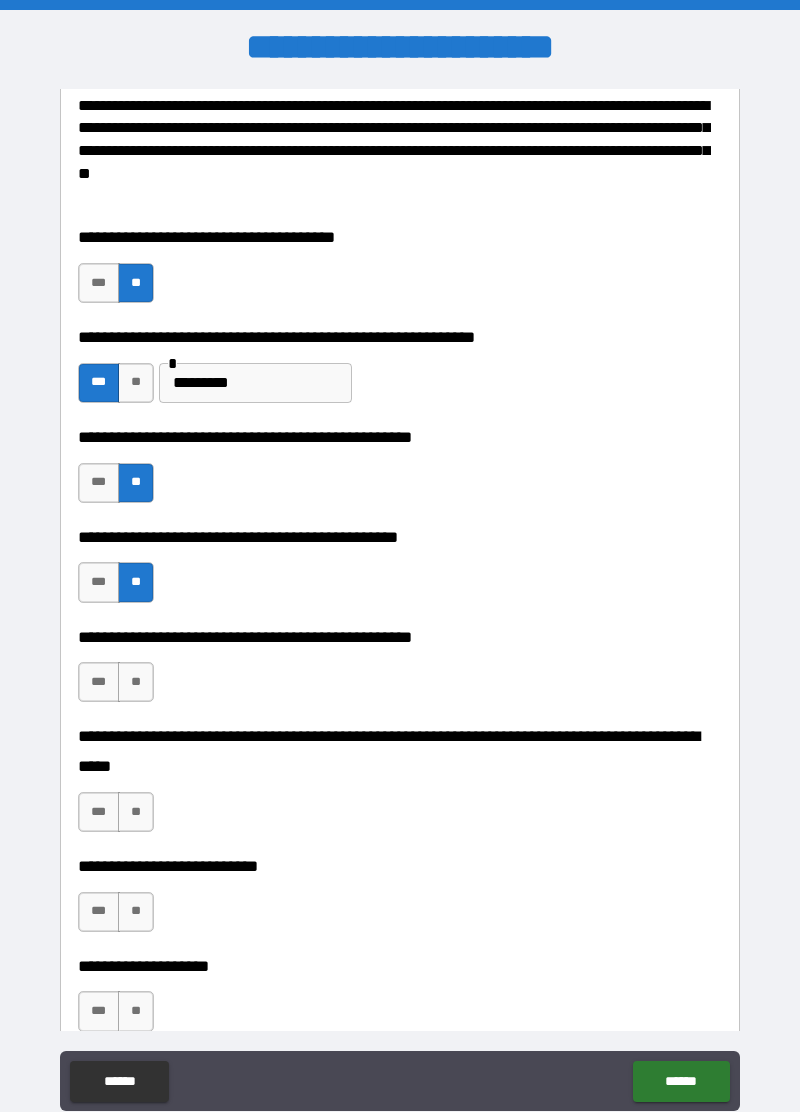 scroll, scrollTop: 244, scrollLeft: 0, axis: vertical 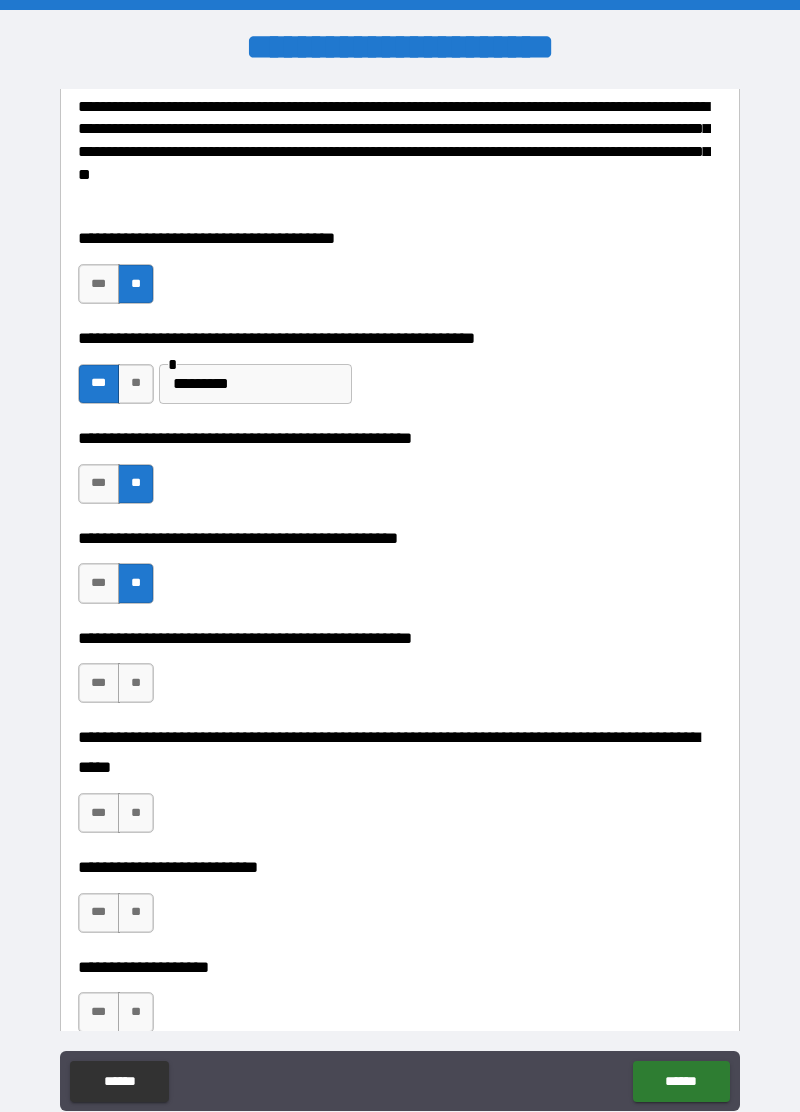 click on "**" at bounding box center [136, 683] 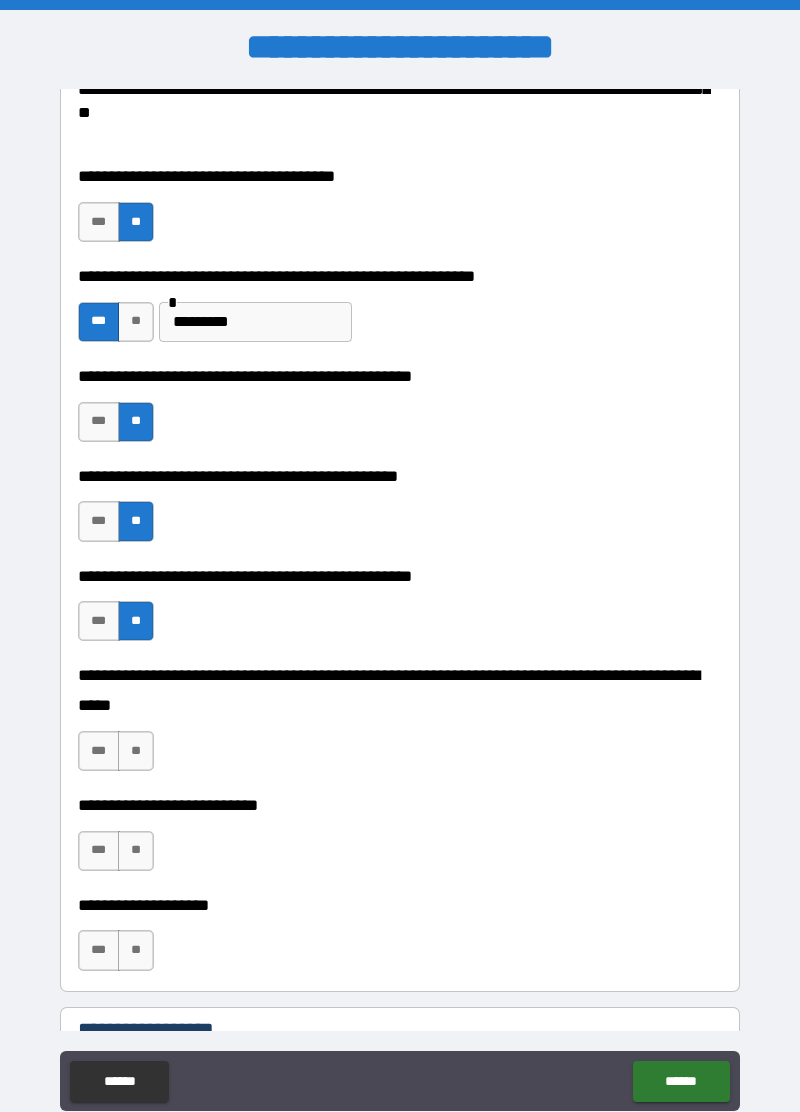 scroll, scrollTop: 314, scrollLeft: 0, axis: vertical 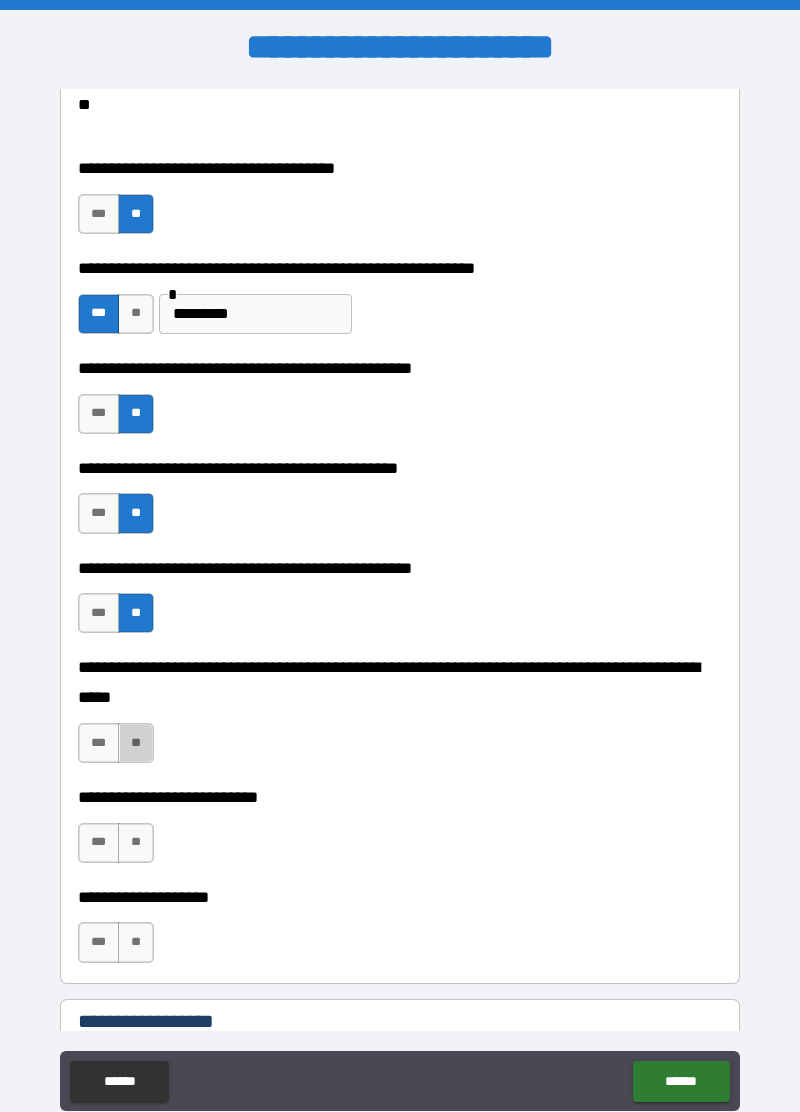 click on "**" at bounding box center [136, 743] 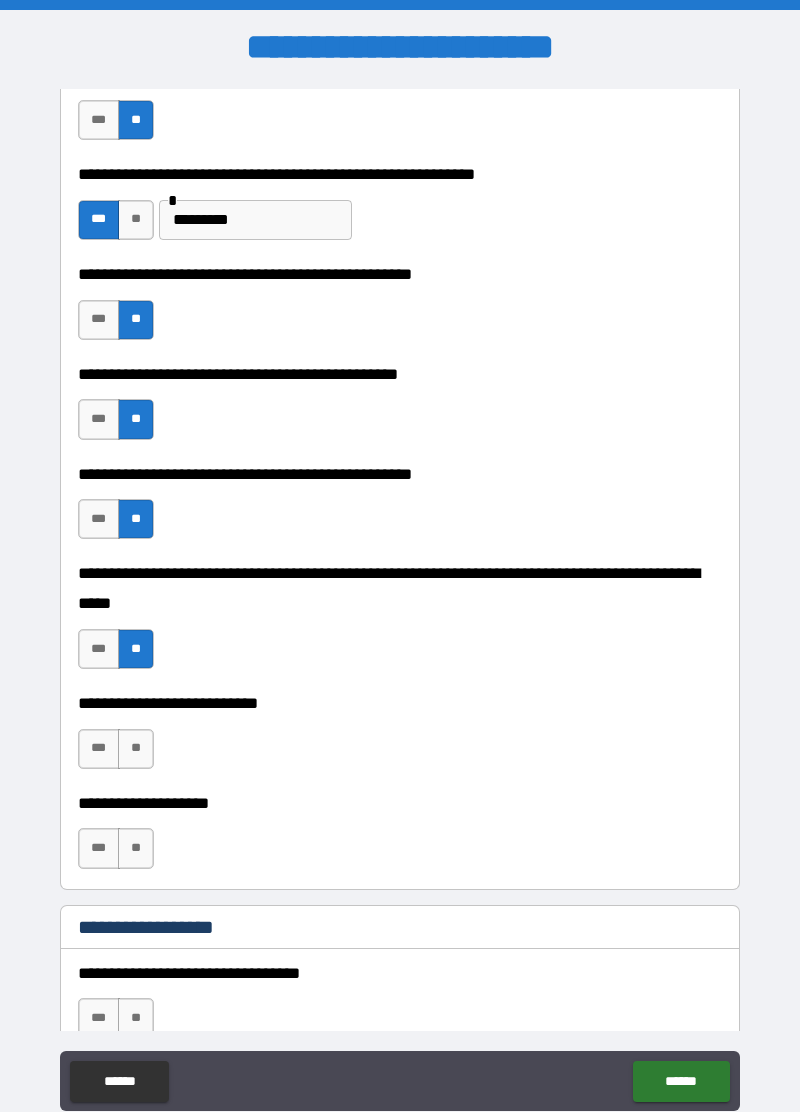 scroll, scrollTop: 412, scrollLeft: 0, axis: vertical 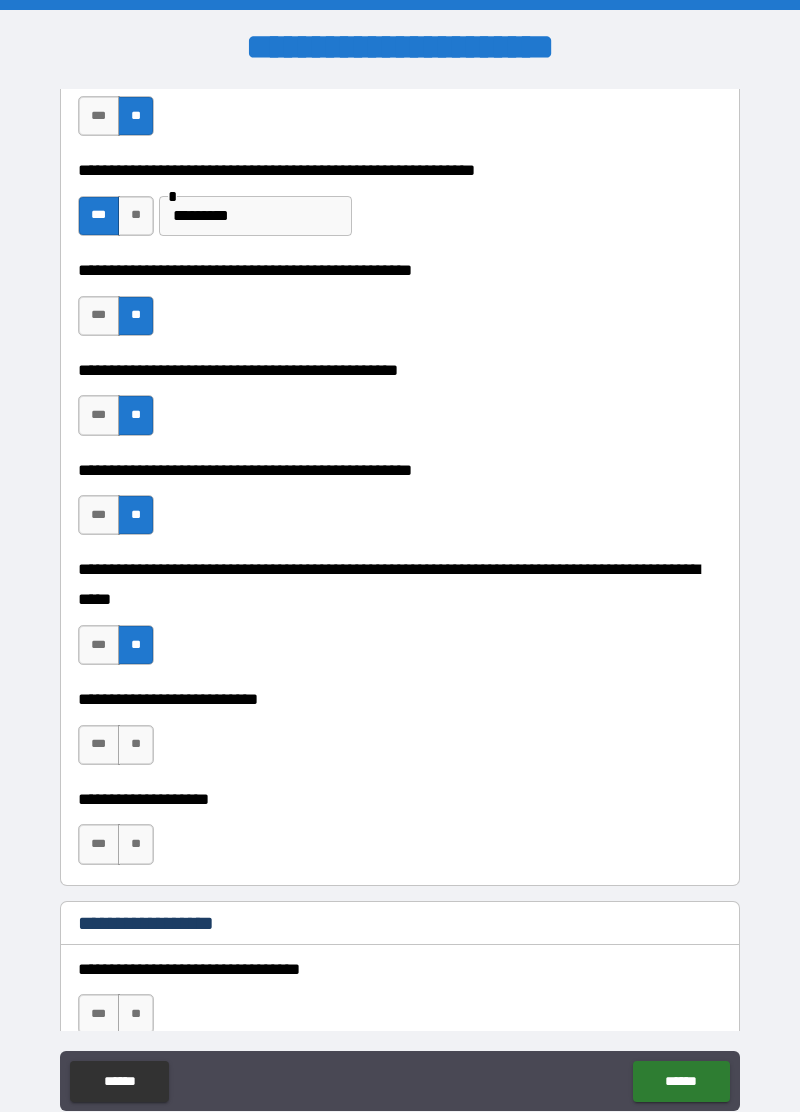 click on "**" at bounding box center (136, 745) 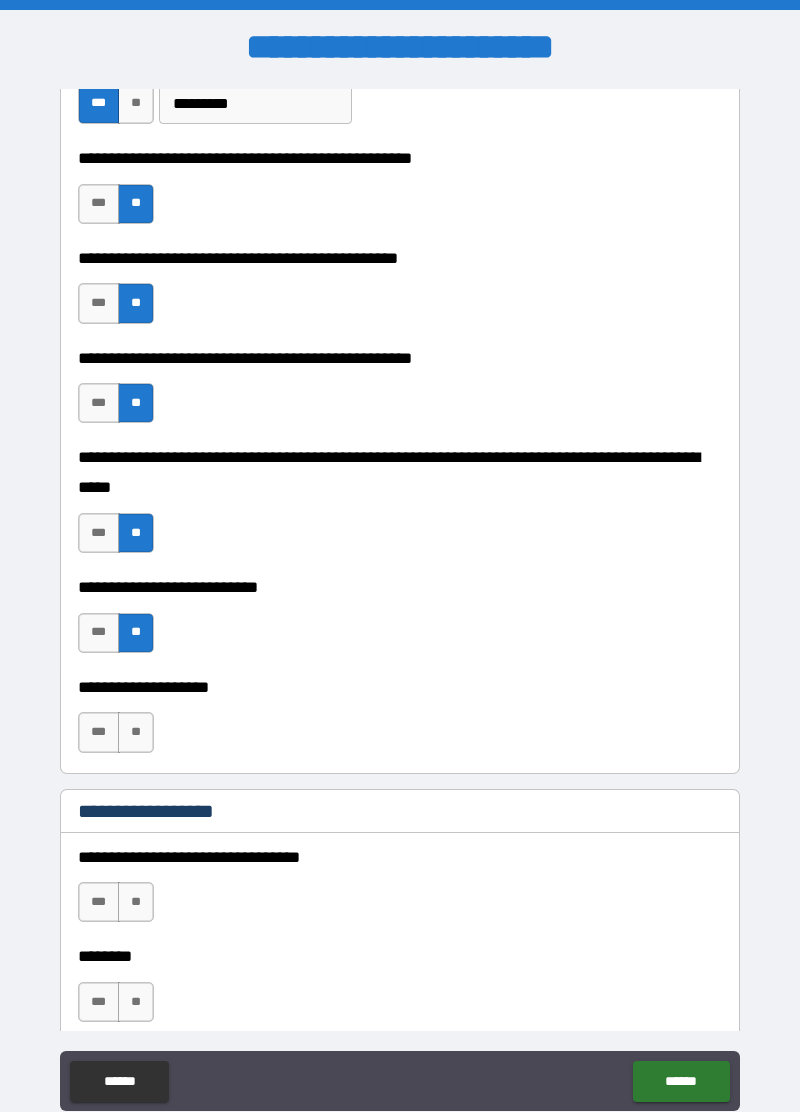 scroll, scrollTop: 525, scrollLeft: 0, axis: vertical 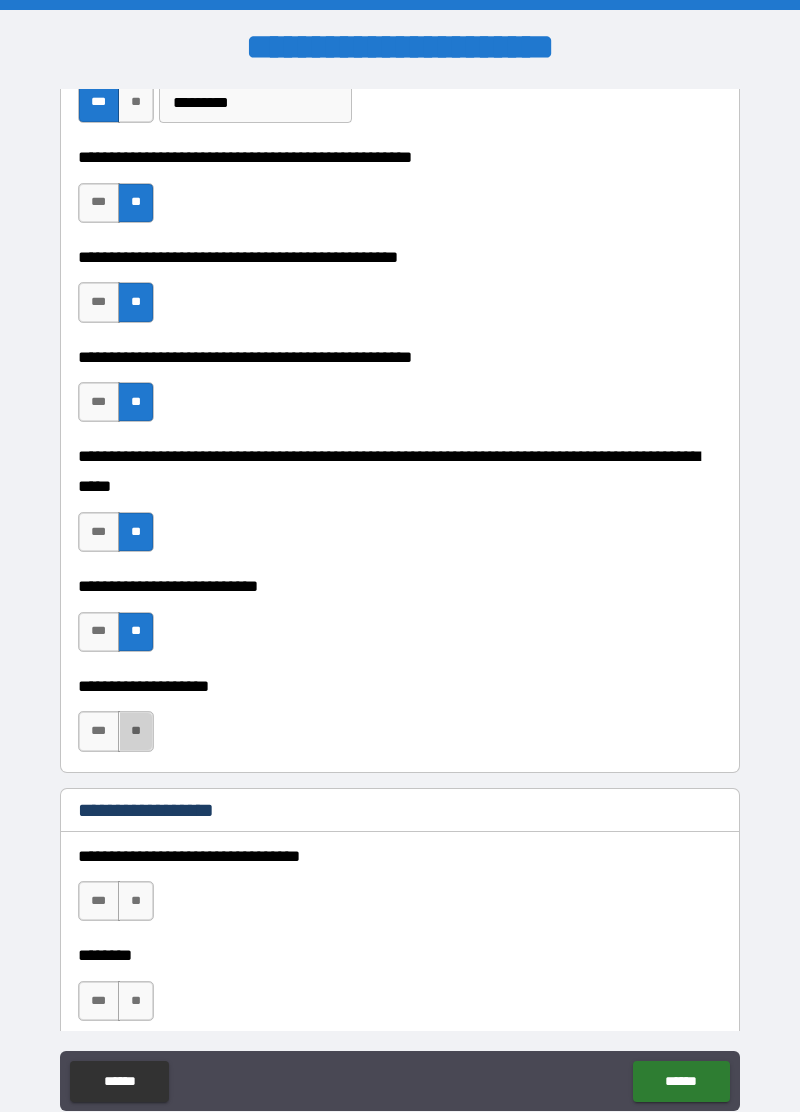 click on "**" at bounding box center [136, 731] 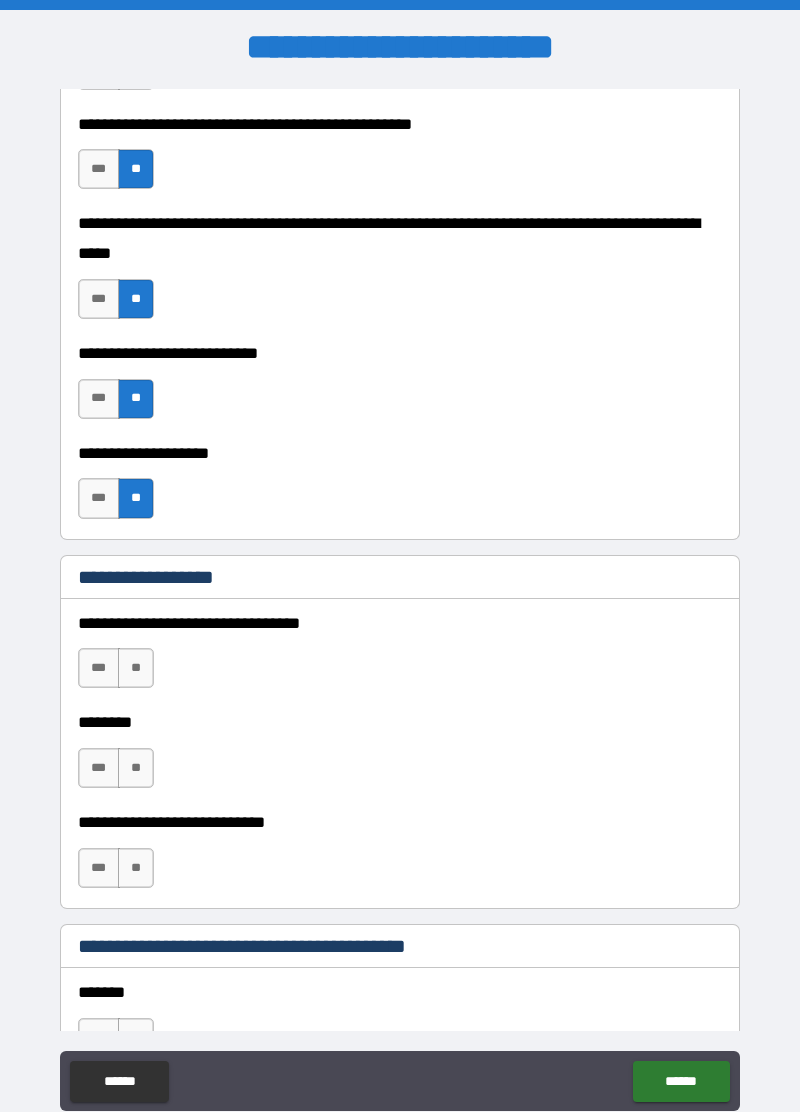 scroll, scrollTop: 760, scrollLeft: 0, axis: vertical 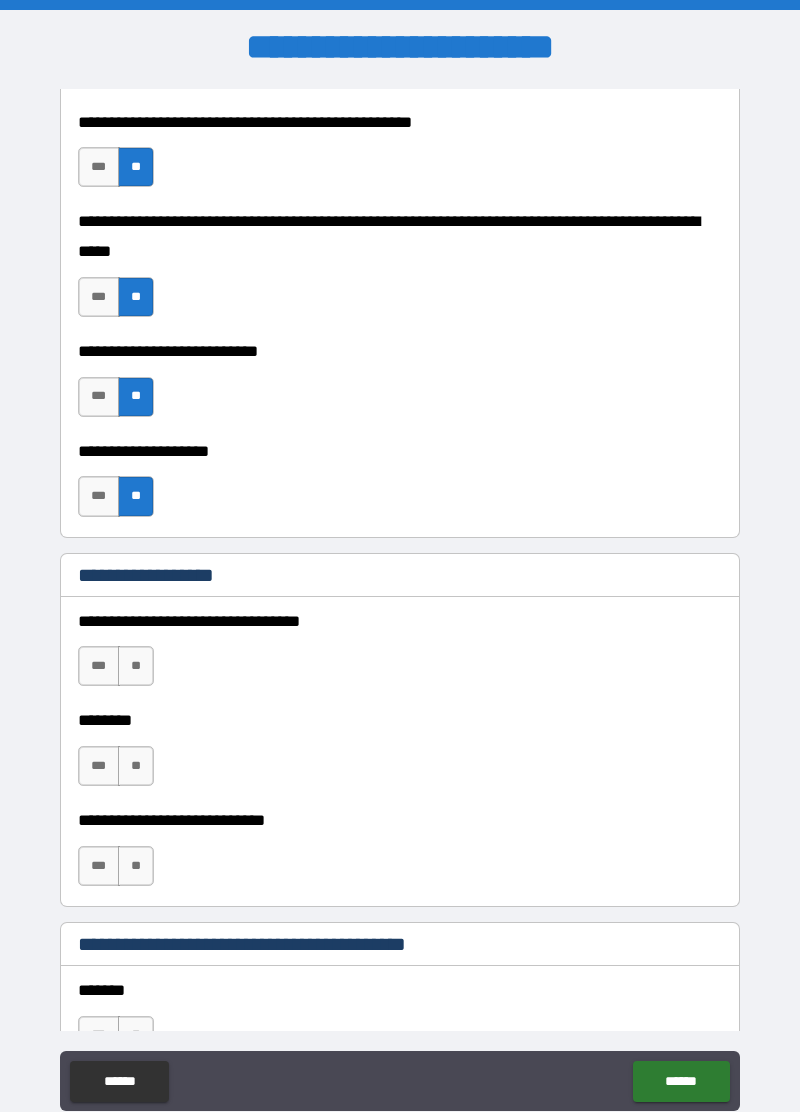 click on "**" at bounding box center [136, 666] 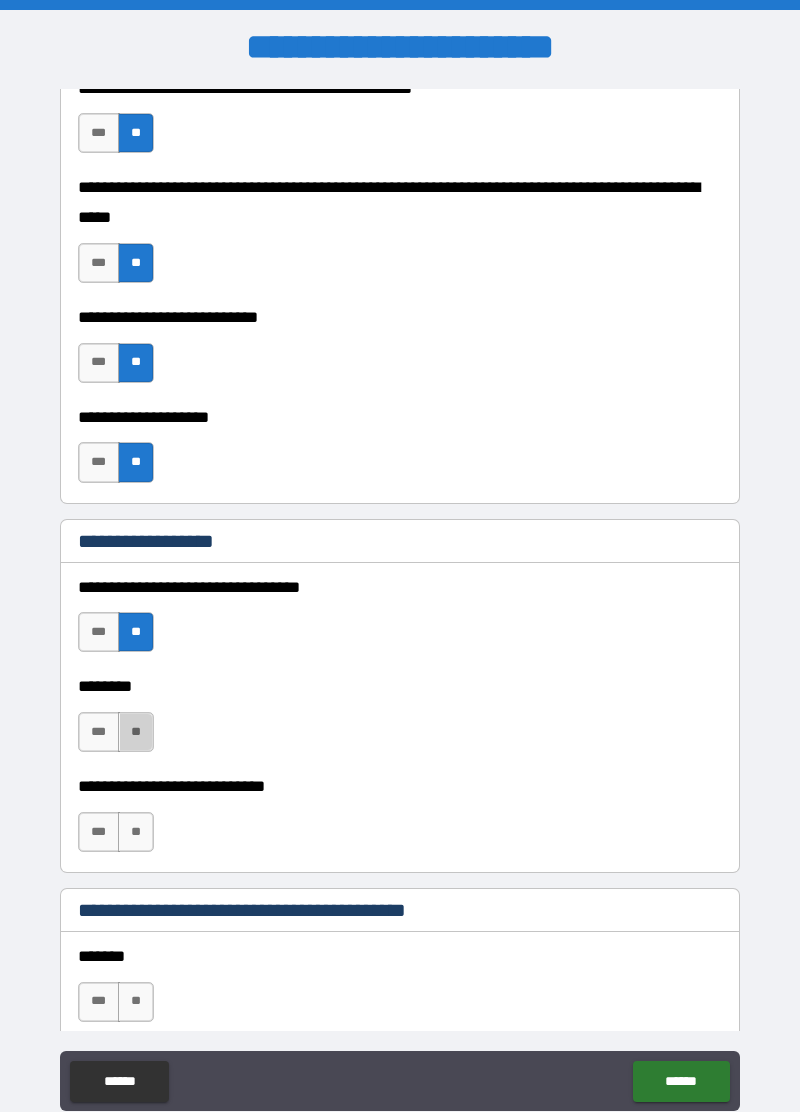 click on "**" at bounding box center (136, 732) 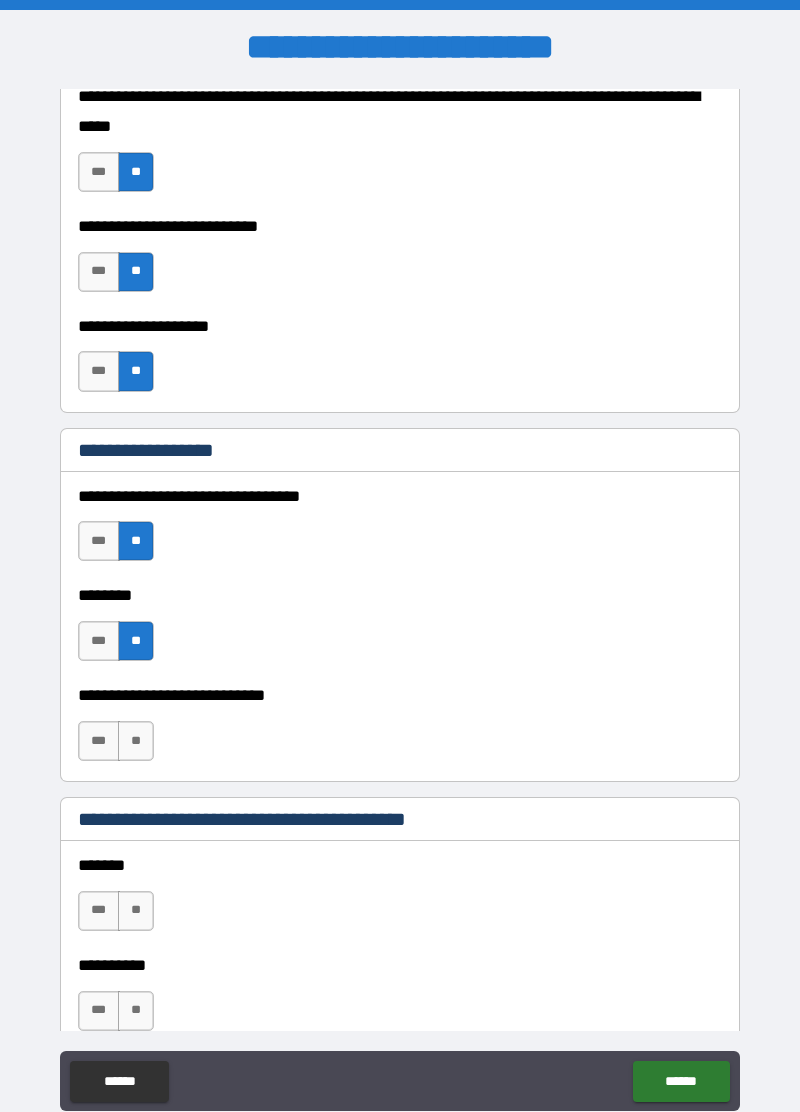 scroll, scrollTop: 887, scrollLeft: 0, axis: vertical 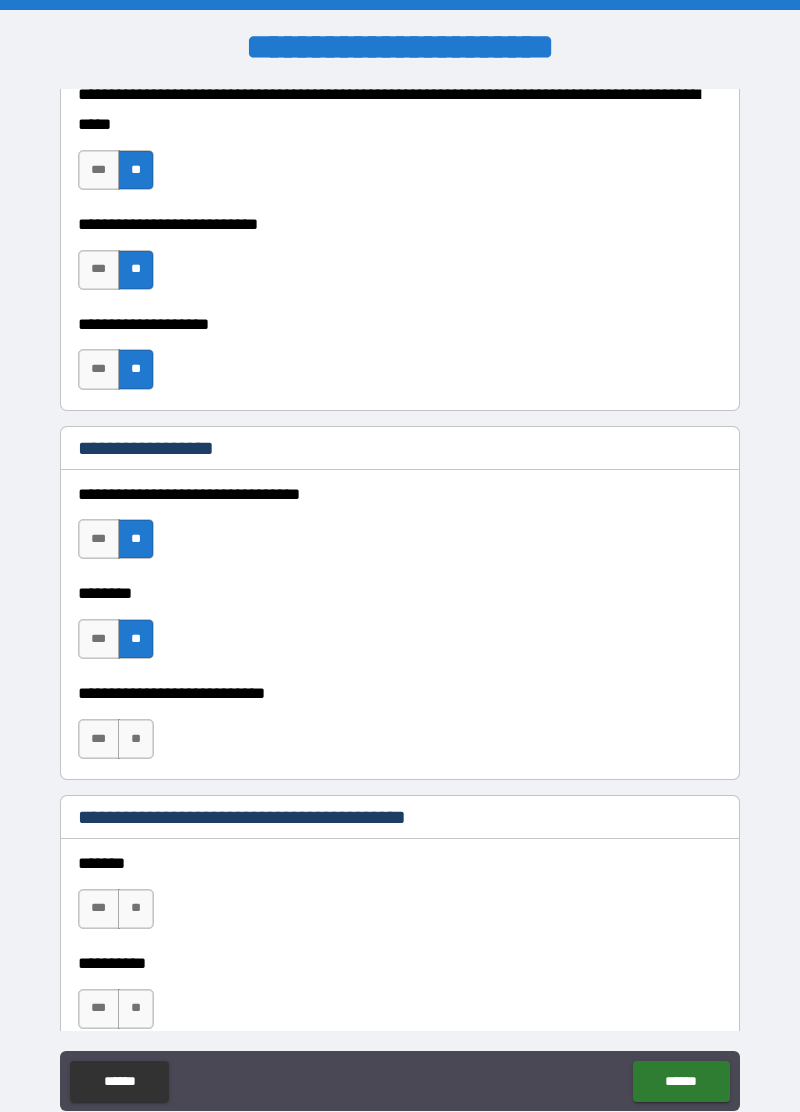 click on "**" at bounding box center [136, 739] 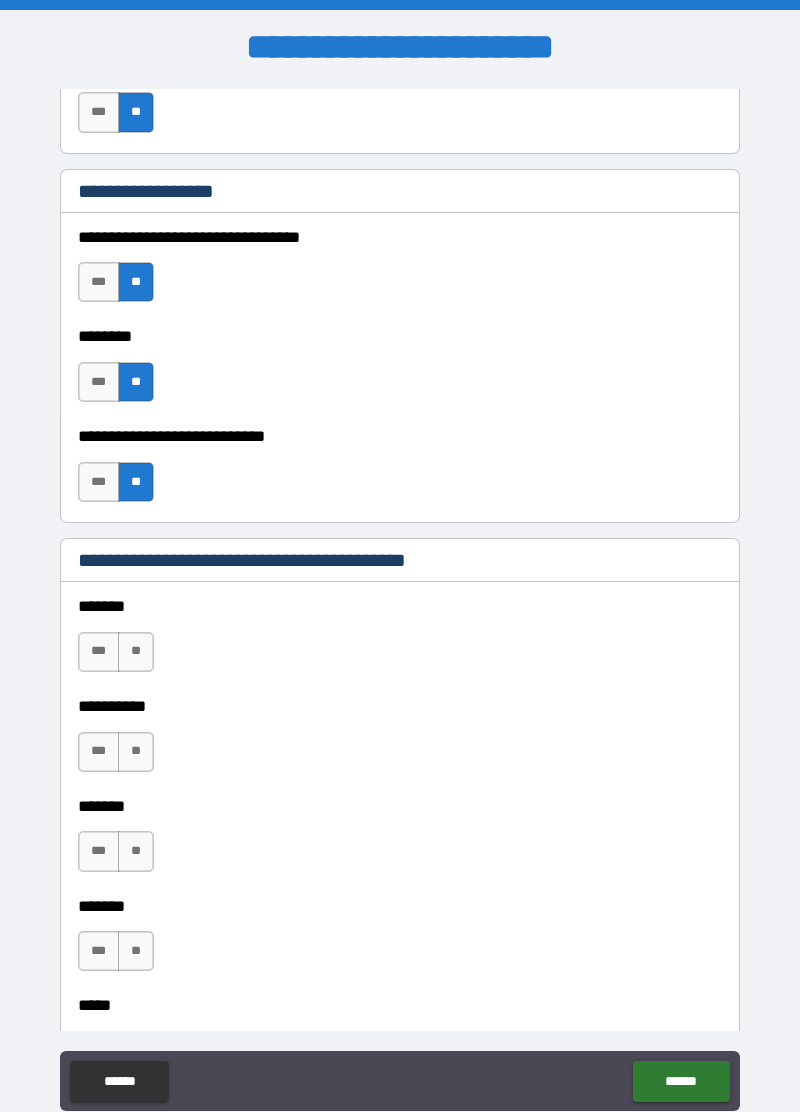 scroll, scrollTop: 1181, scrollLeft: 0, axis: vertical 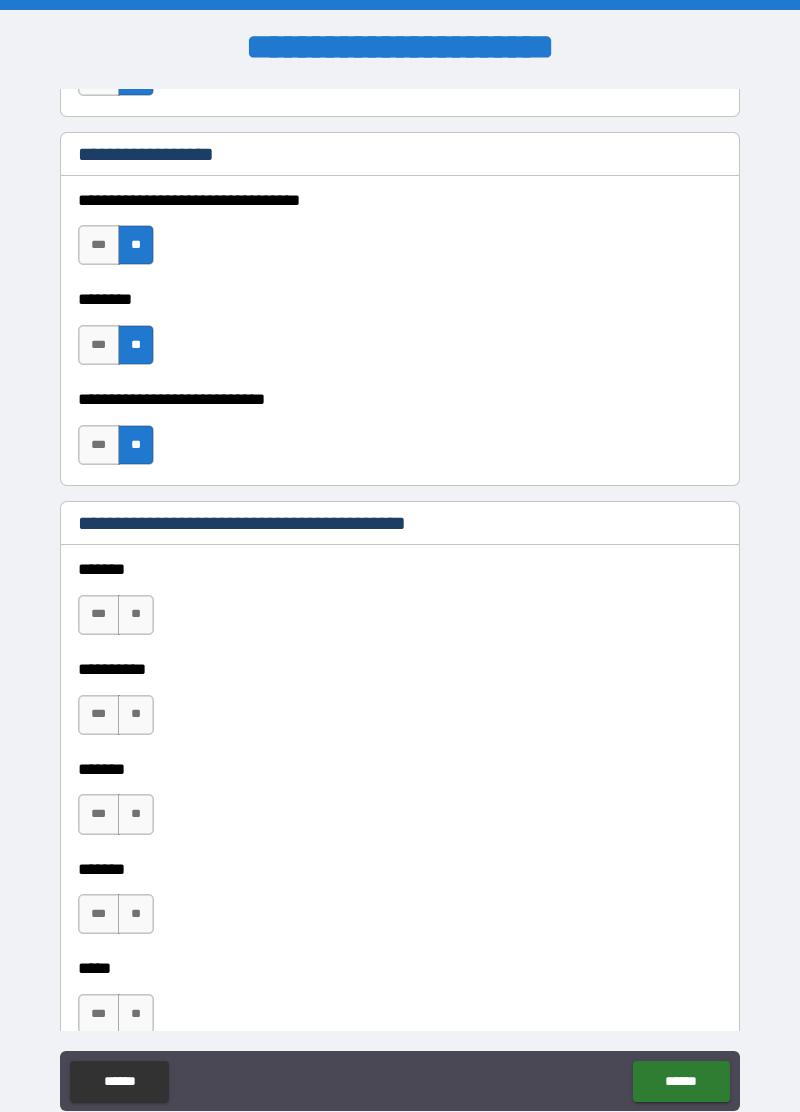 click on "**" at bounding box center [136, 615] 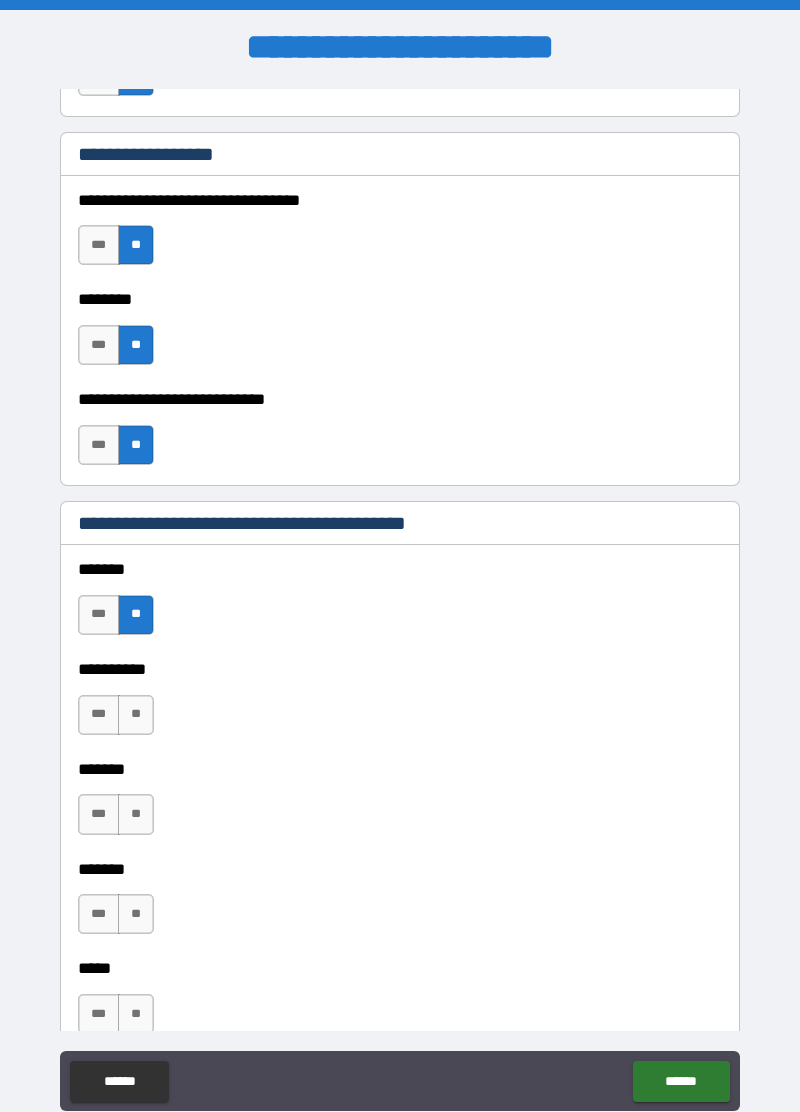 click on "**" at bounding box center [136, 715] 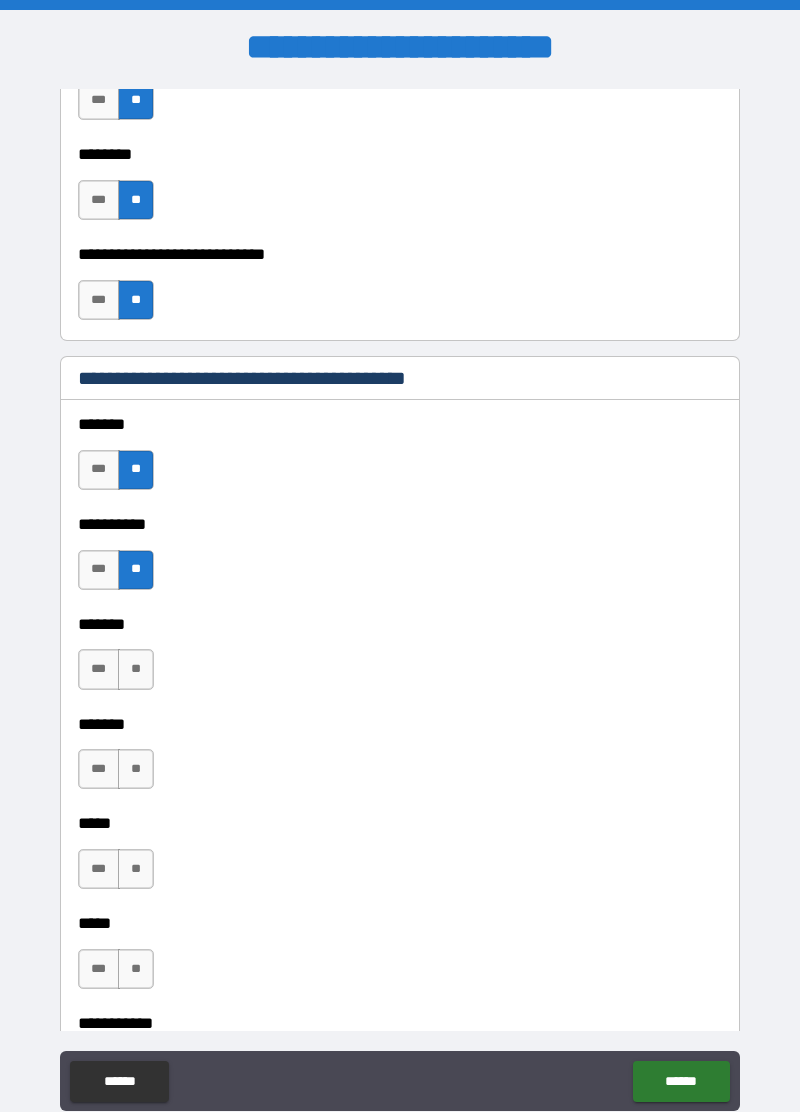 scroll, scrollTop: 1324, scrollLeft: 0, axis: vertical 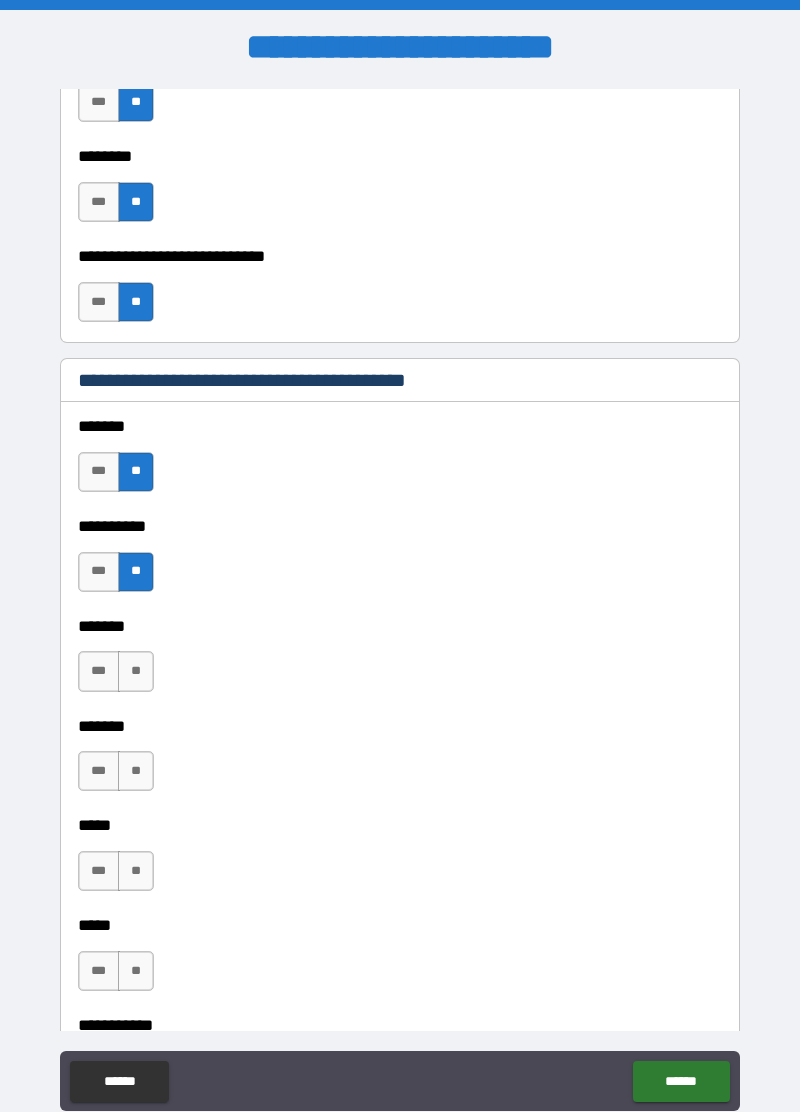 click on "**" at bounding box center (136, 671) 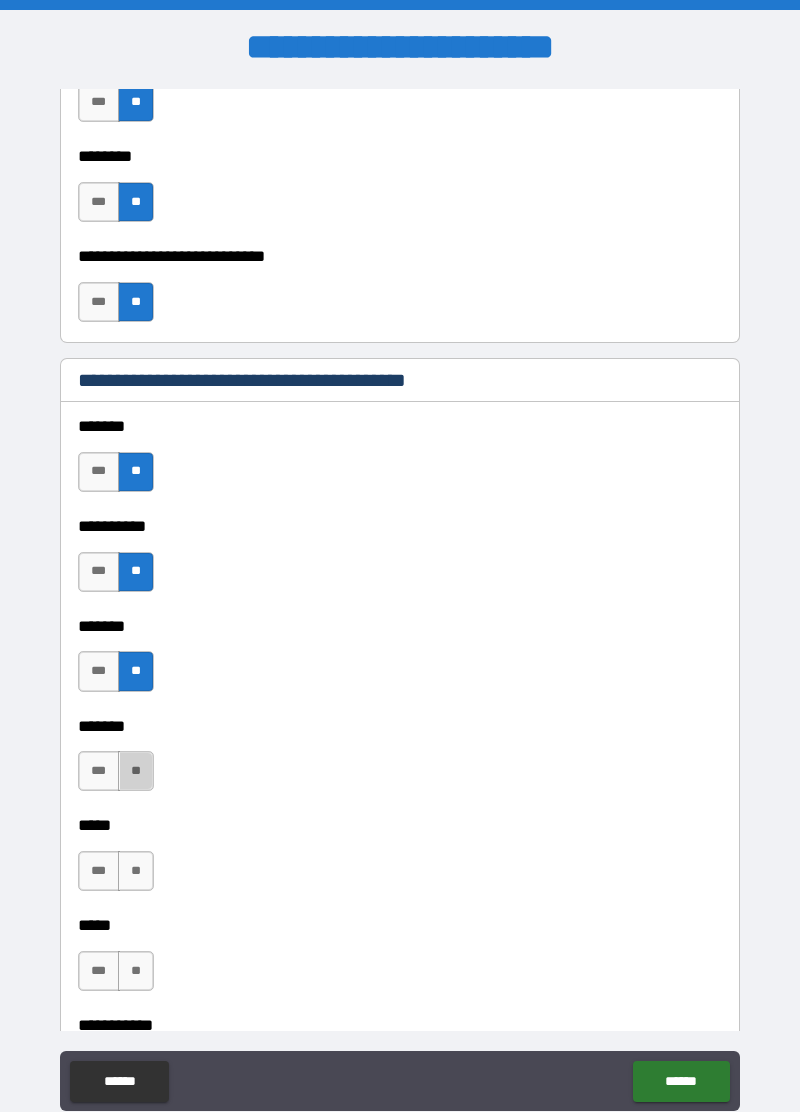 click on "**" at bounding box center (136, 771) 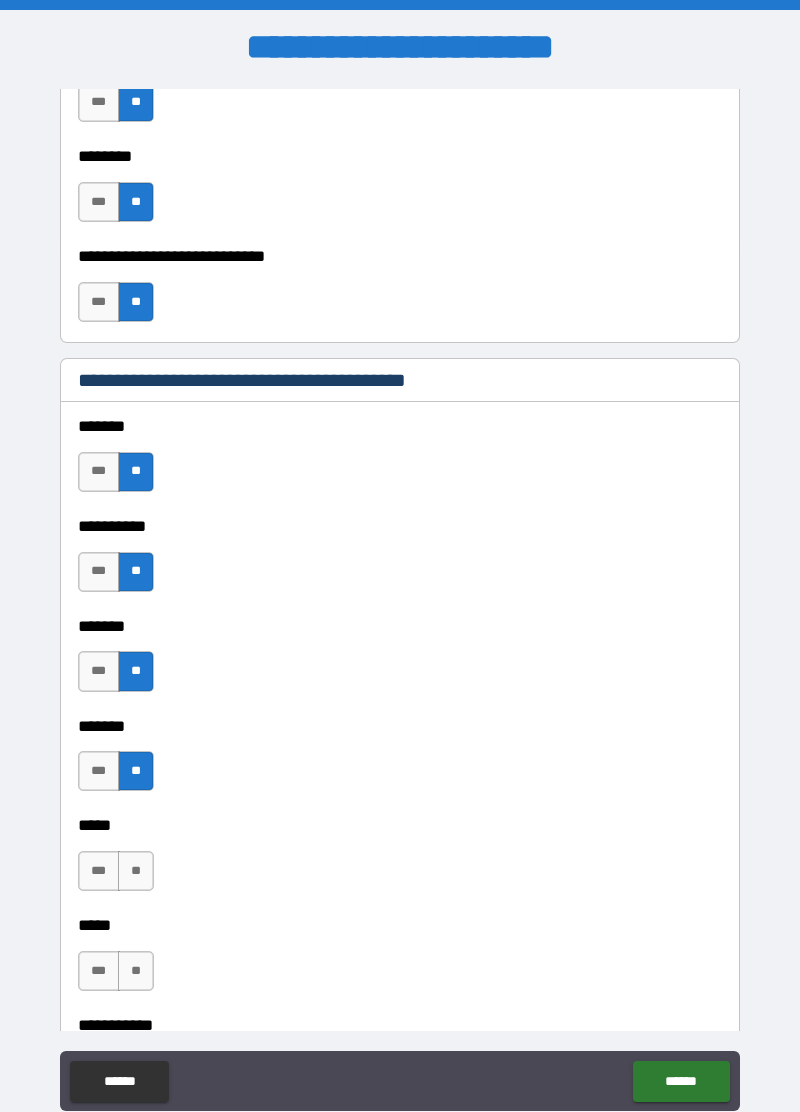 click on "**" at bounding box center [136, 871] 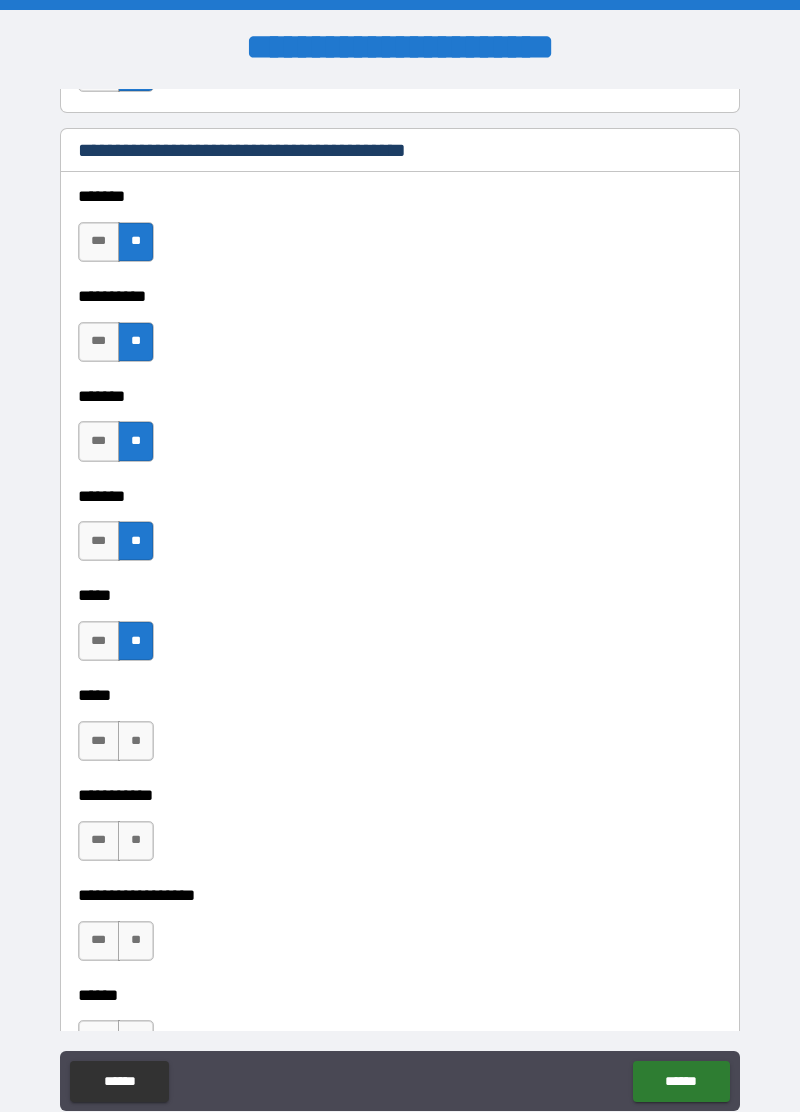 scroll, scrollTop: 1556, scrollLeft: 0, axis: vertical 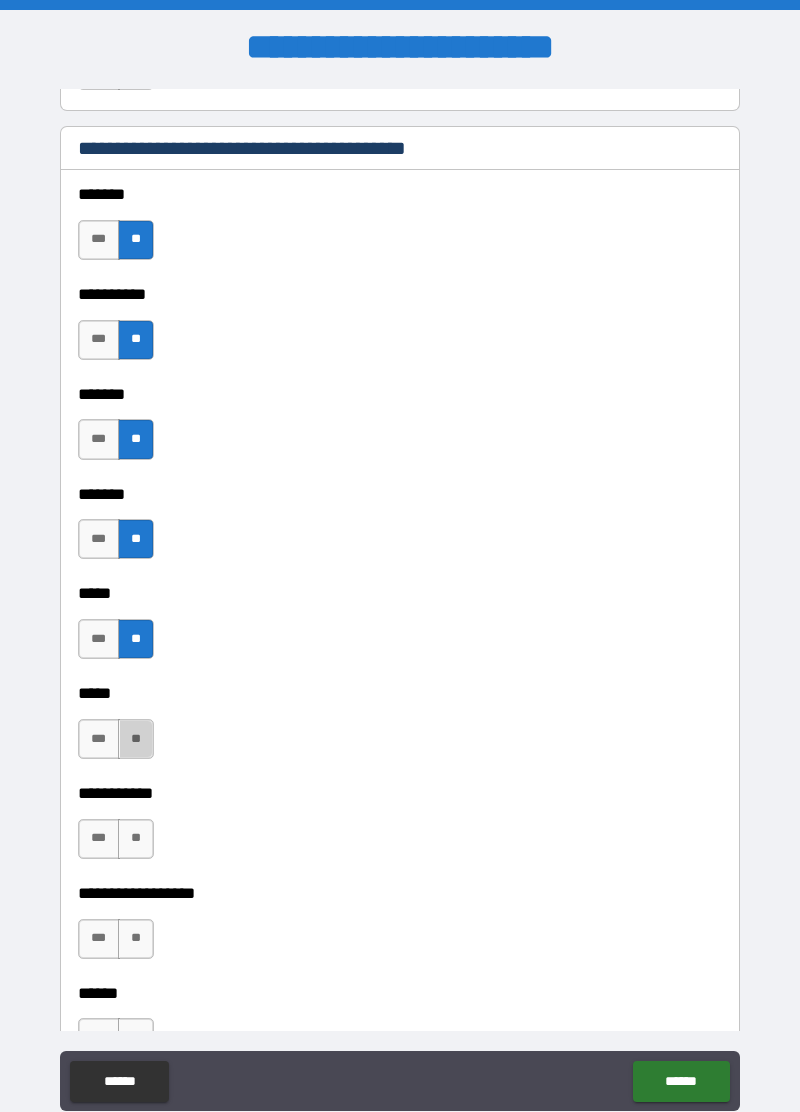 click on "**" at bounding box center [136, 739] 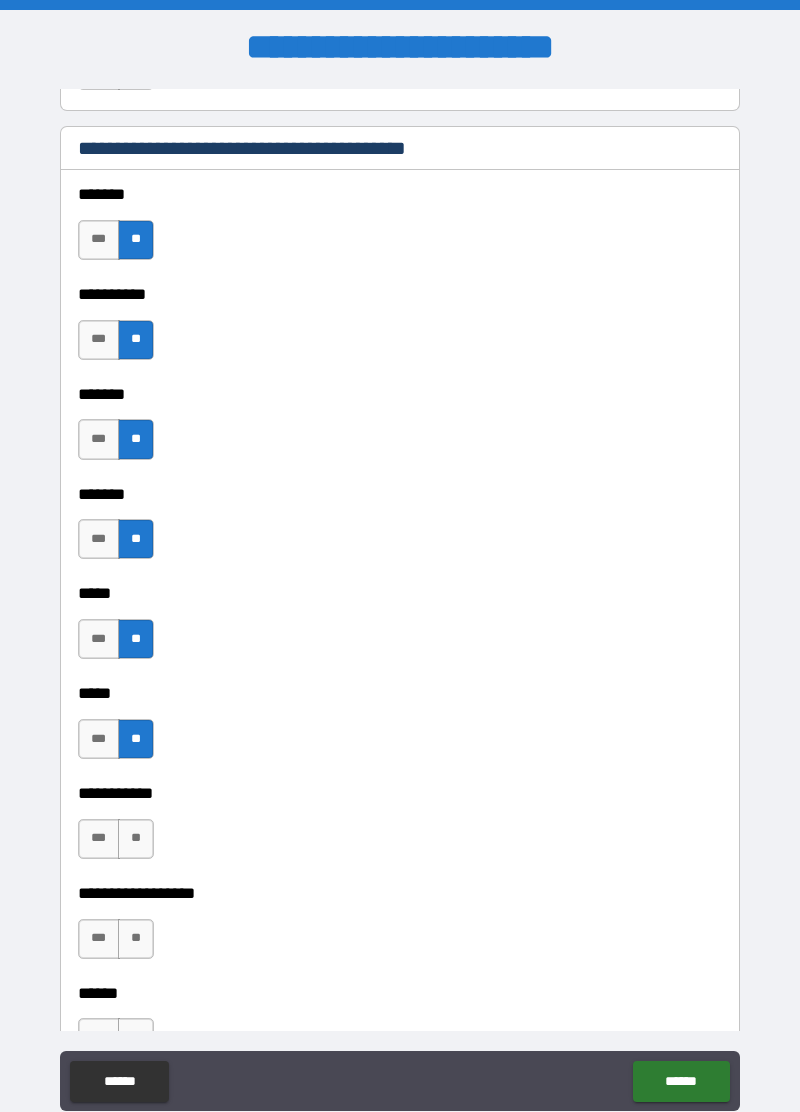 click on "**" at bounding box center (136, 839) 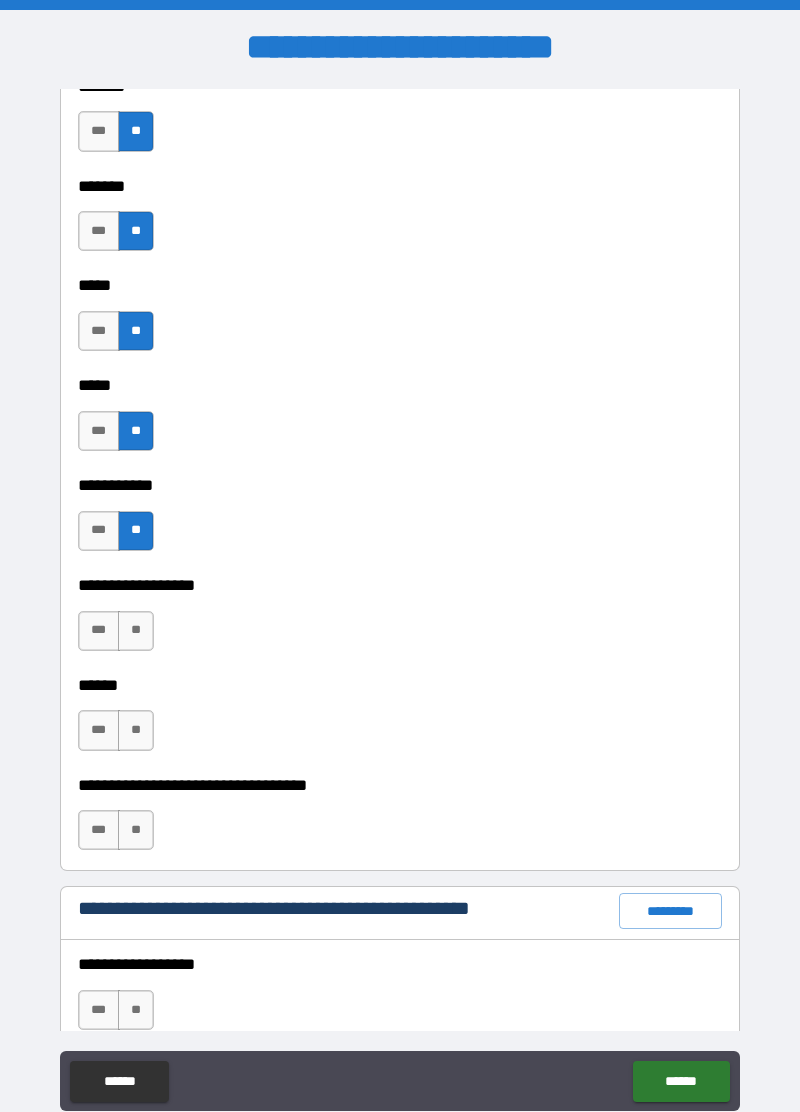scroll, scrollTop: 1864, scrollLeft: 0, axis: vertical 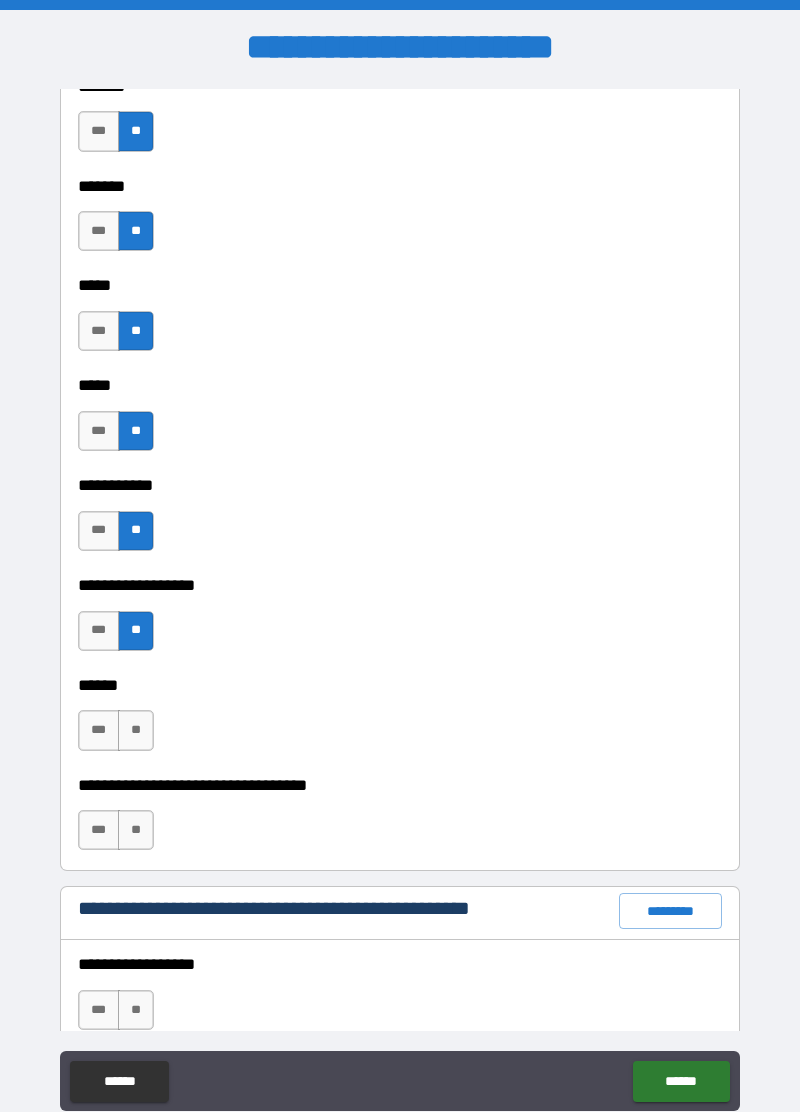 click on "**" at bounding box center [136, 730] 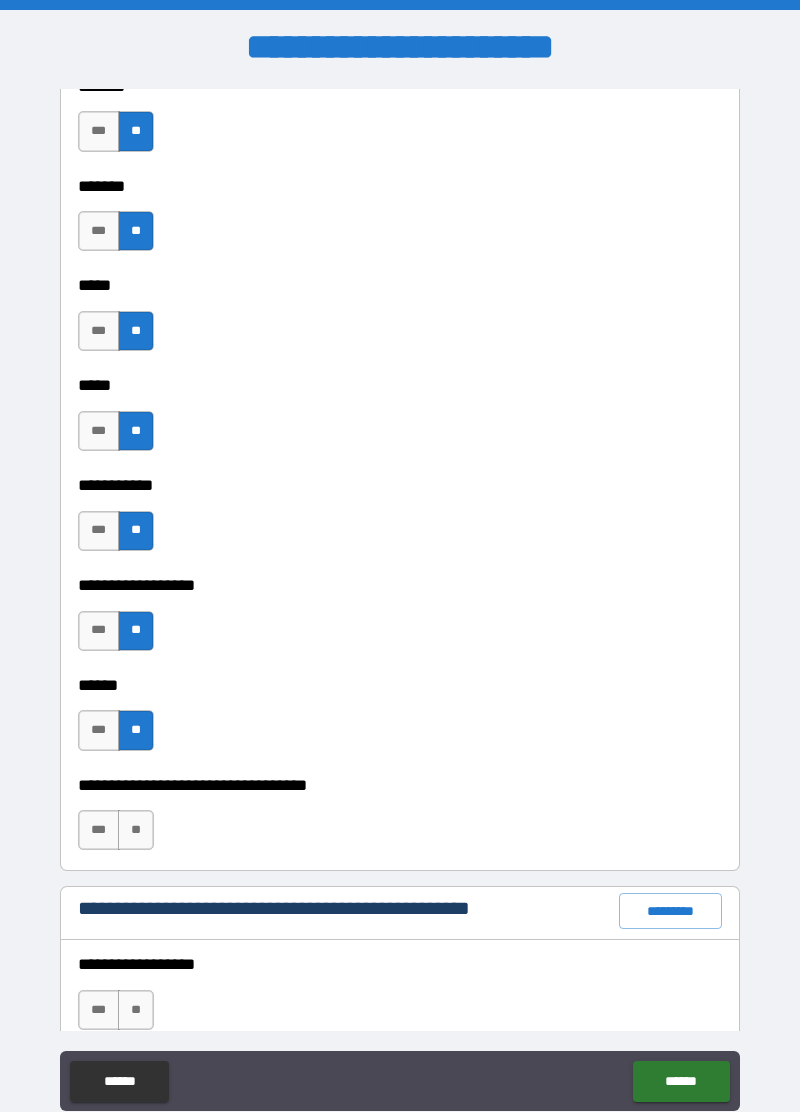 click on "**" at bounding box center (136, 830) 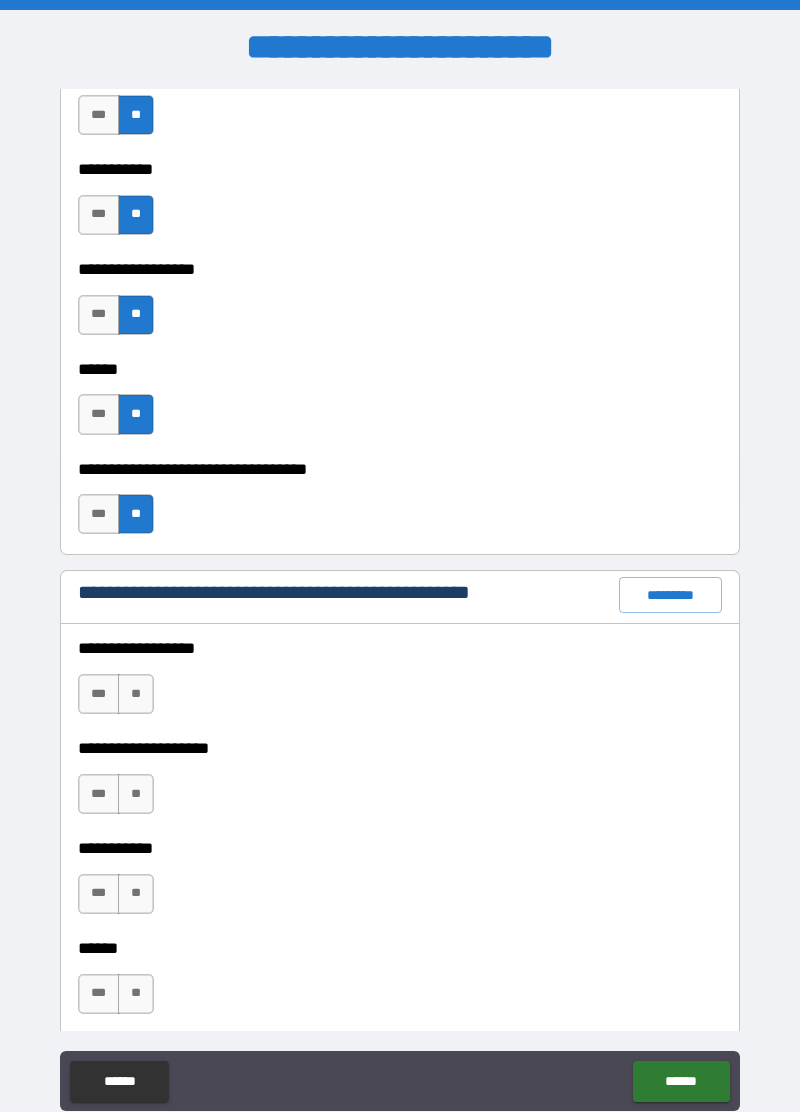 scroll, scrollTop: 2179, scrollLeft: 0, axis: vertical 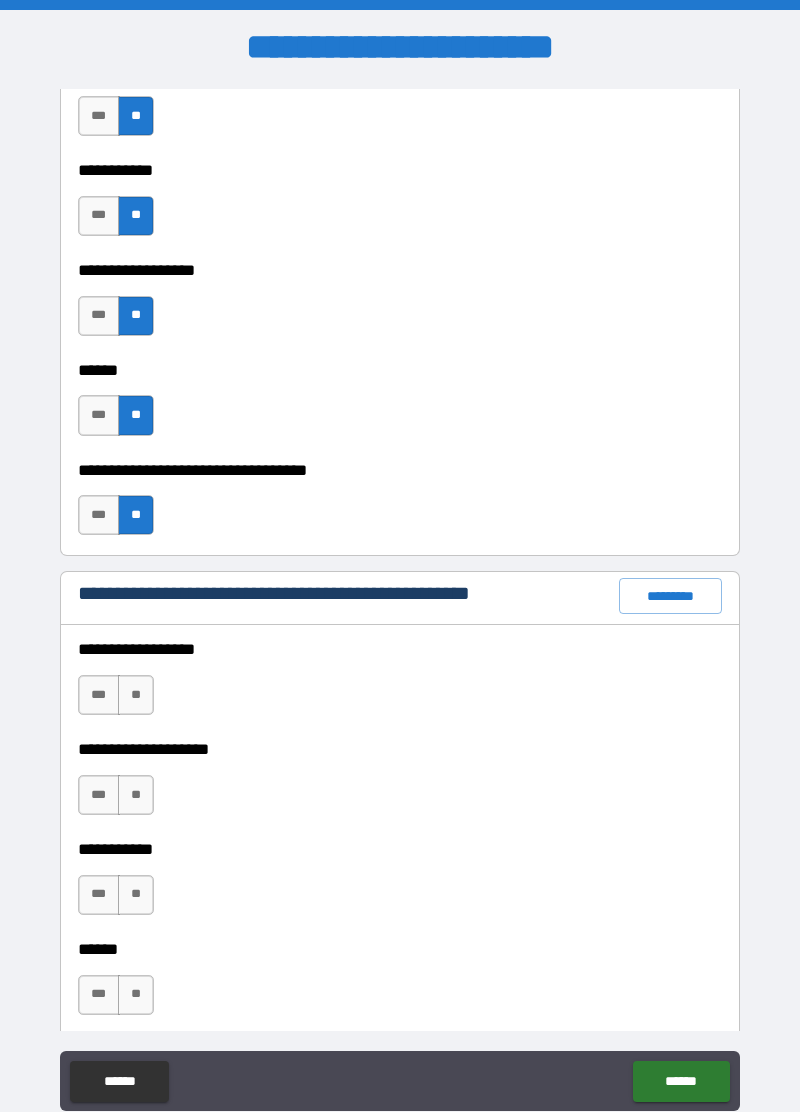 click on "**" at bounding box center (136, 695) 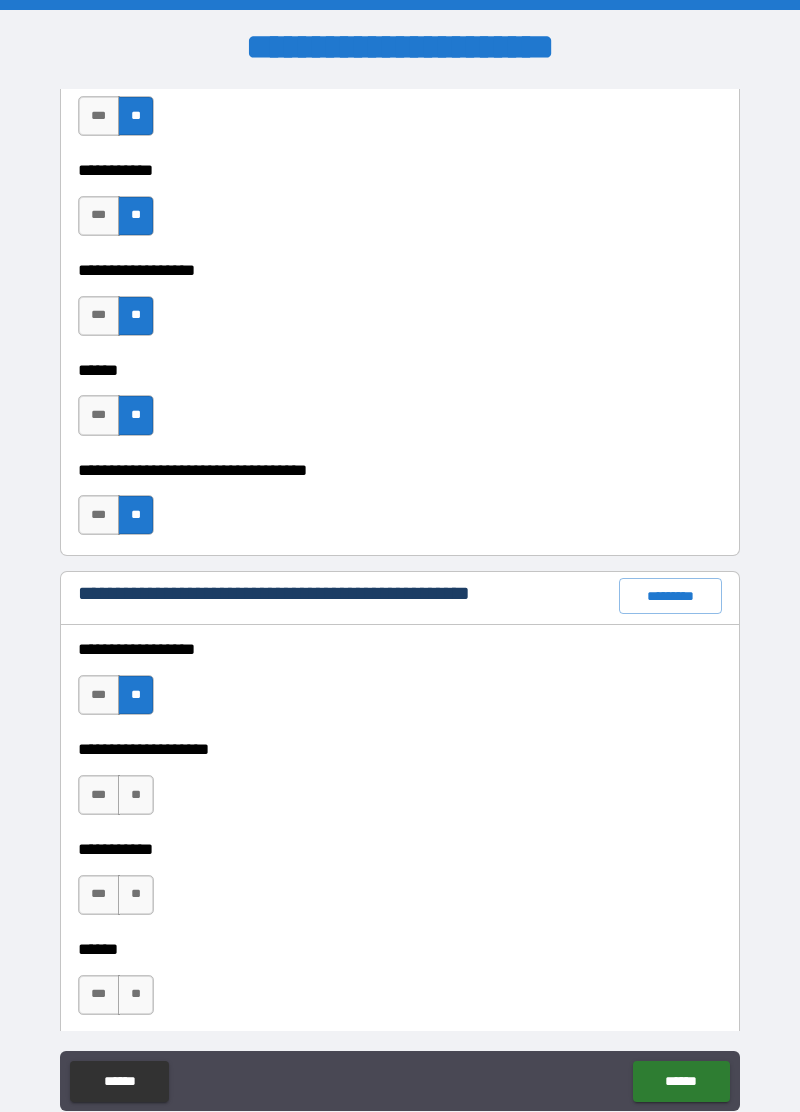 click on "**" at bounding box center [136, 795] 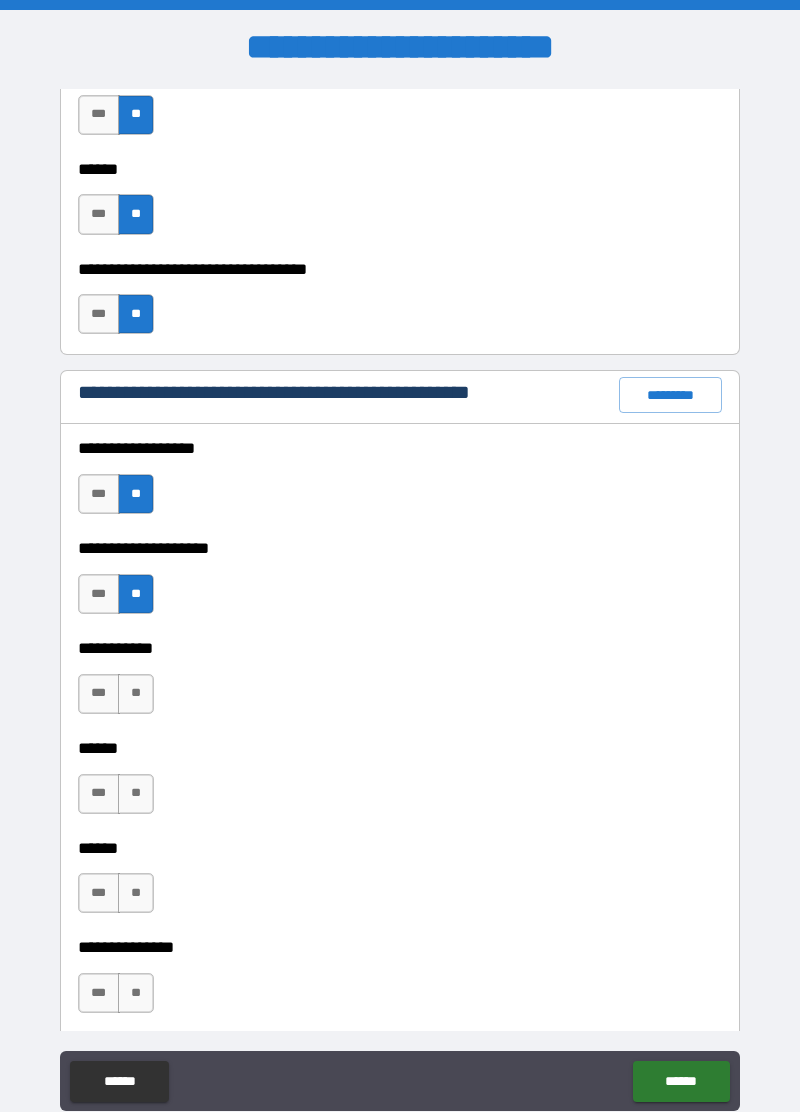 scroll, scrollTop: 2381, scrollLeft: 0, axis: vertical 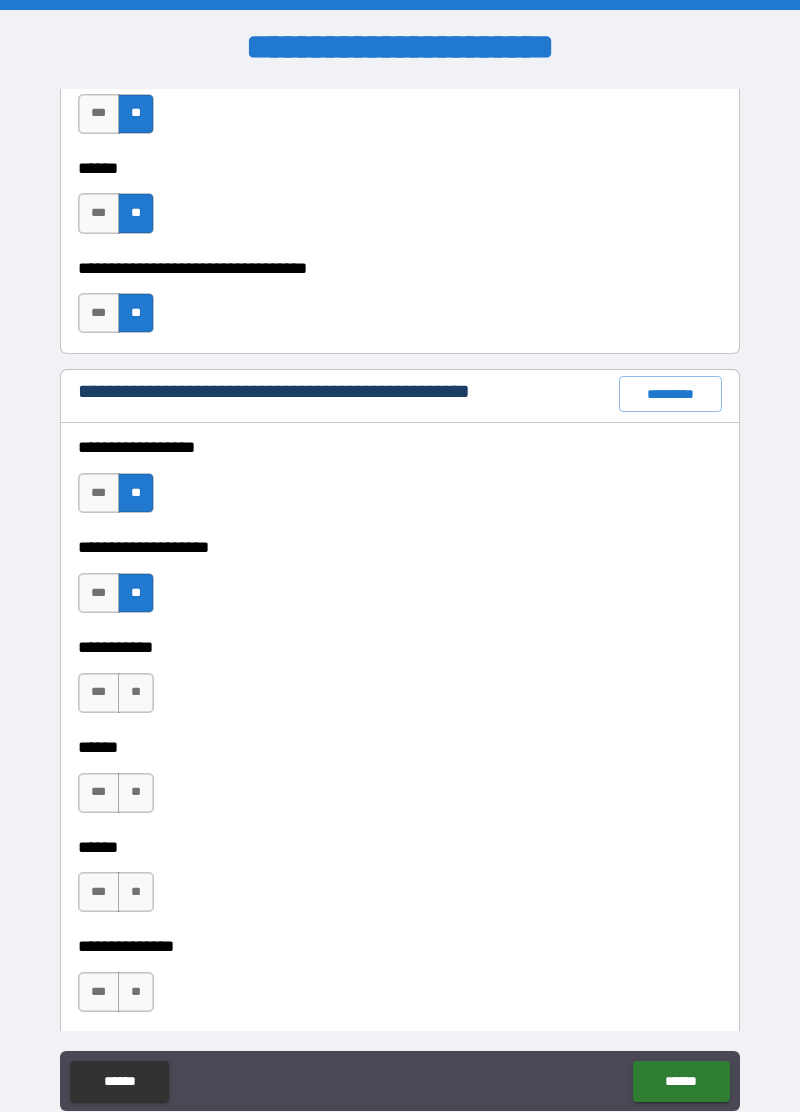 click on "**" at bounding box center [136, 693] 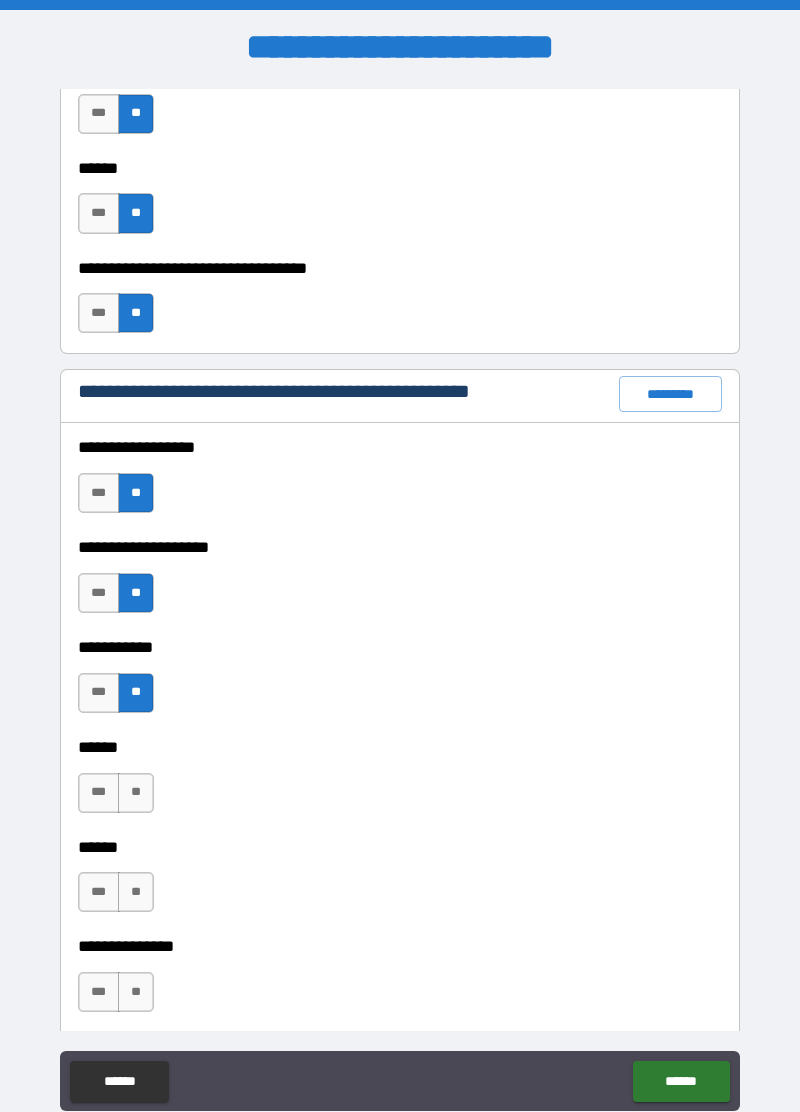 click on "**" at bounding box center (136, 793) 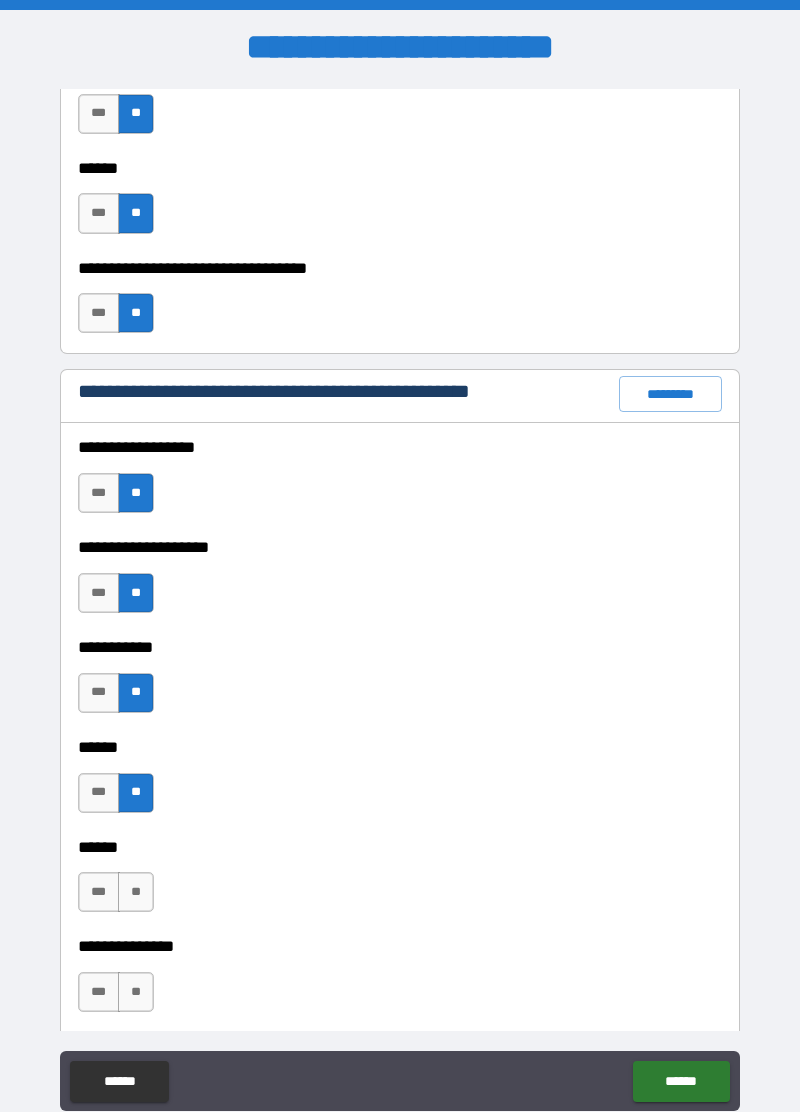 click on "**" at bounding box center [136, 892] 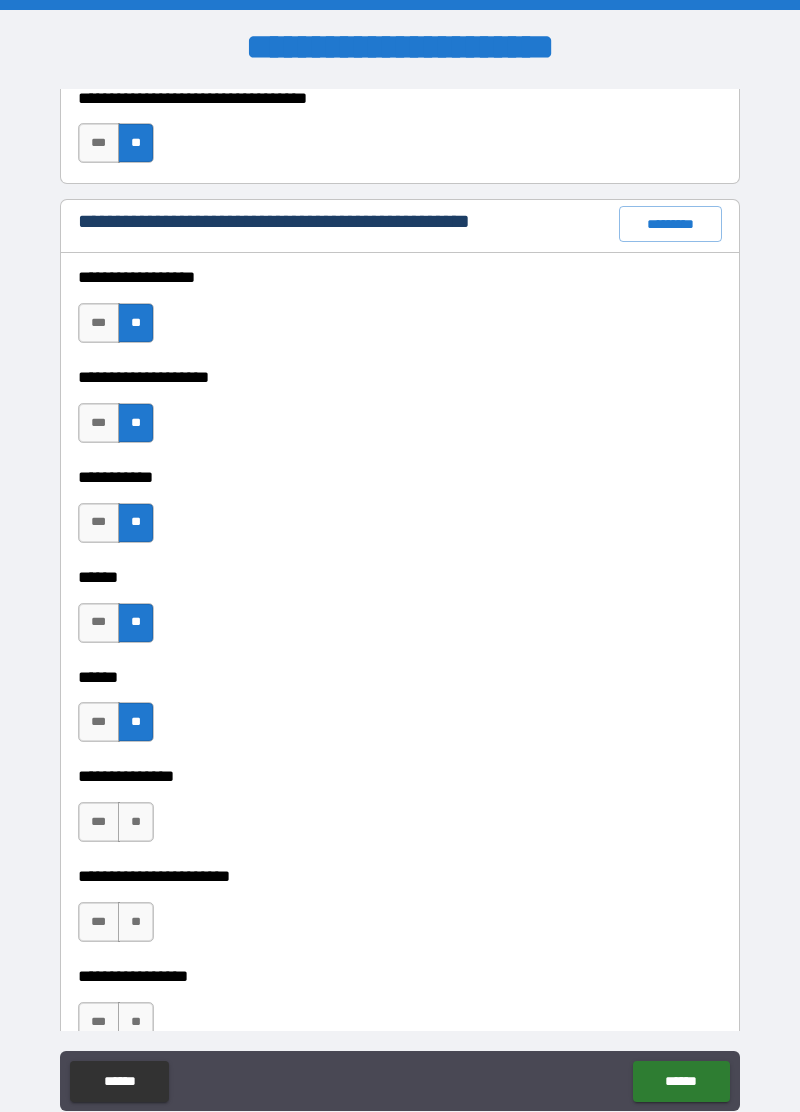 scroll, scrollTop: 2552, scrollLeft: 0, axis: vertical 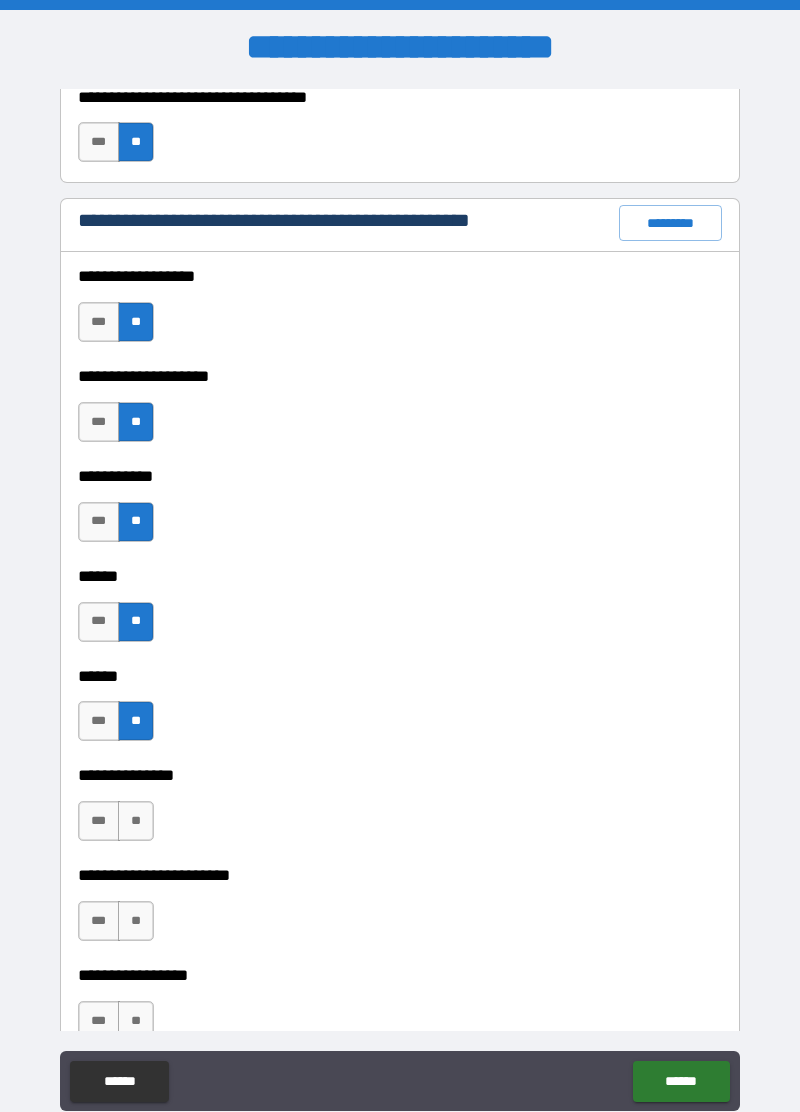 click on "**" at bounding box center [136, 821] 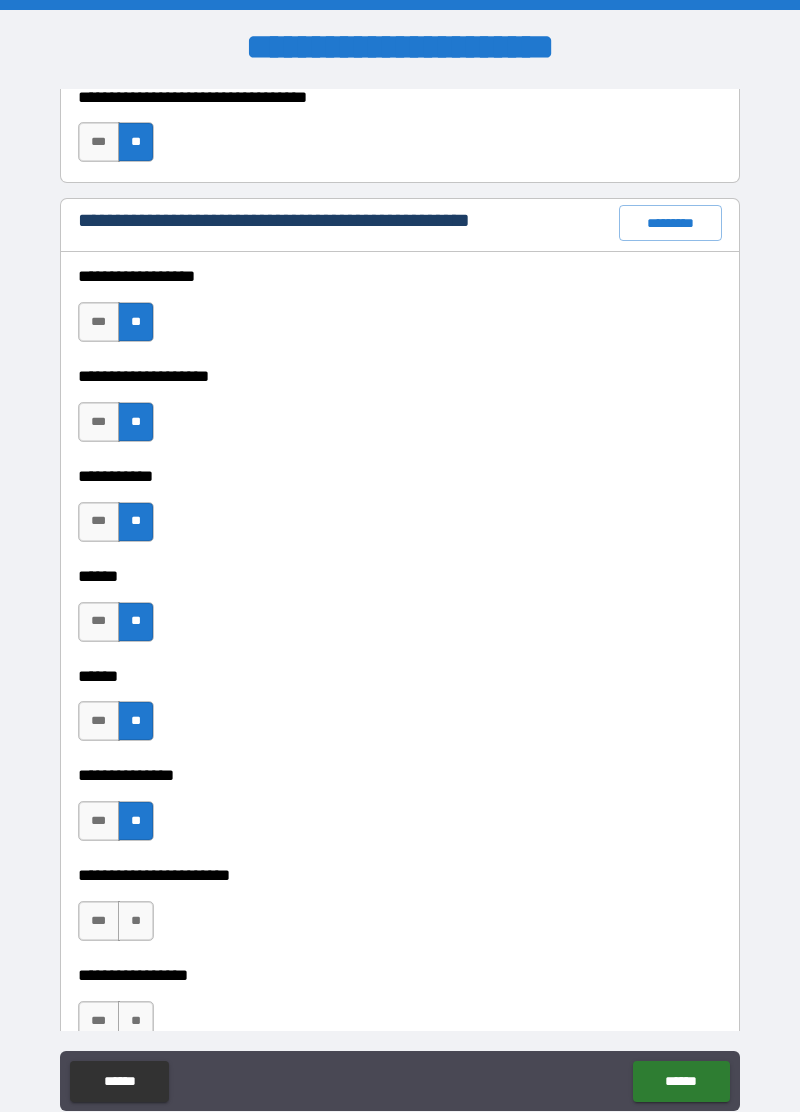 click on "**" at bounding box center [136, 921] 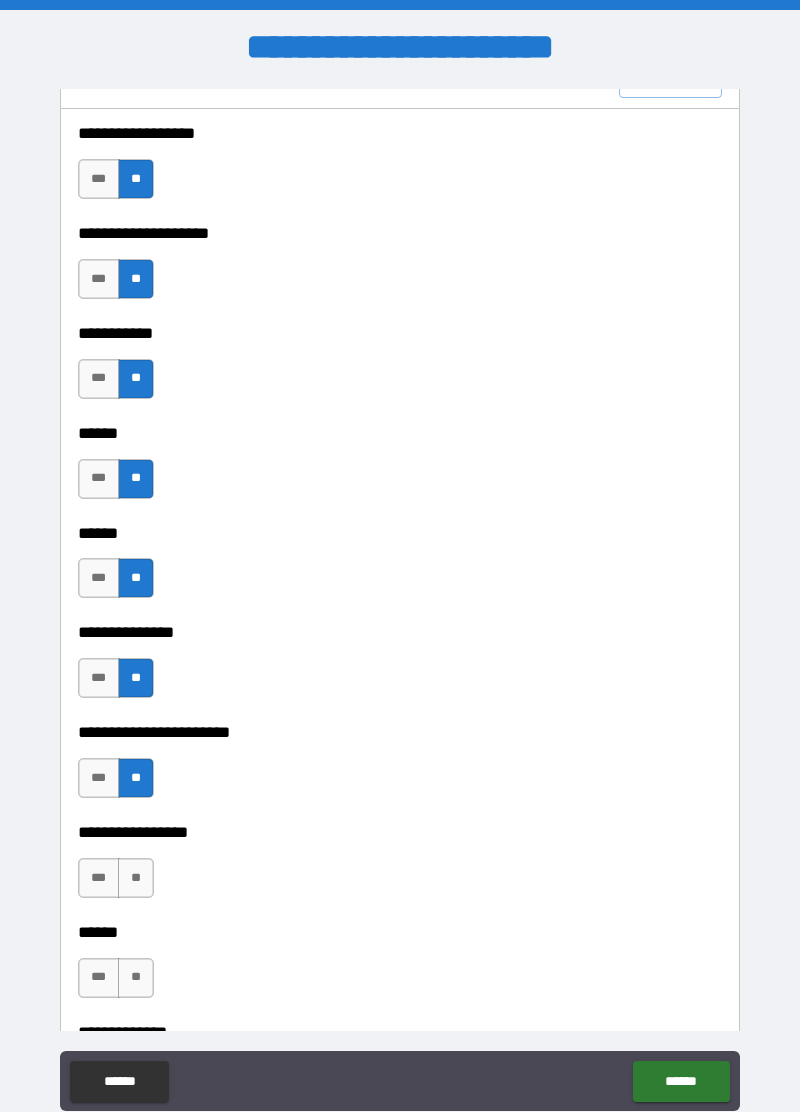 scroll, scrollTop: 2745, scrollLeft: 0, axis: vertical 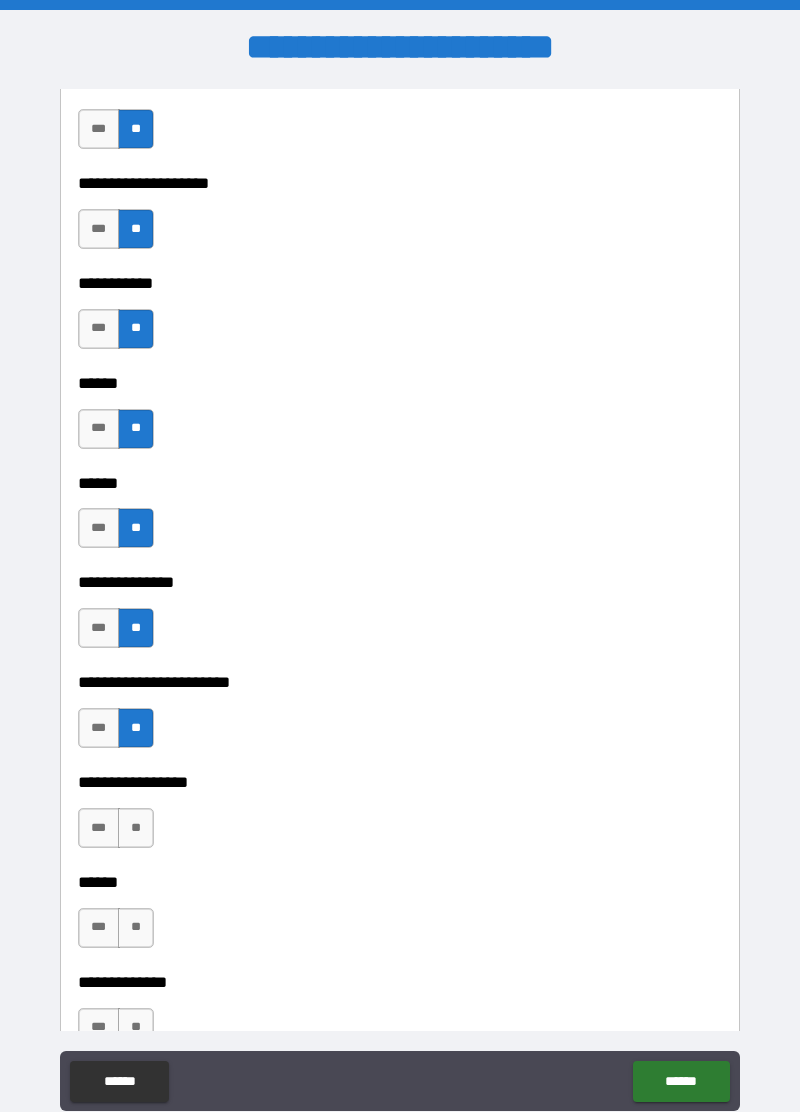 click on "**" at bounding box center [136, 828] 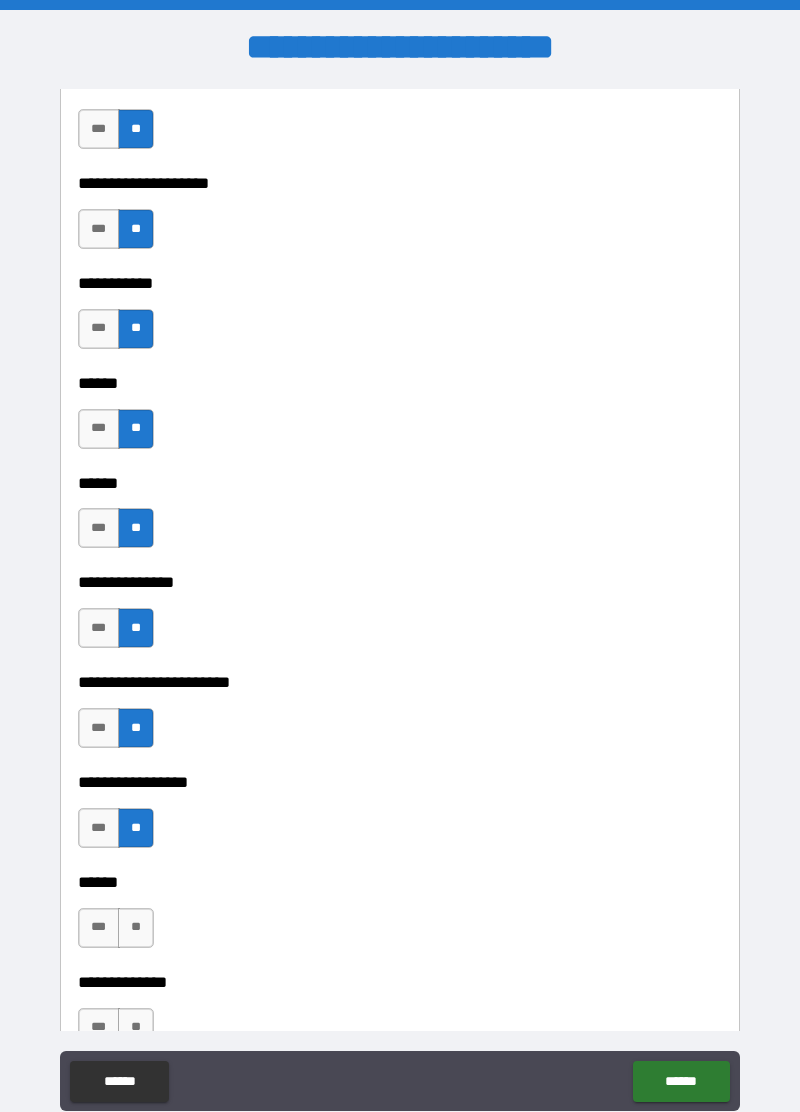 click on "**" at bounding box center [136, 928] 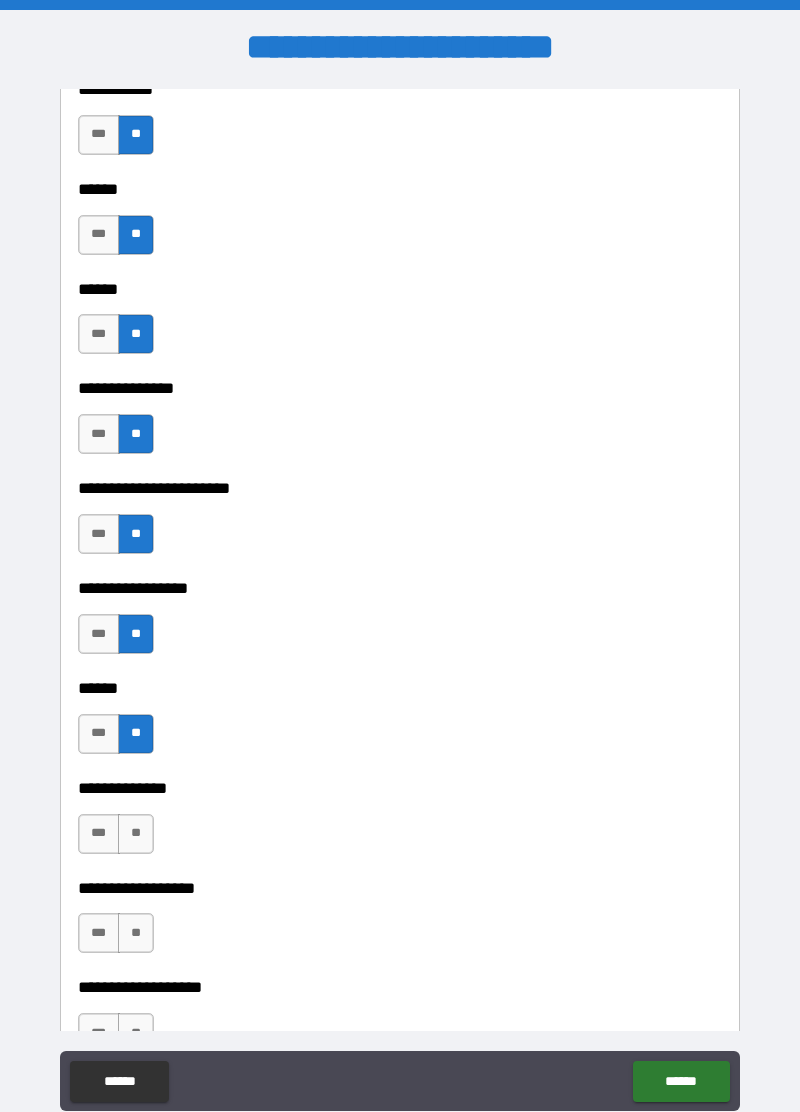 scroll, scrollTop: 2953, scrollLeft: 0, axis: vertical 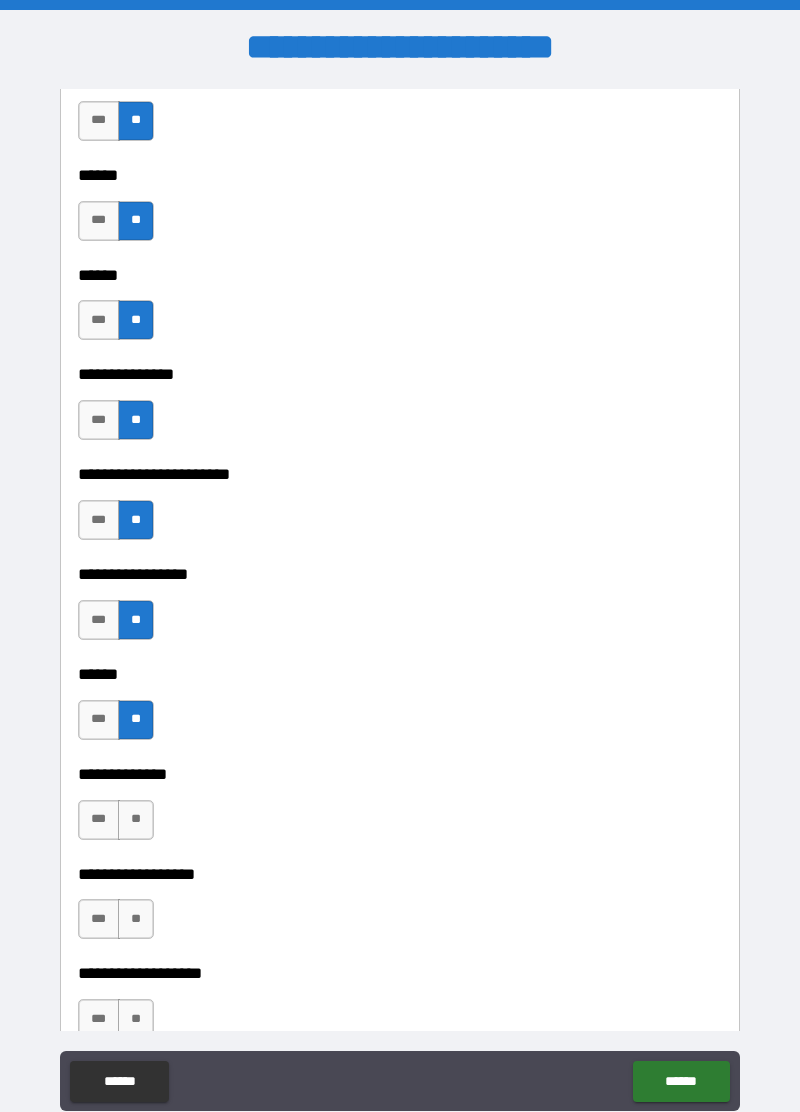 click on "**" at bounding box center (136, 820) 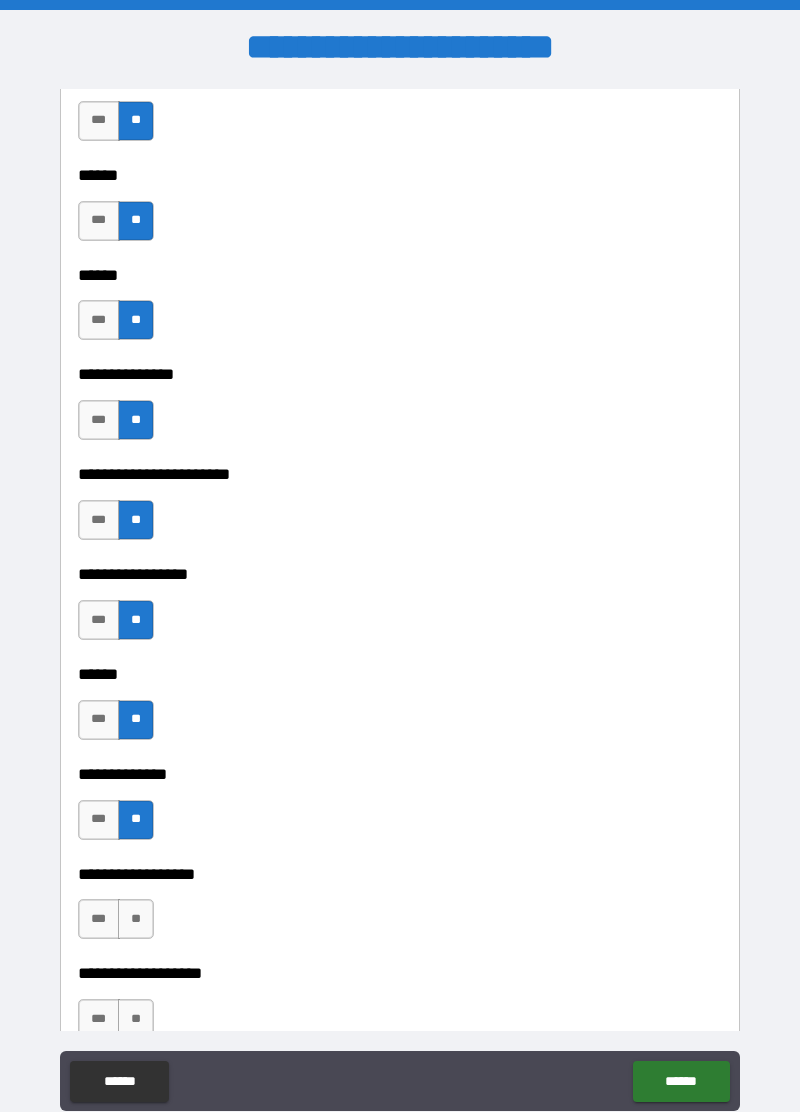 click on "***" at bounding box center (99, 720) 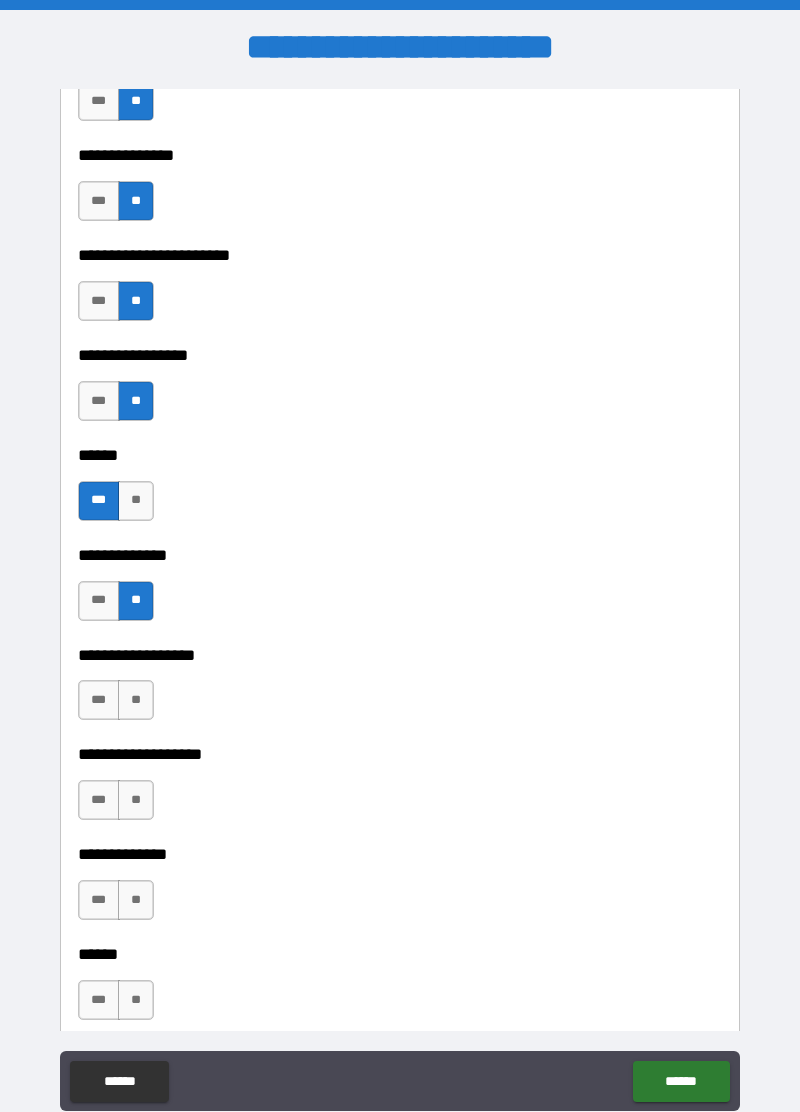 scroll, scrollTop: 3176, scrollLeft: 0, axis: vertical 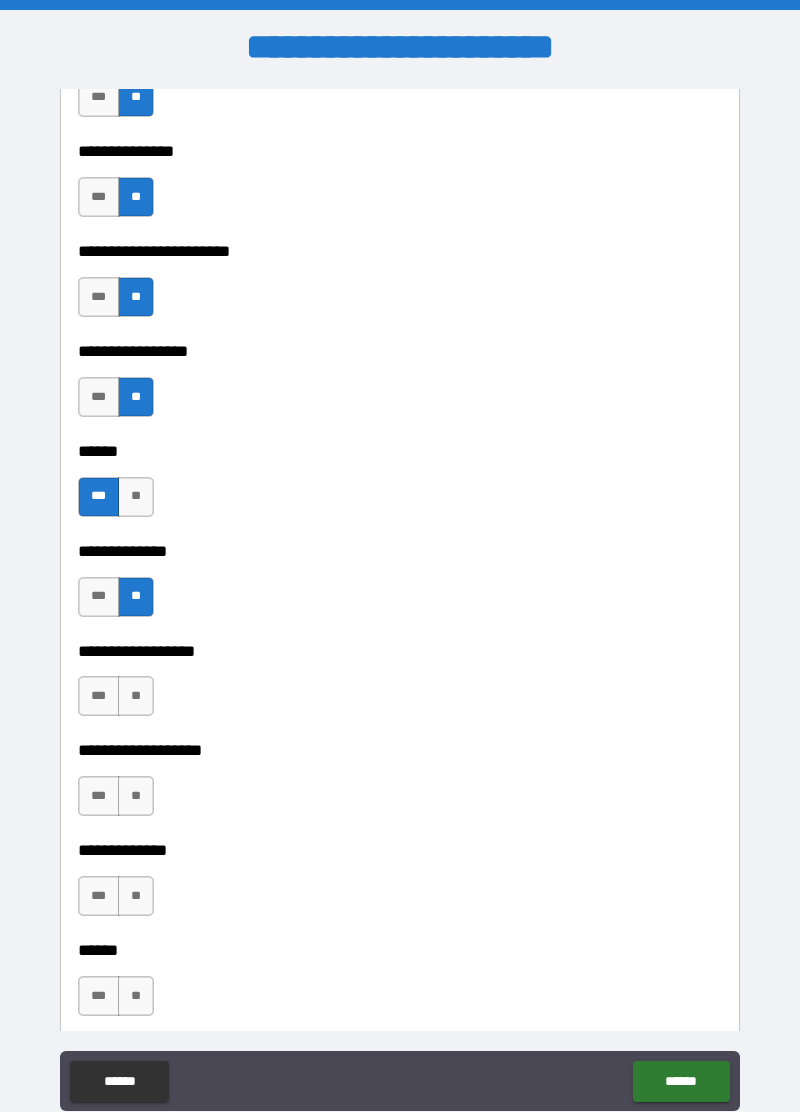 click on "**" at bounding box center (136, 696) 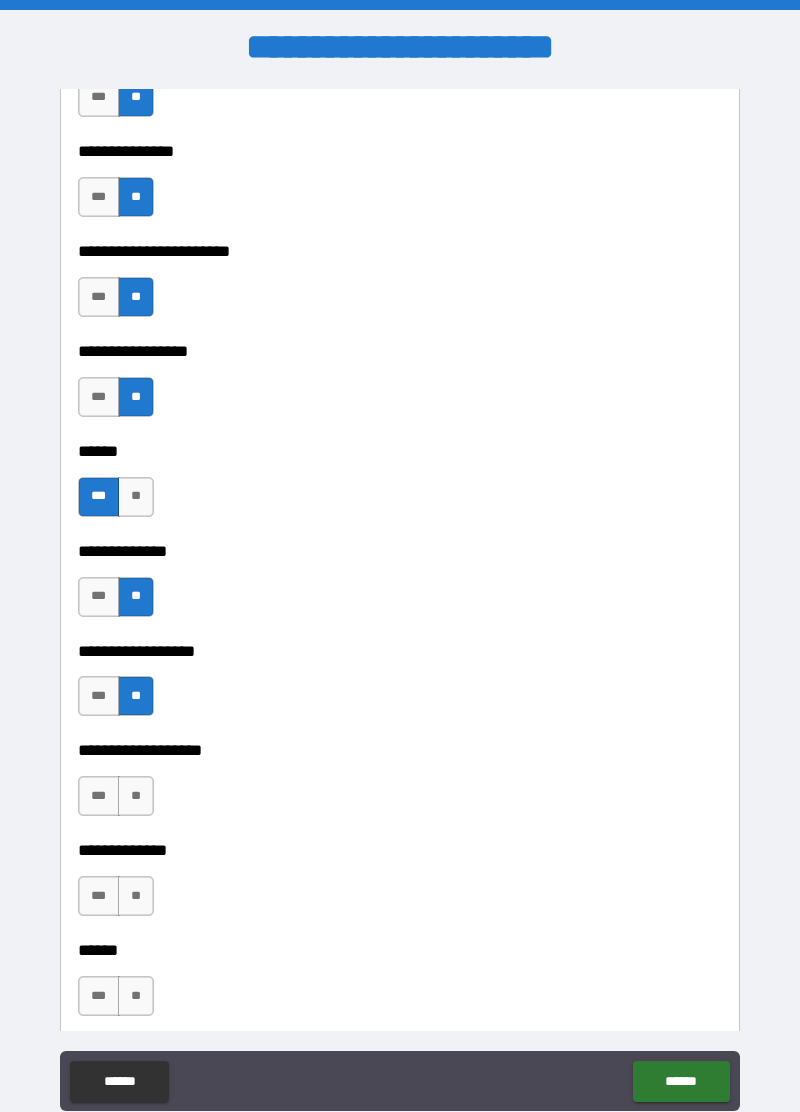 click on "**" at bounding box center (136, 796) 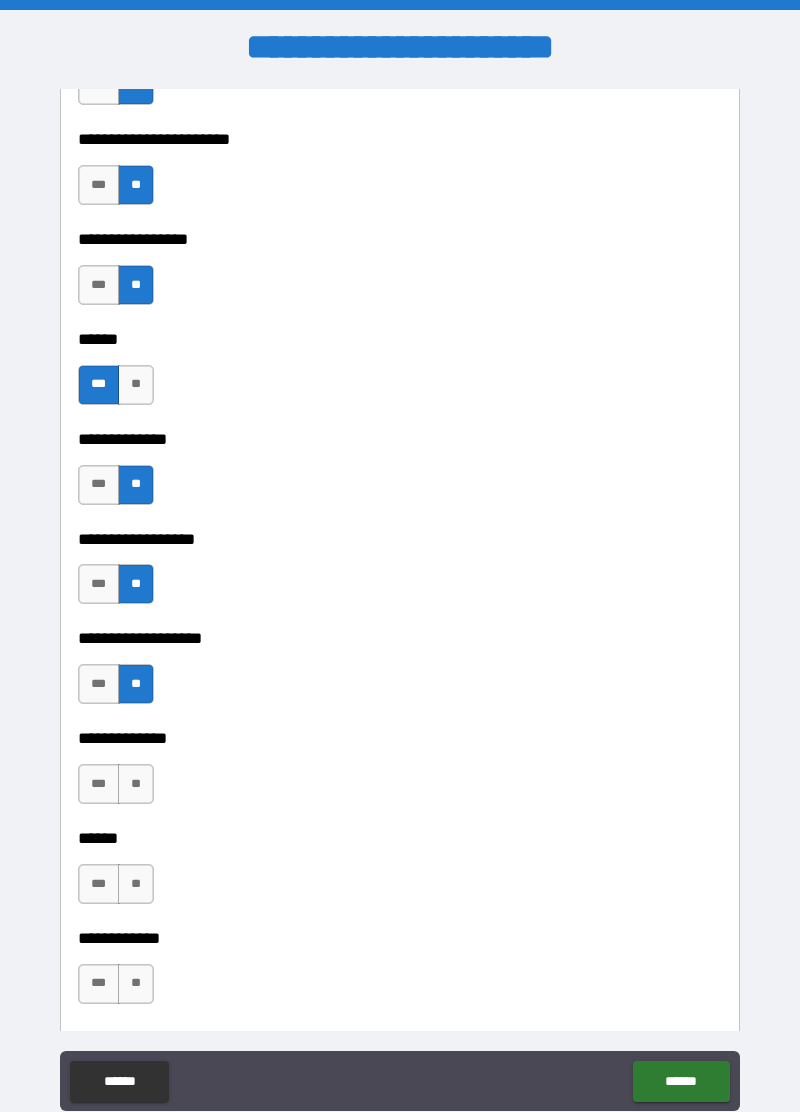scroll, scrollTop: 3292, scrollLeft: 0, axis: vertical 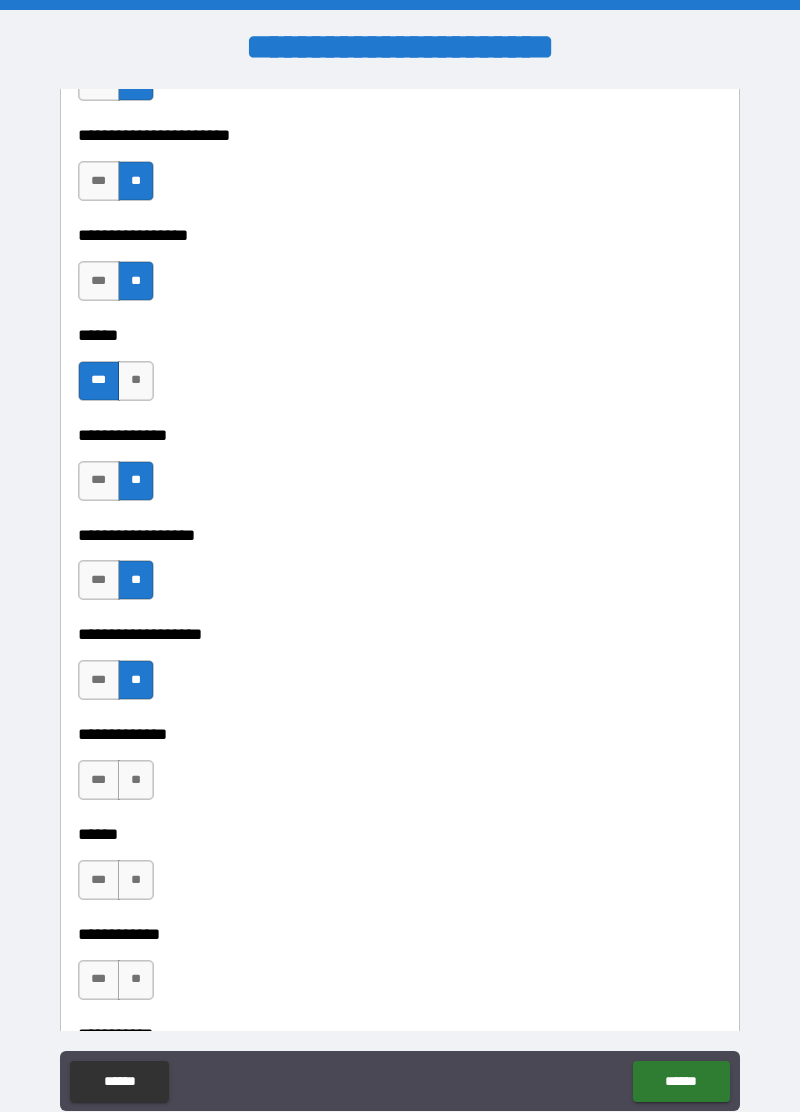 click on "***" at bounding box center [99, 680] 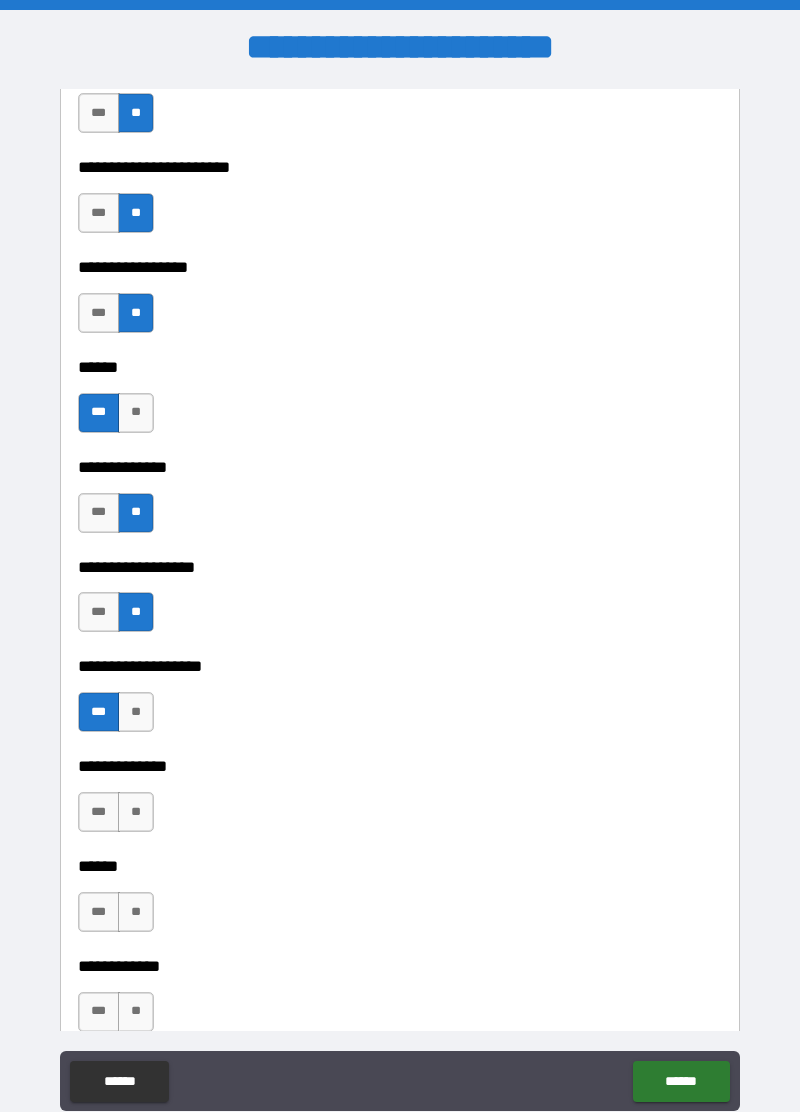 scroll, scrollTop: 3258, scrollLeft: 0, axis: vertical 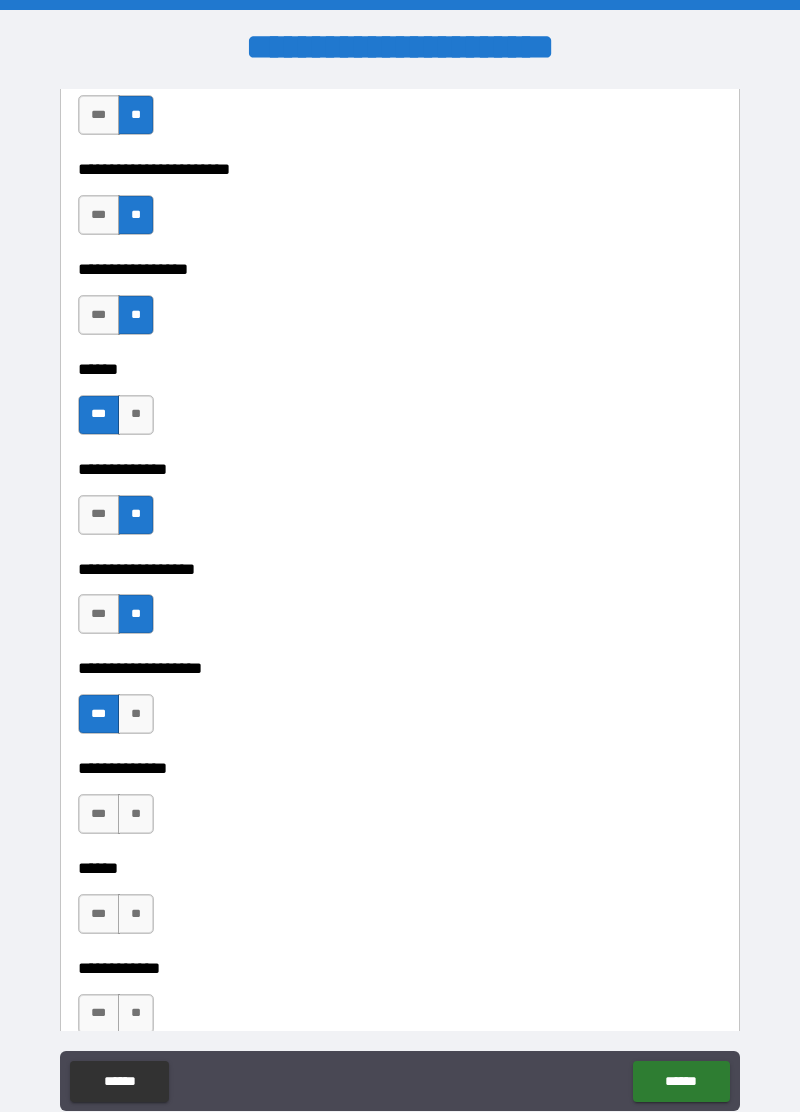 click on "**" at bounding box center [136, 415] 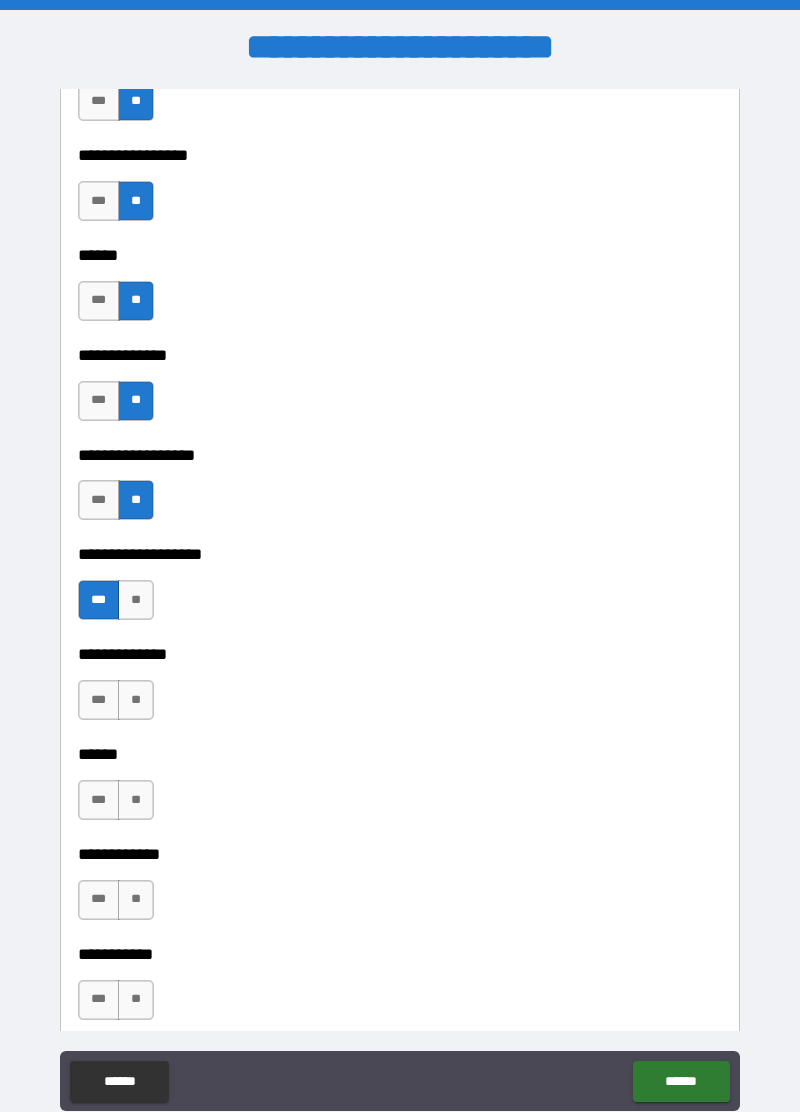 scroll, scrollTop: 3373, scrollLeft: 0, axis: vertical 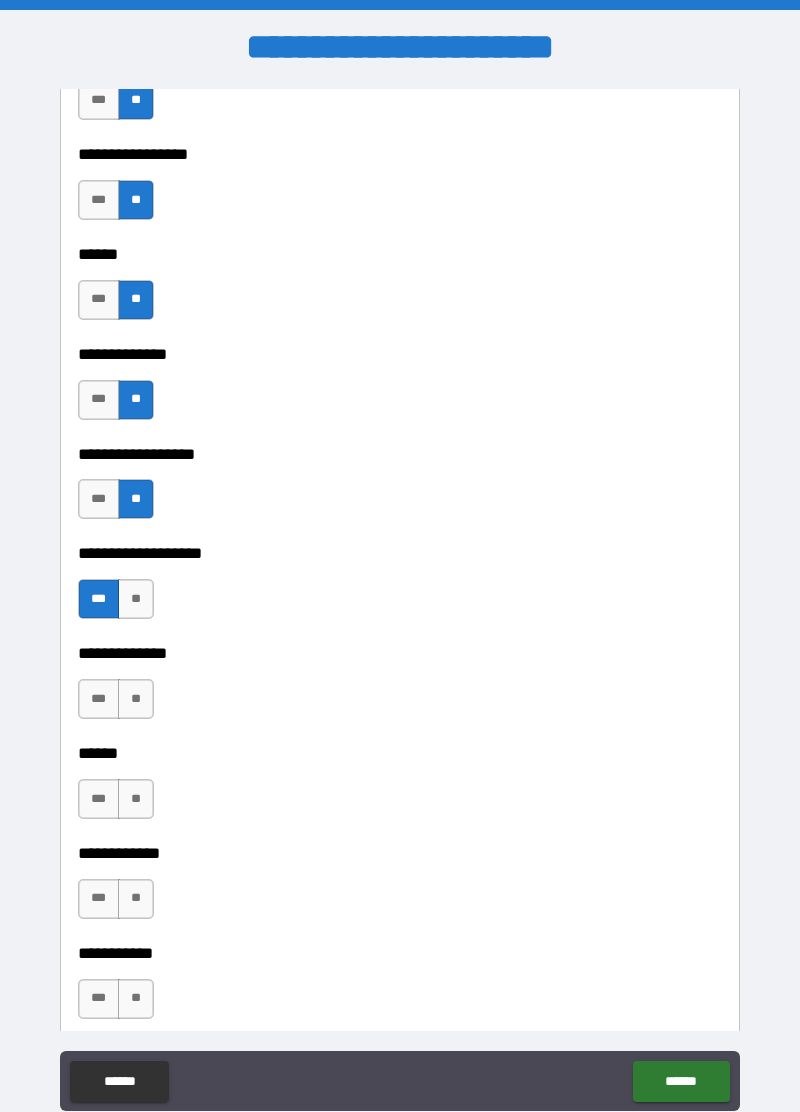 click on "**" at bounding box center [136, 699] 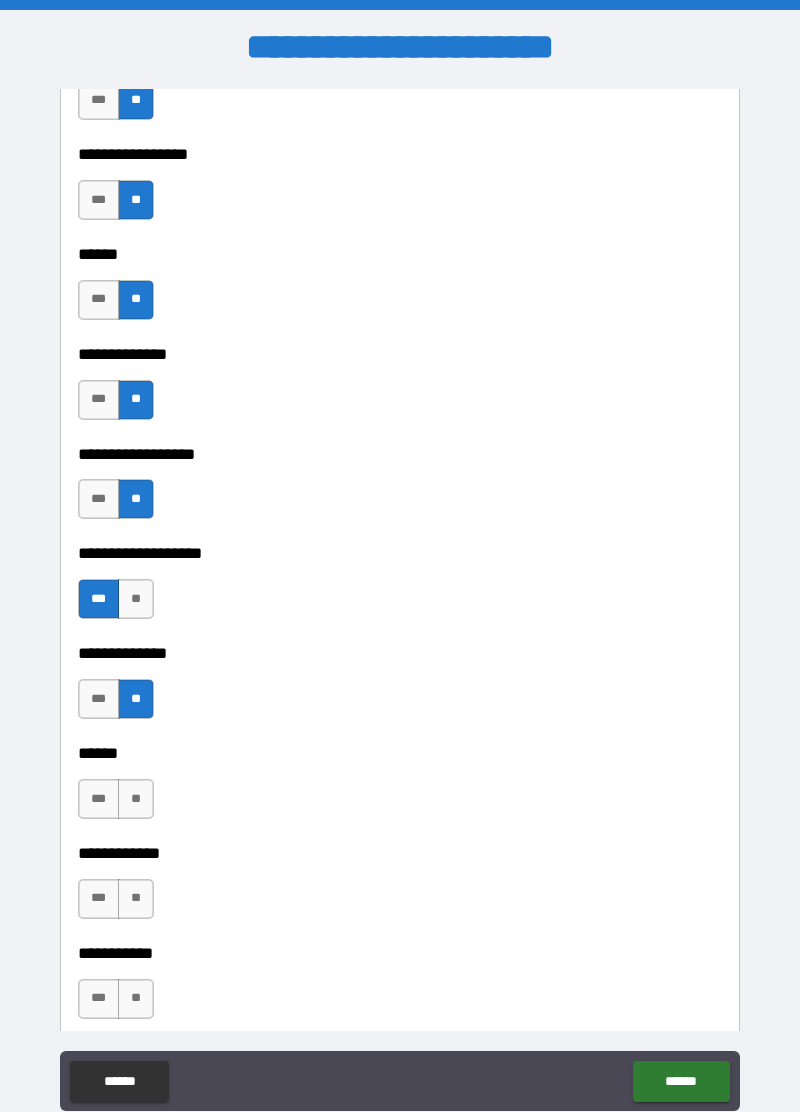 click on "**" at bounding box center (136, 799) 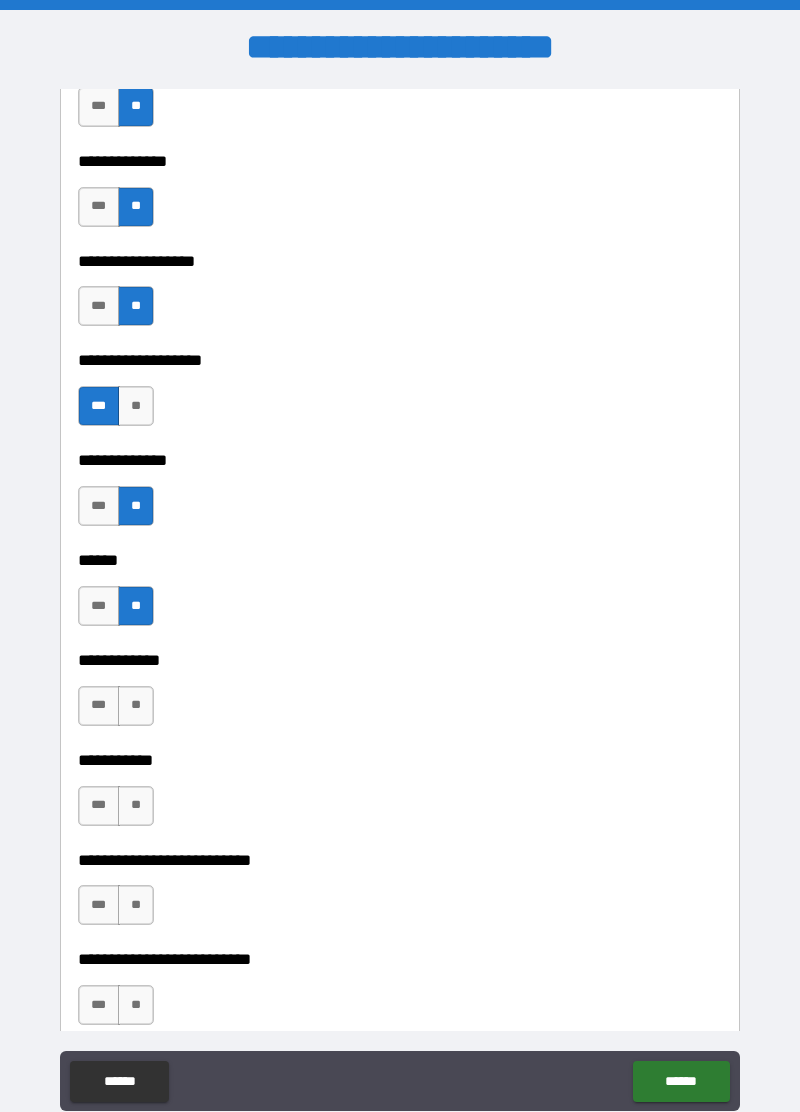 scroll, scrollTop: 3567, scrollLeft: 0, axis: vertical 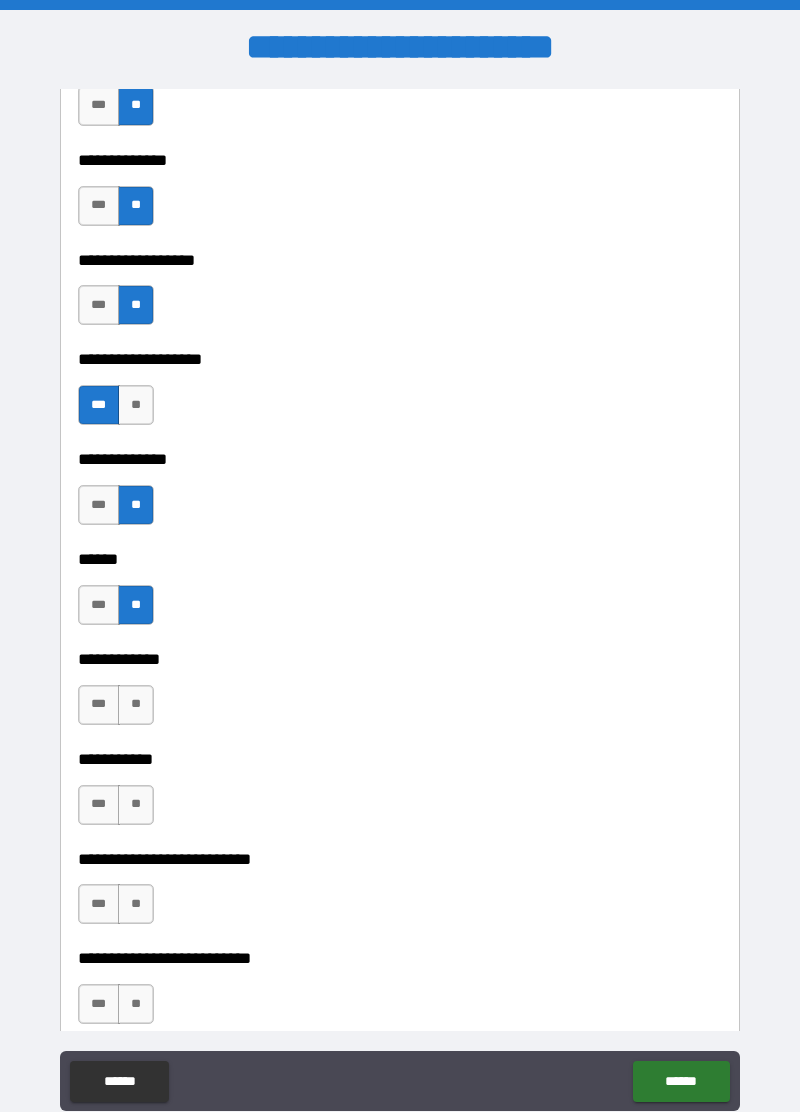 click on "**" at bounding box center (136, 705) 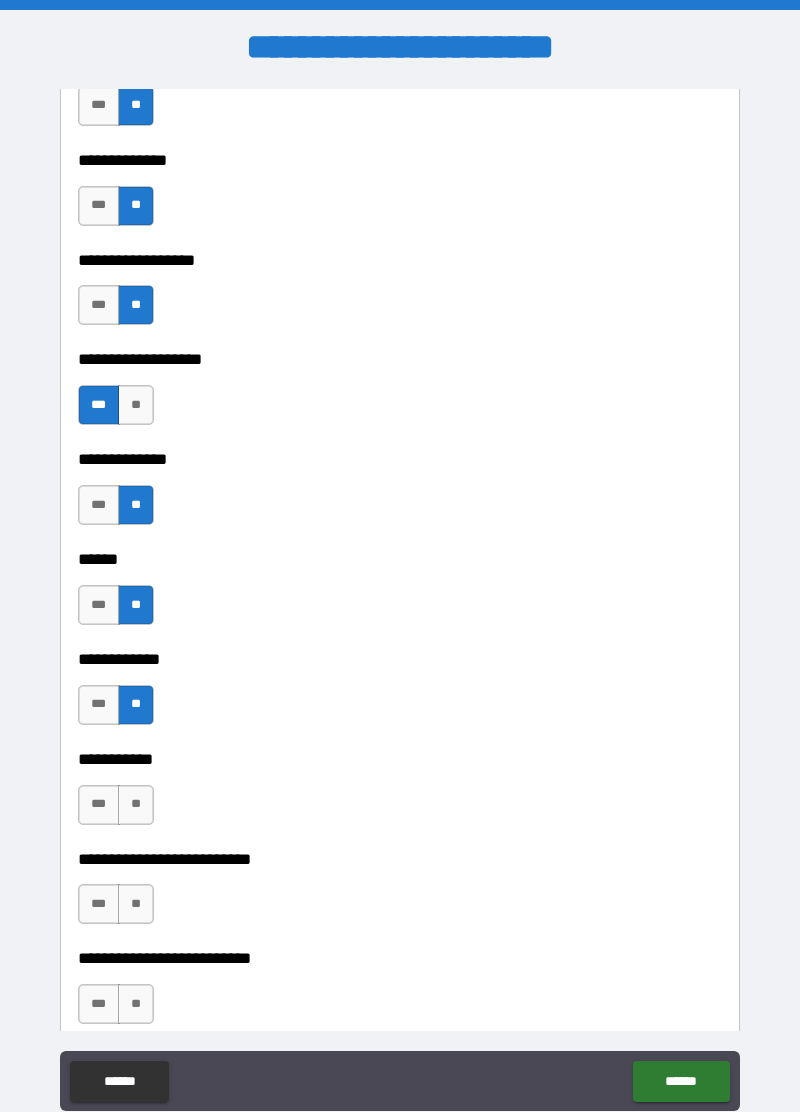 click on "**" at bounding box center (136, 805) 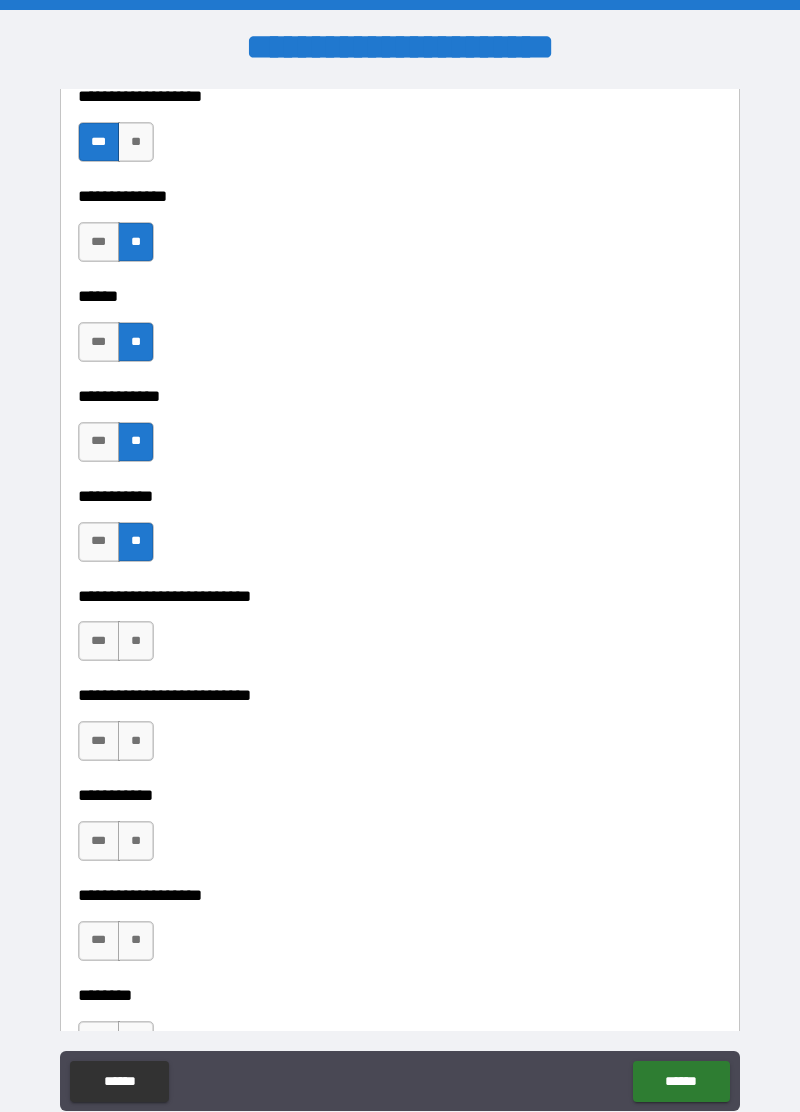 scroll, scrollTop: 3828, scrollLeft: 0, axis: vertical 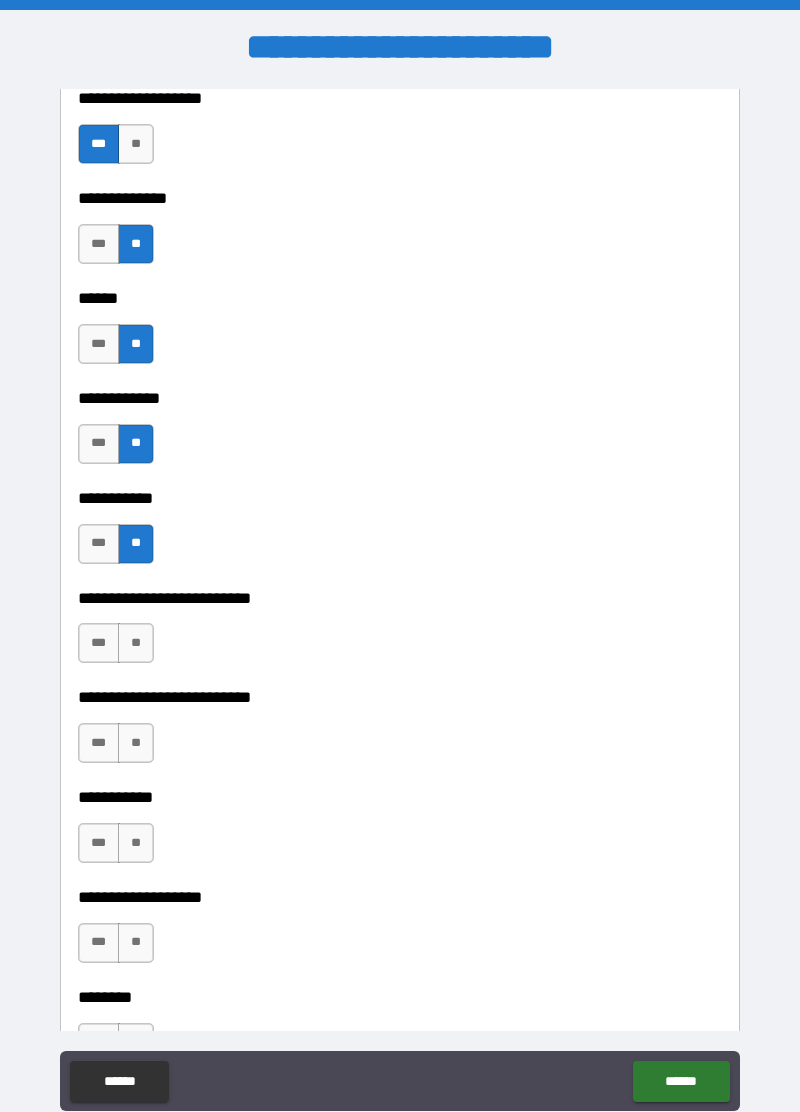 click on "**" at bounding box center (136, 643) 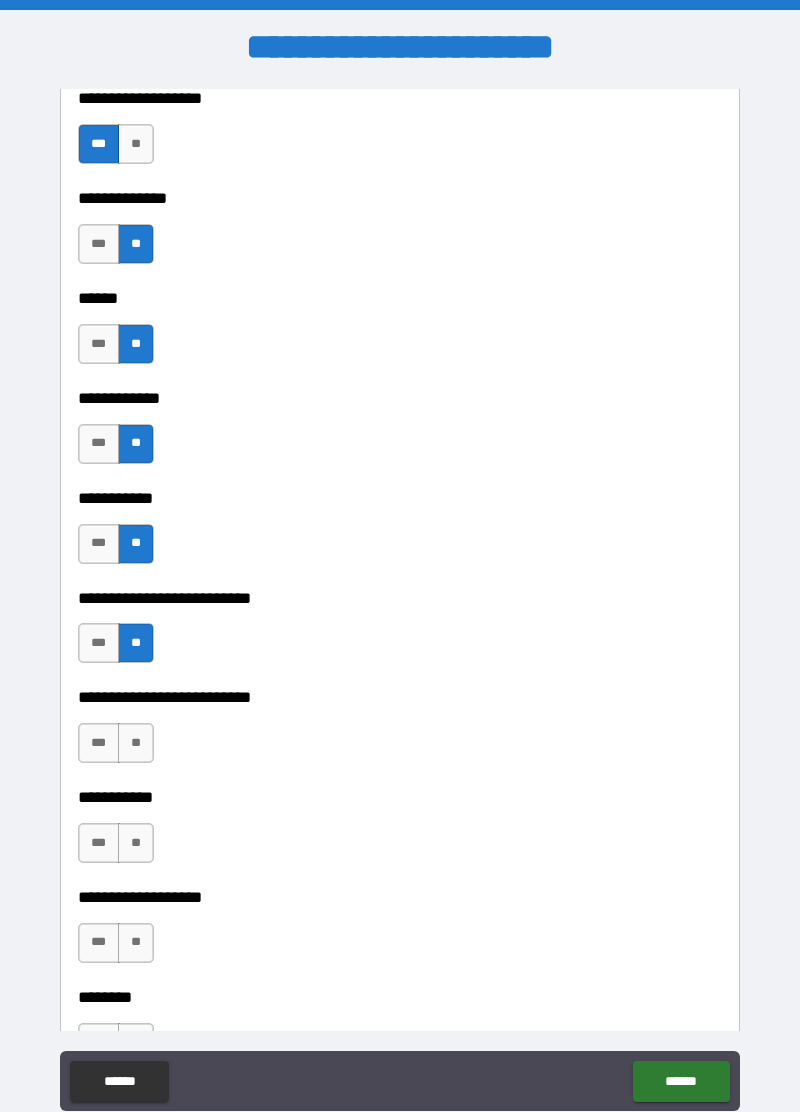 click on "**" at bounding box center [136, 743] 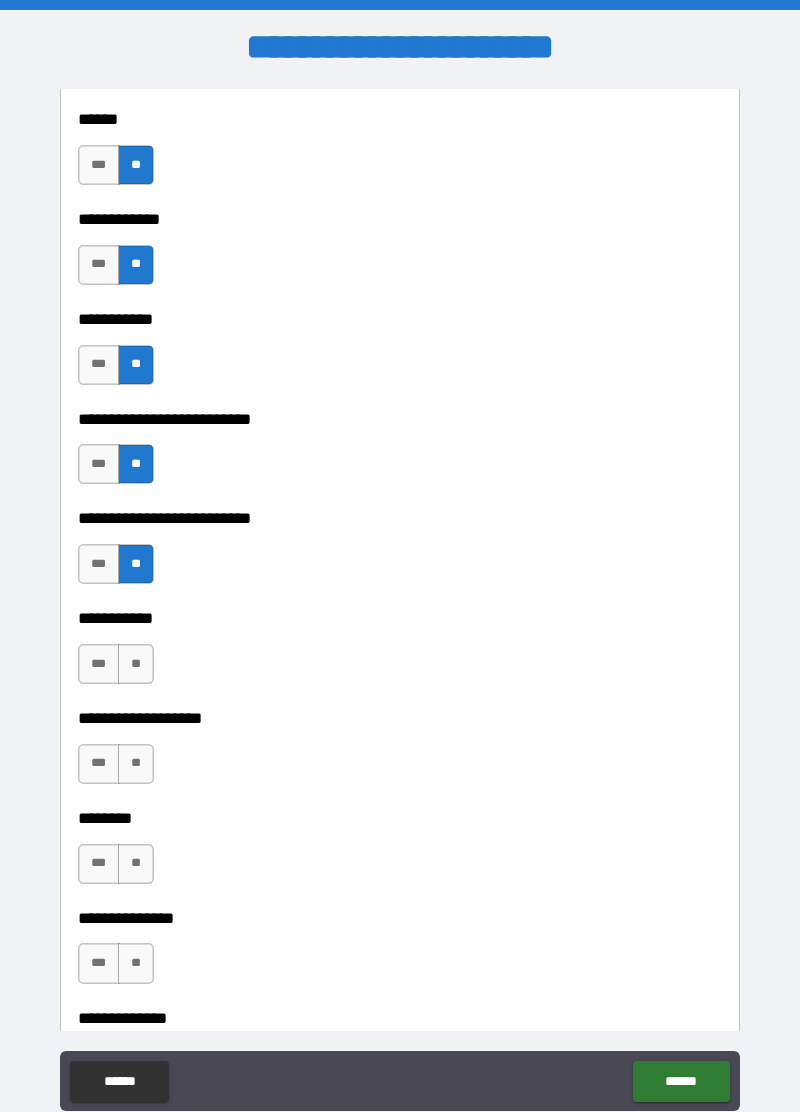 scroll, scrollTop: 4008, scrollLeft: 0, axis: vertical 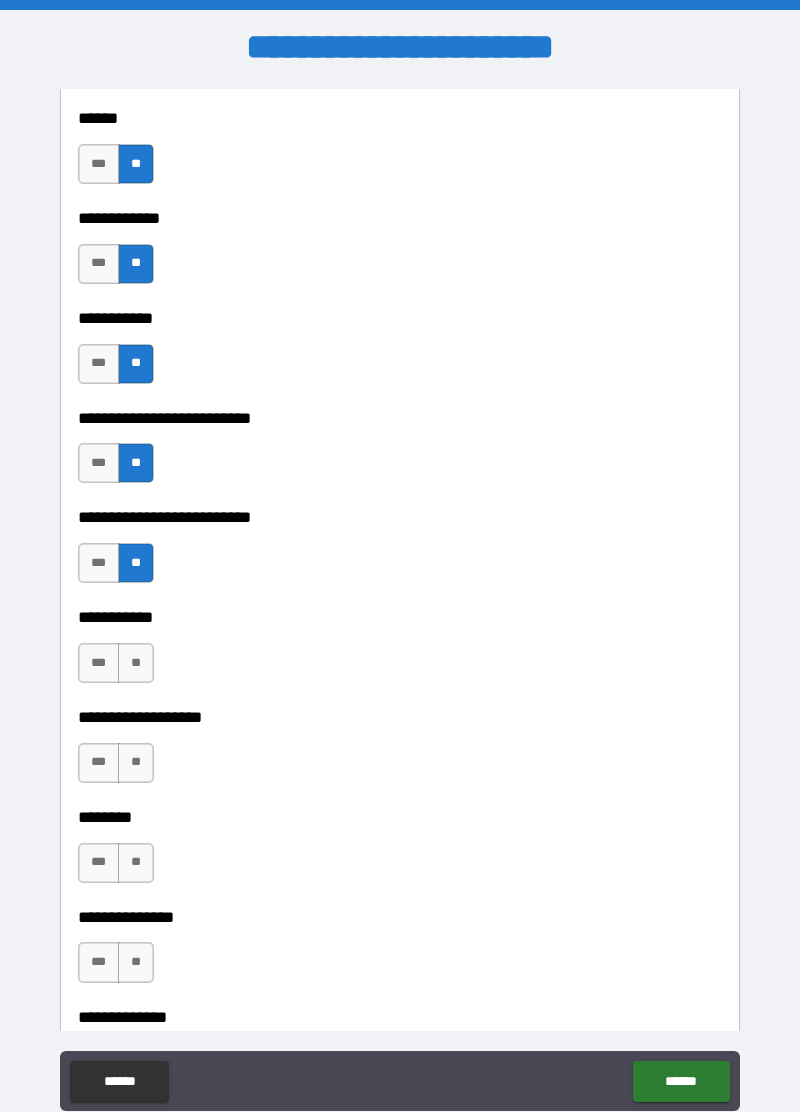 click on "**" at bounding box center [136, 663] 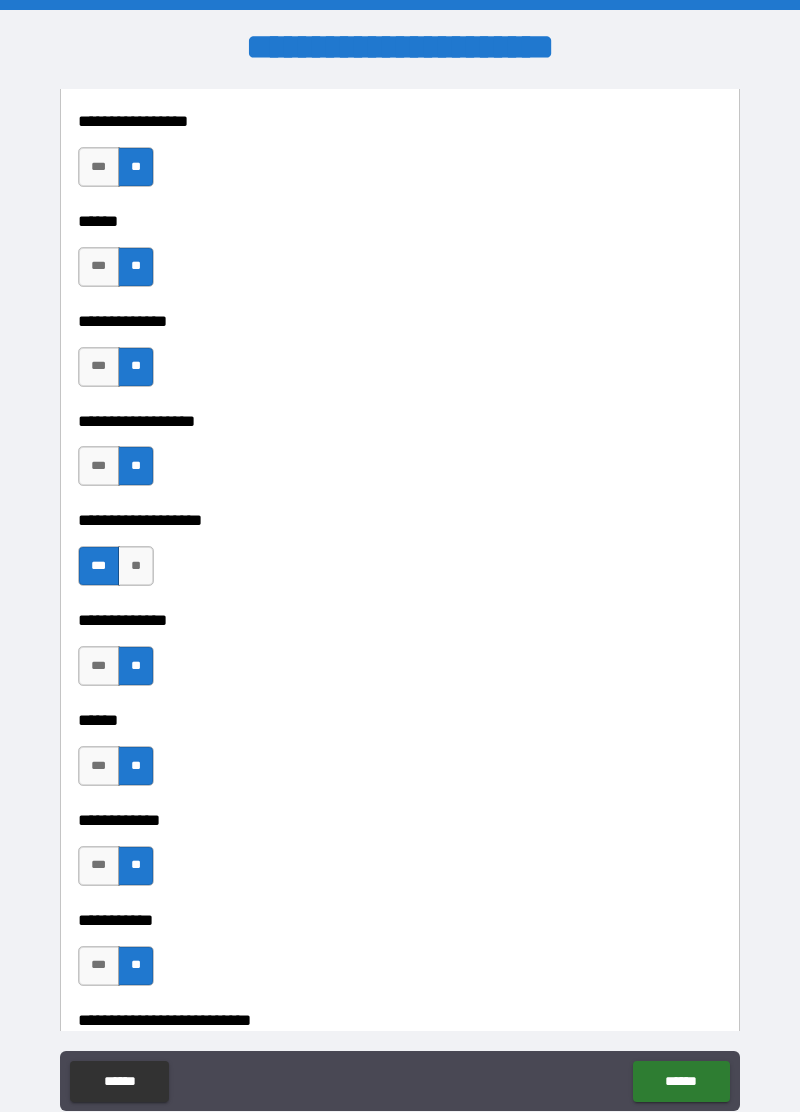 click on "**" at bounding box center (136, 566) 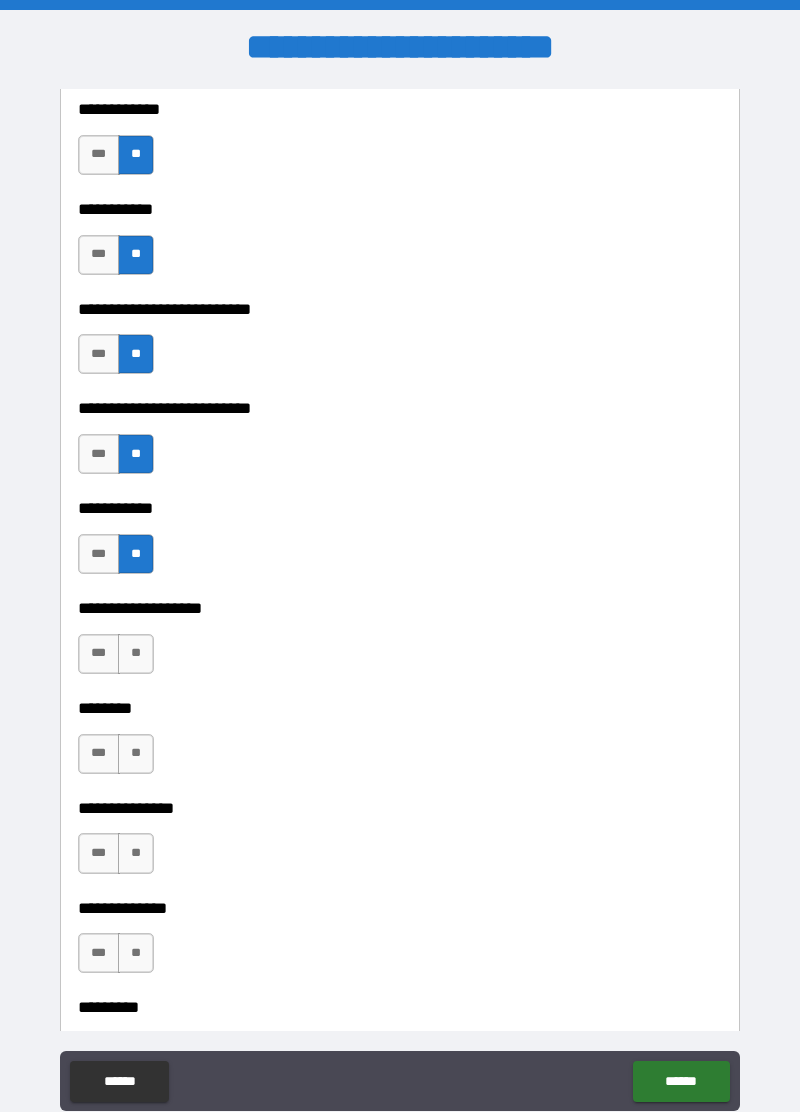 scroll, scrollTop: 4120, scrollLeft: 0, axis: vertical 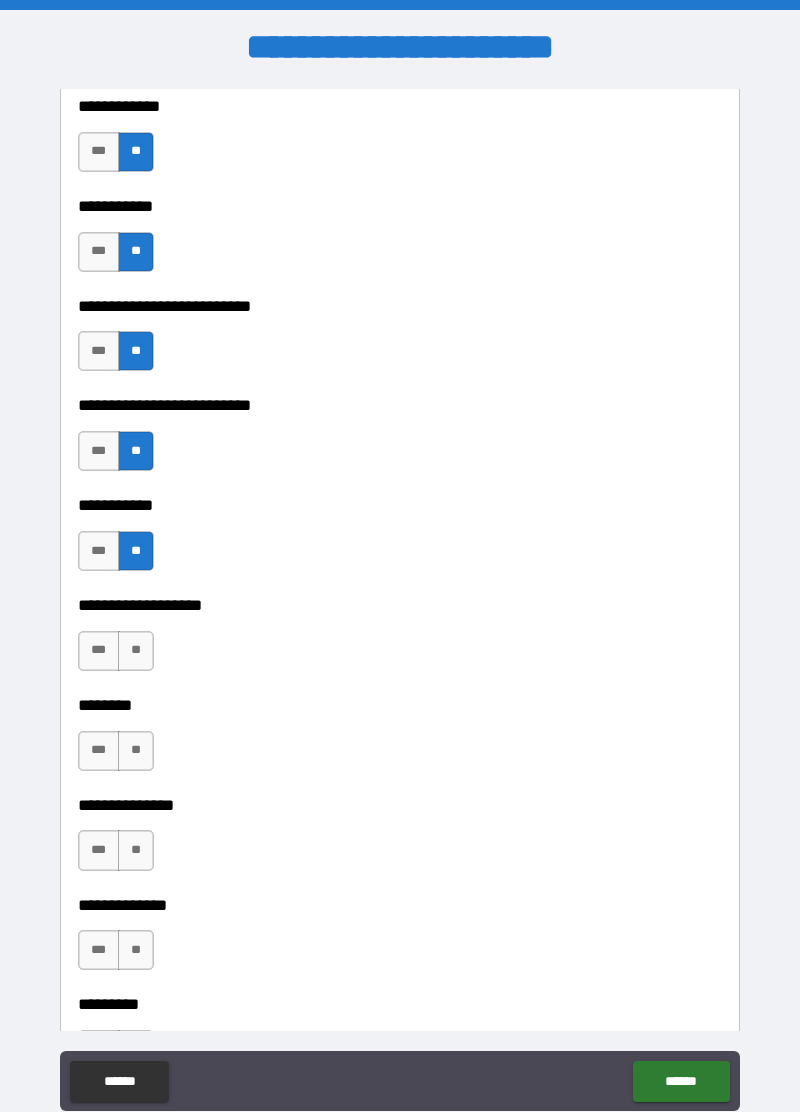 click on "**" at bounding box center [136, 651] 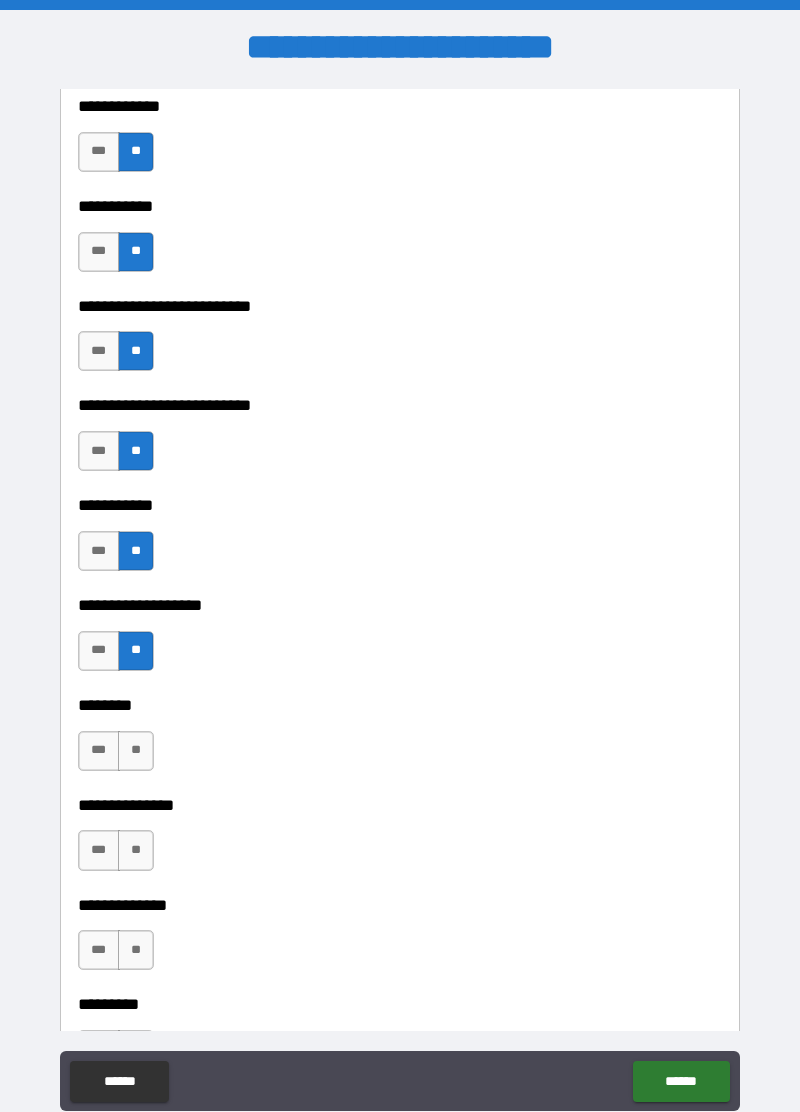 click on "**" at bounding box center (136, 751) 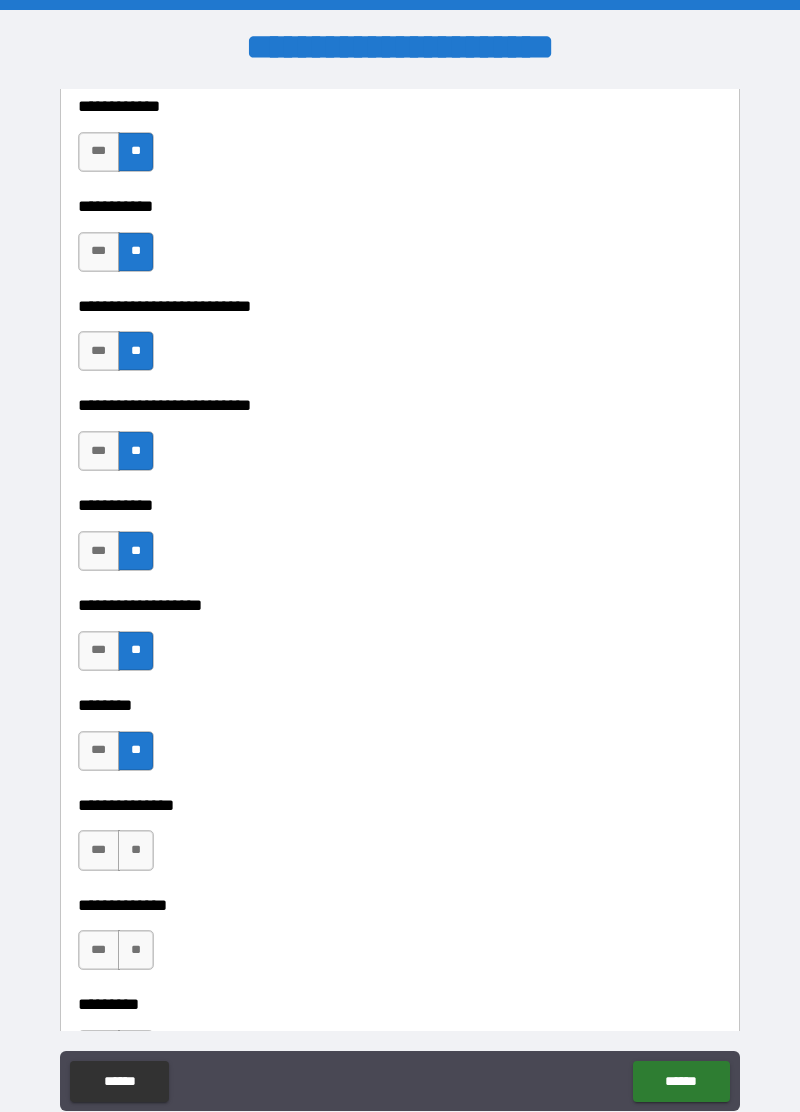 click on "**" at bounding box center [136, 850] 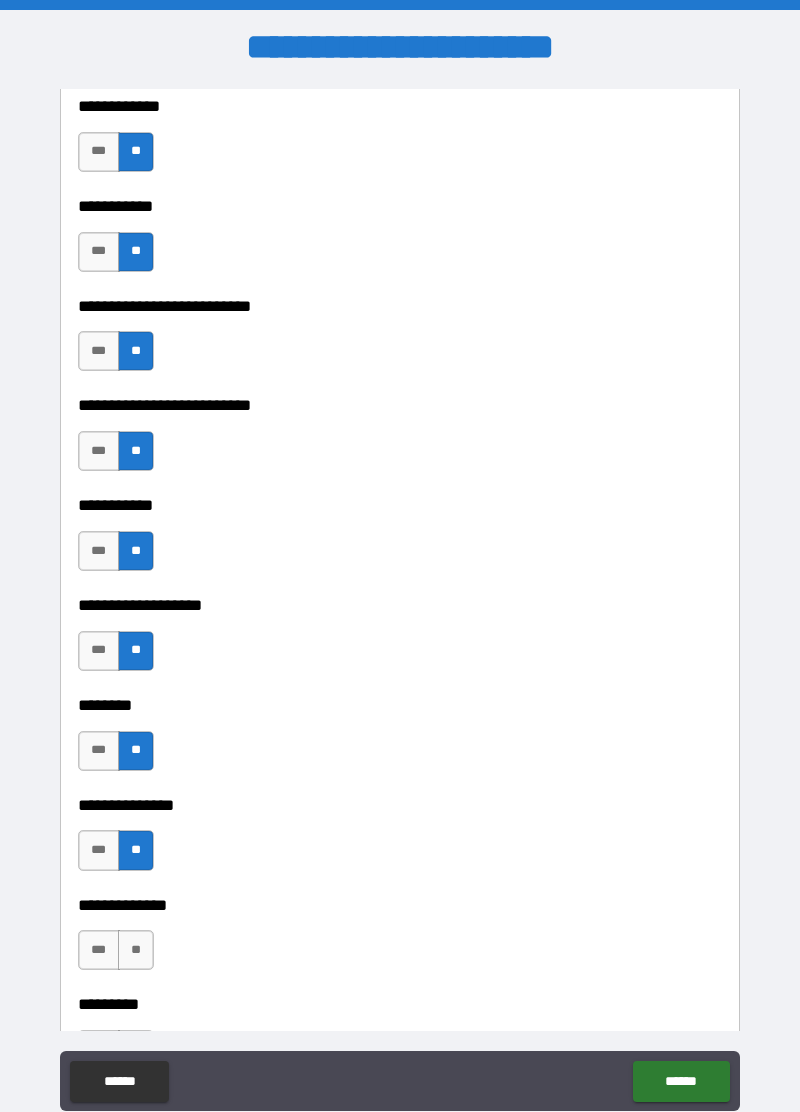 click on "**" at bounding box center [136, 950] 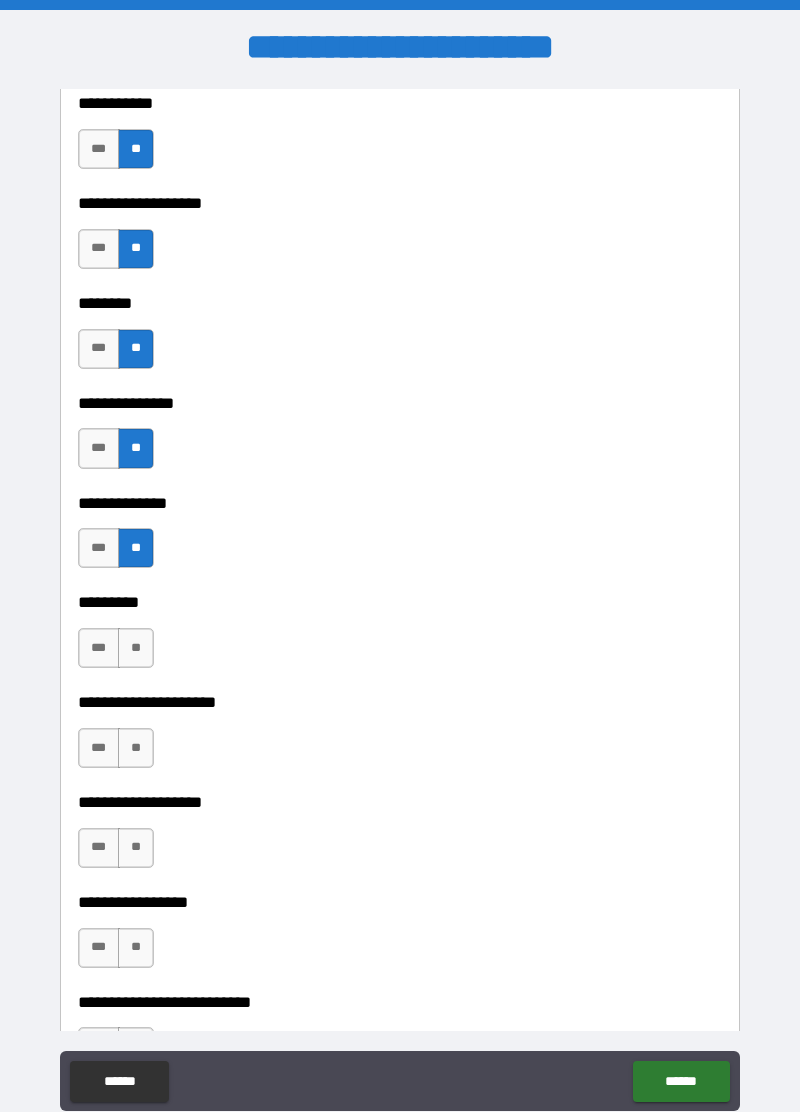 scroll, scrollTop: 4548, scrollLeft: 0, axis: vertical 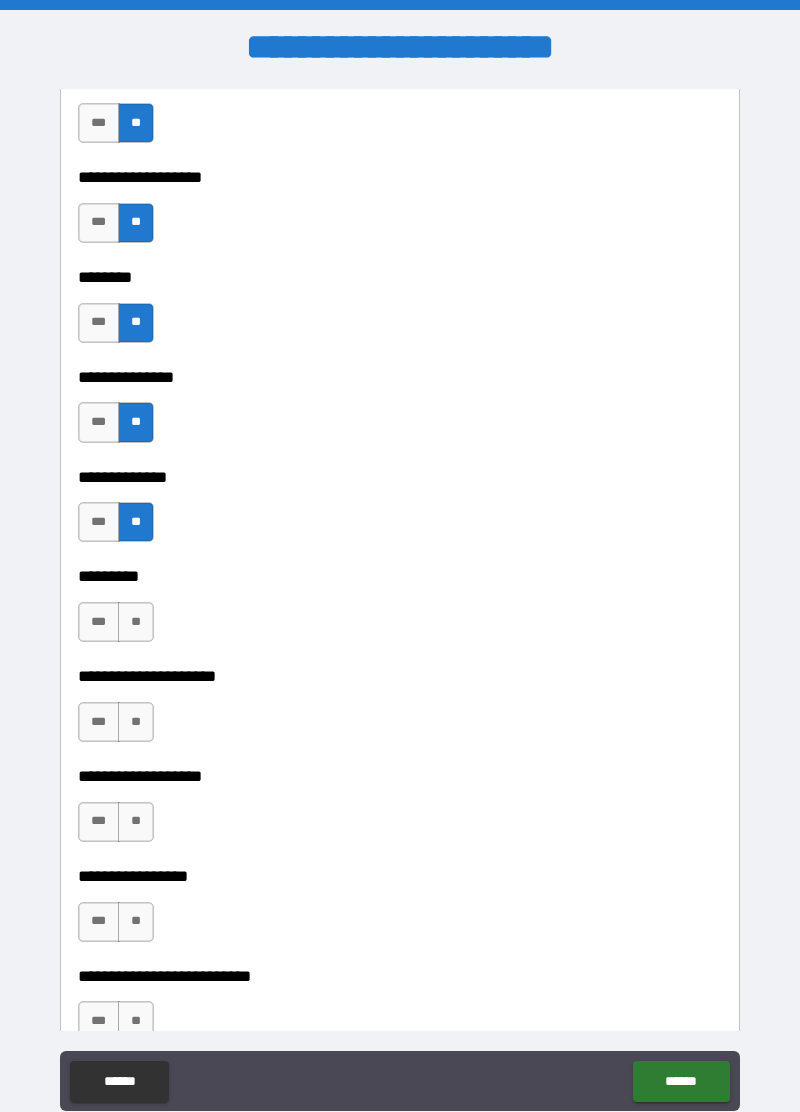 click on "**" at bounding box center [136, 622] 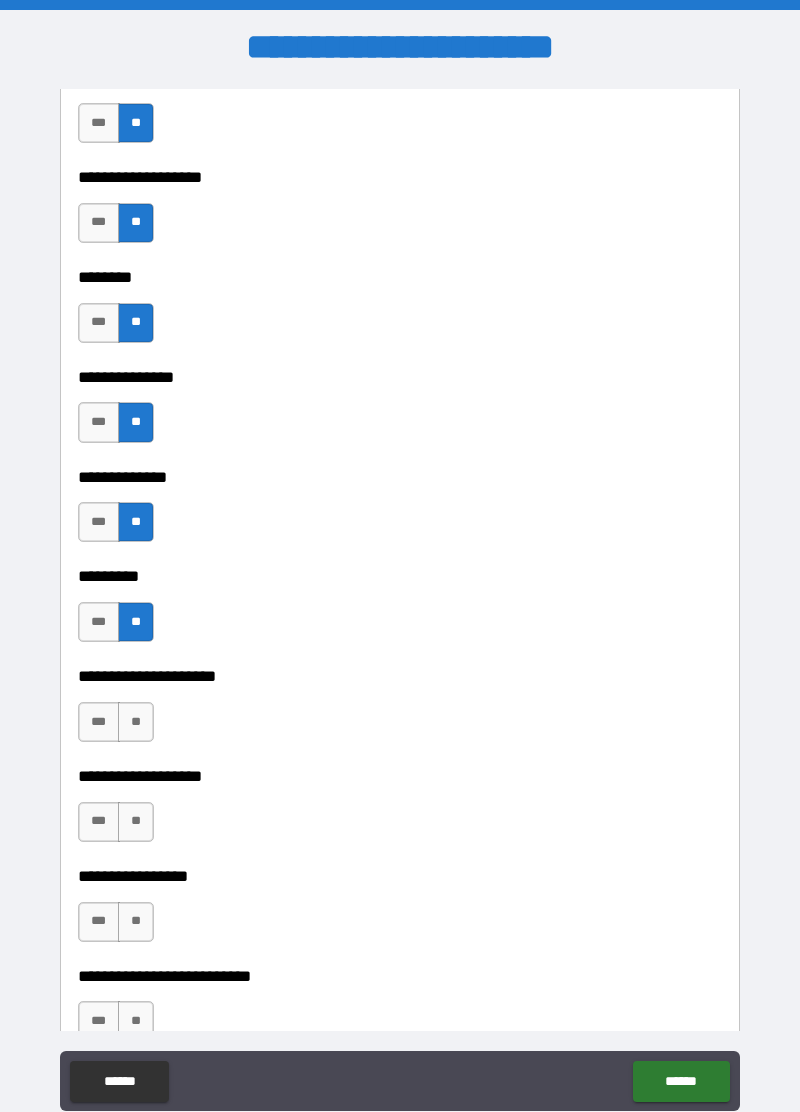 click on "**" at bounding box center (136, 722) 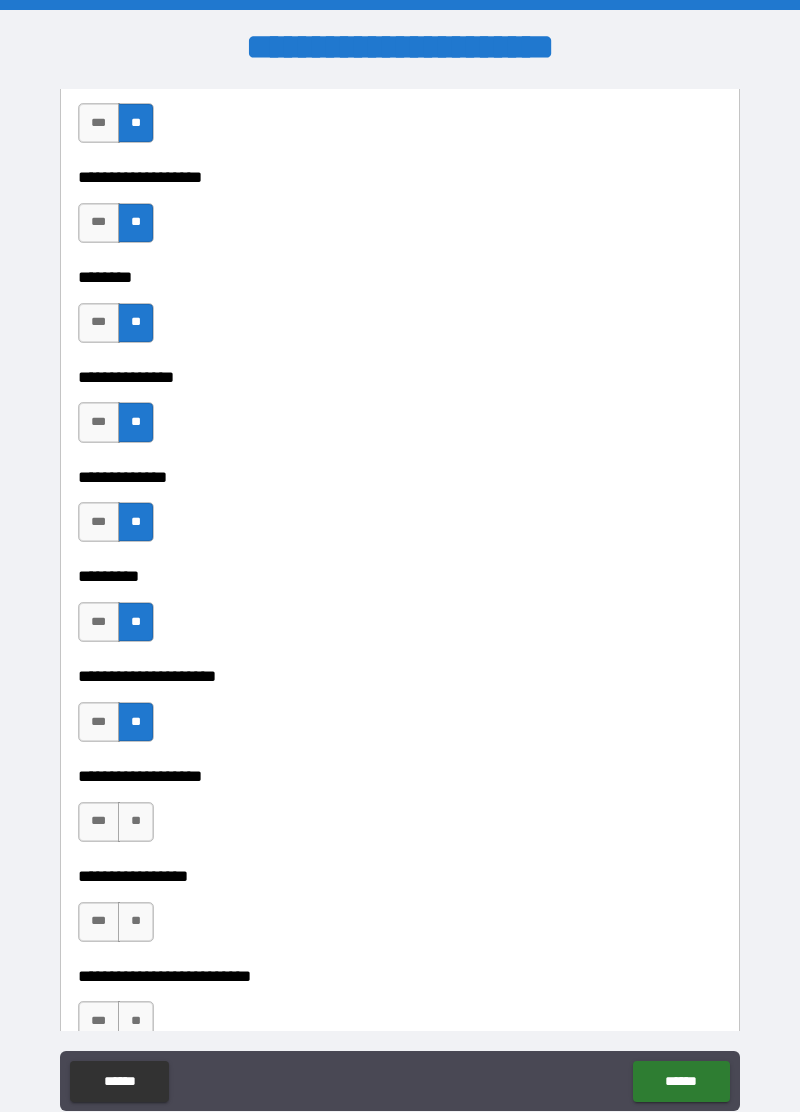 click on "**" at bounding box center (136, 822) 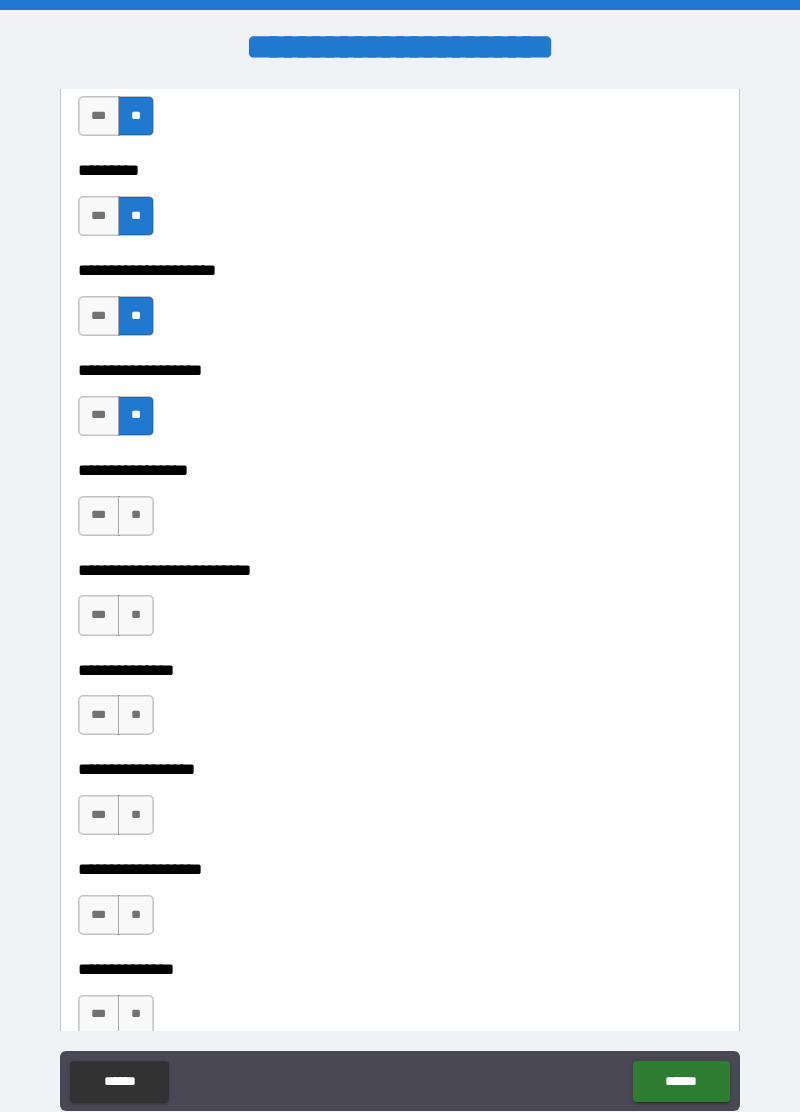 scroll, scrollTop: 4954, scrollLeft: 0, axis: vertical 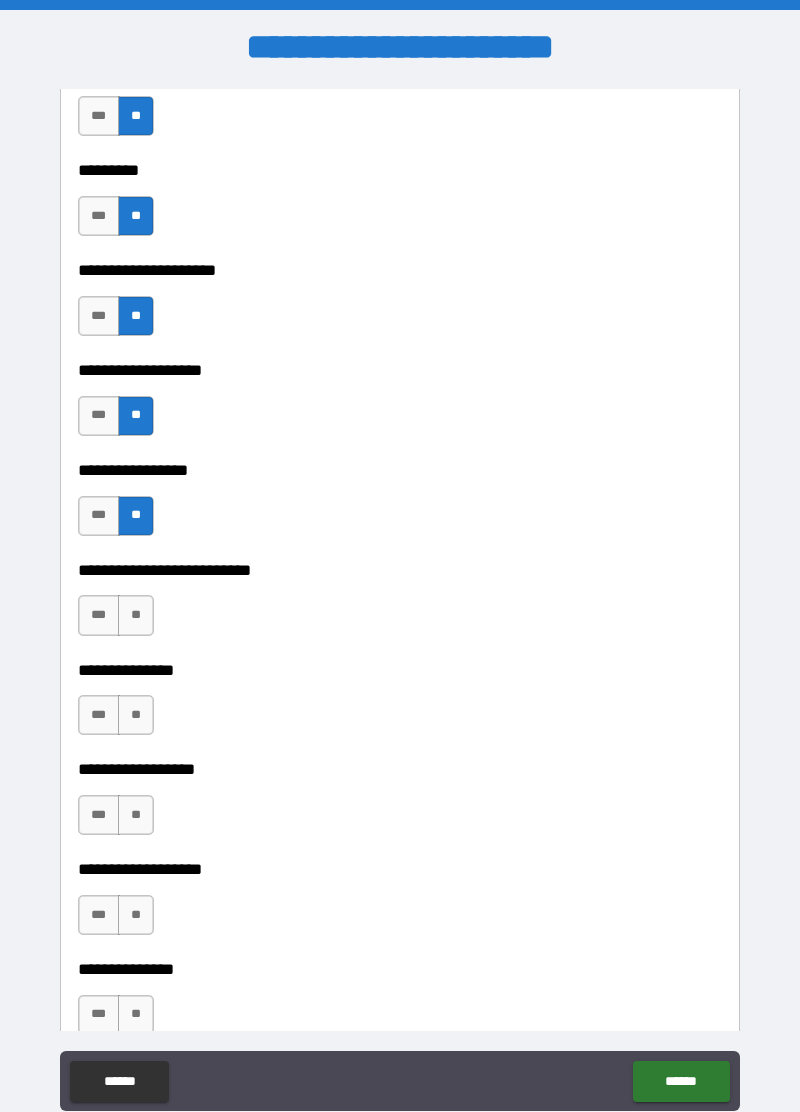 click on "**" at bounding box center [136, 615] 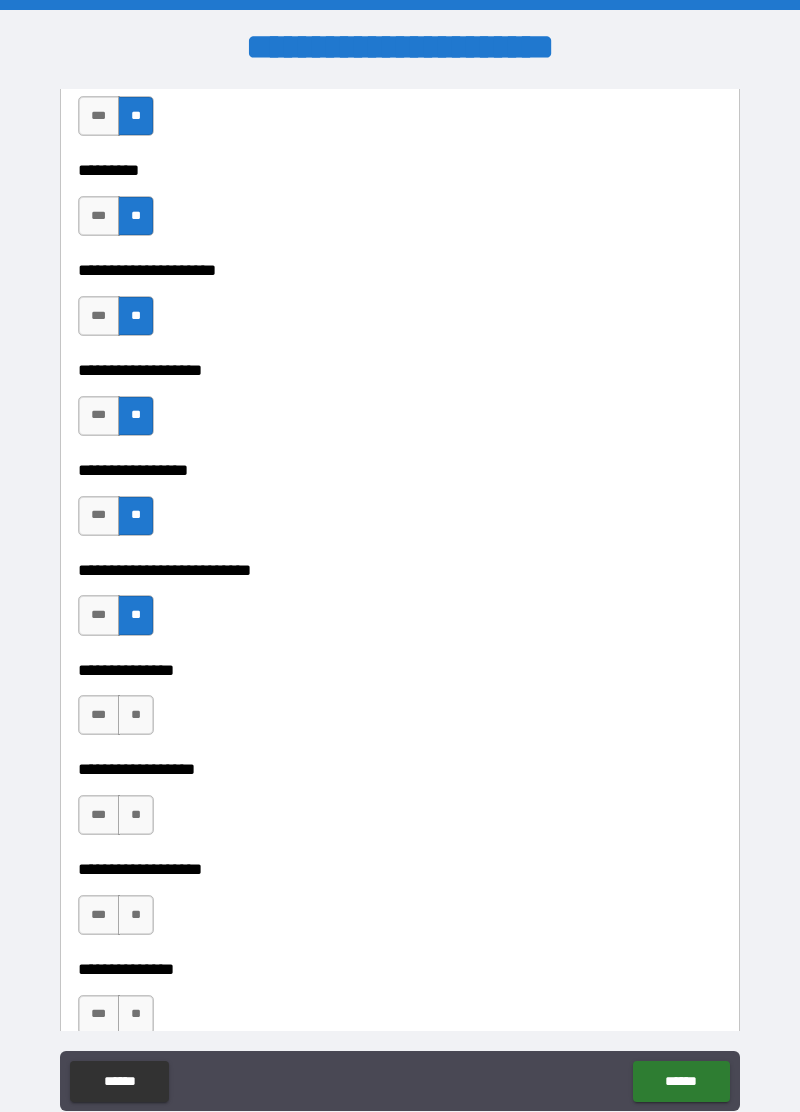 click on "**" at bounding box center (136, 715) 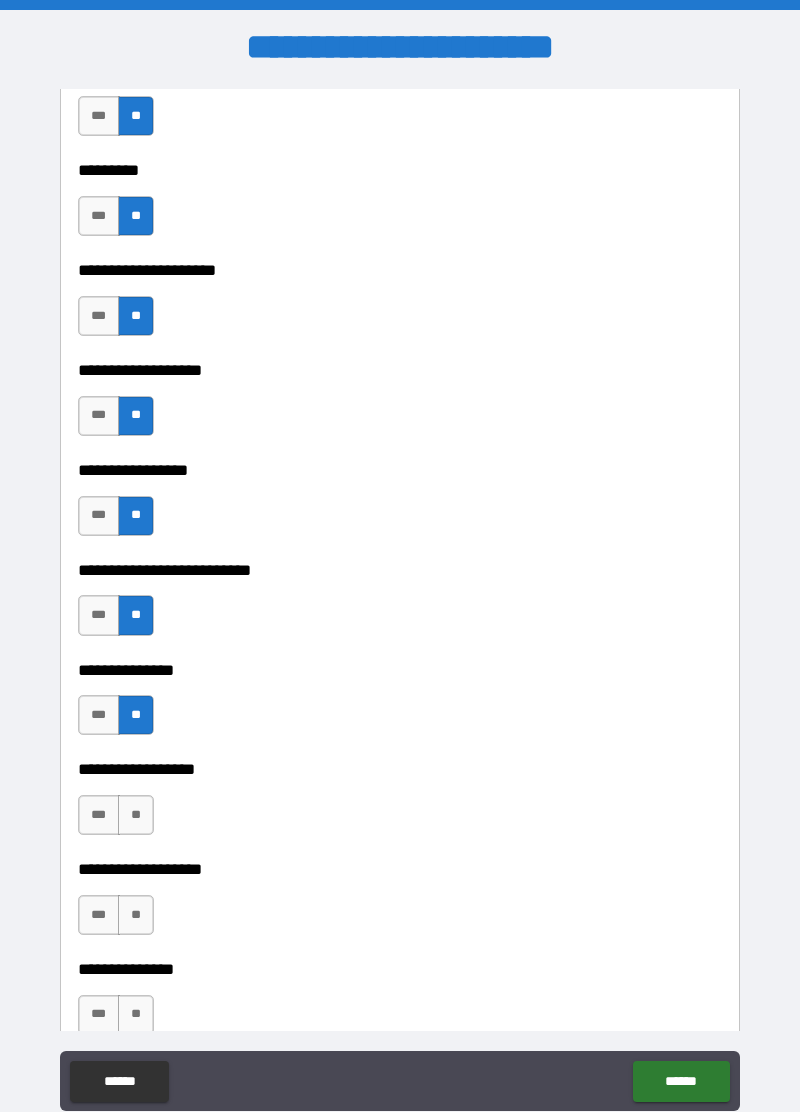click on "**" at bounding box center (136, 815) 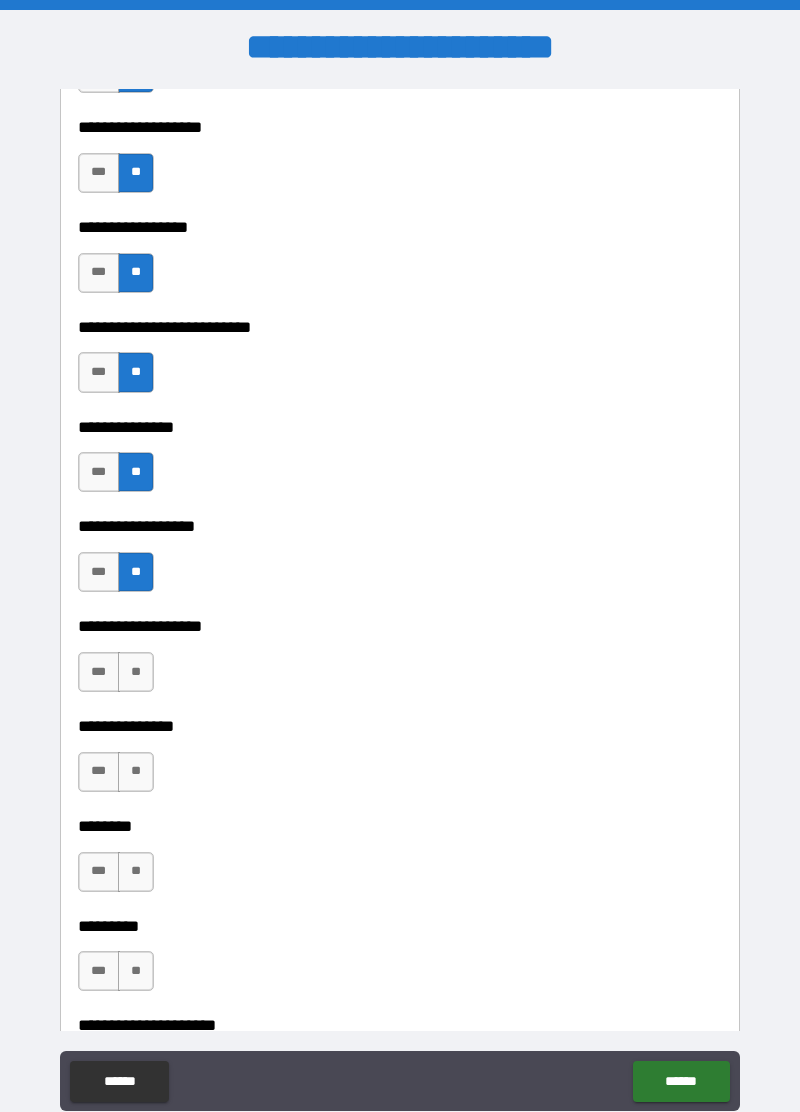 scroll, scrollTop: 5198, scrollLeft: 0, axis: vertical 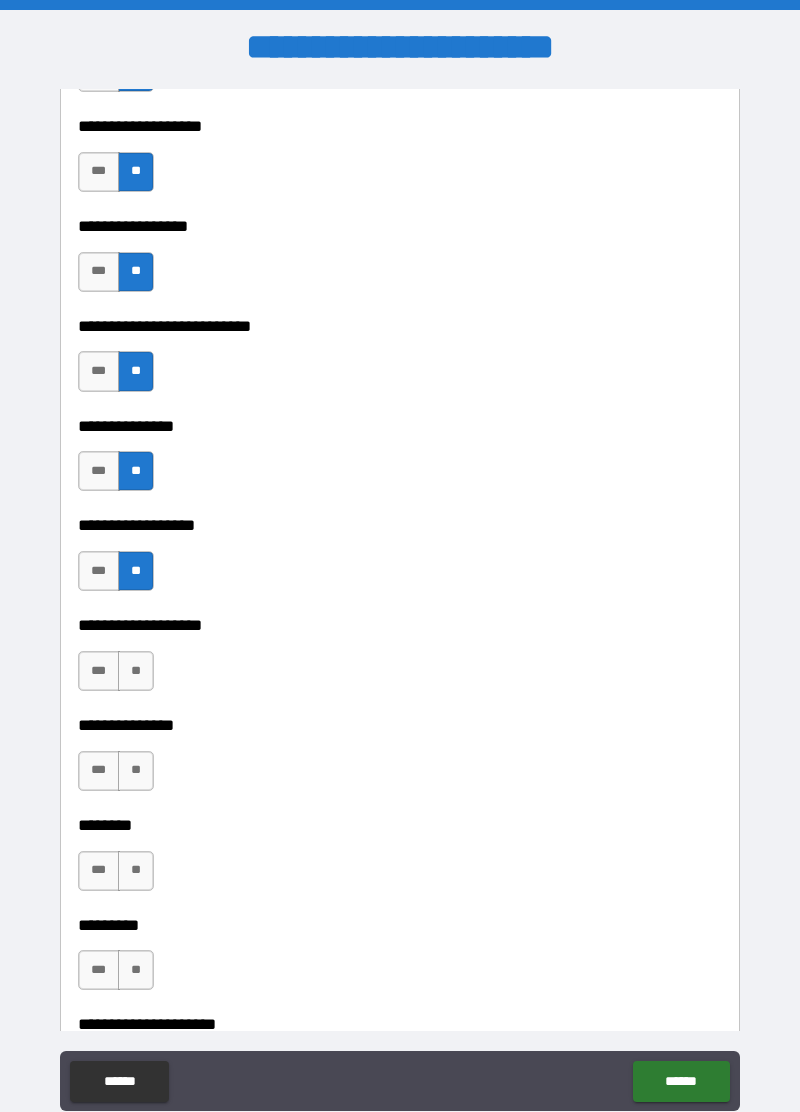 click on "**" at bounding box center (136, 671) 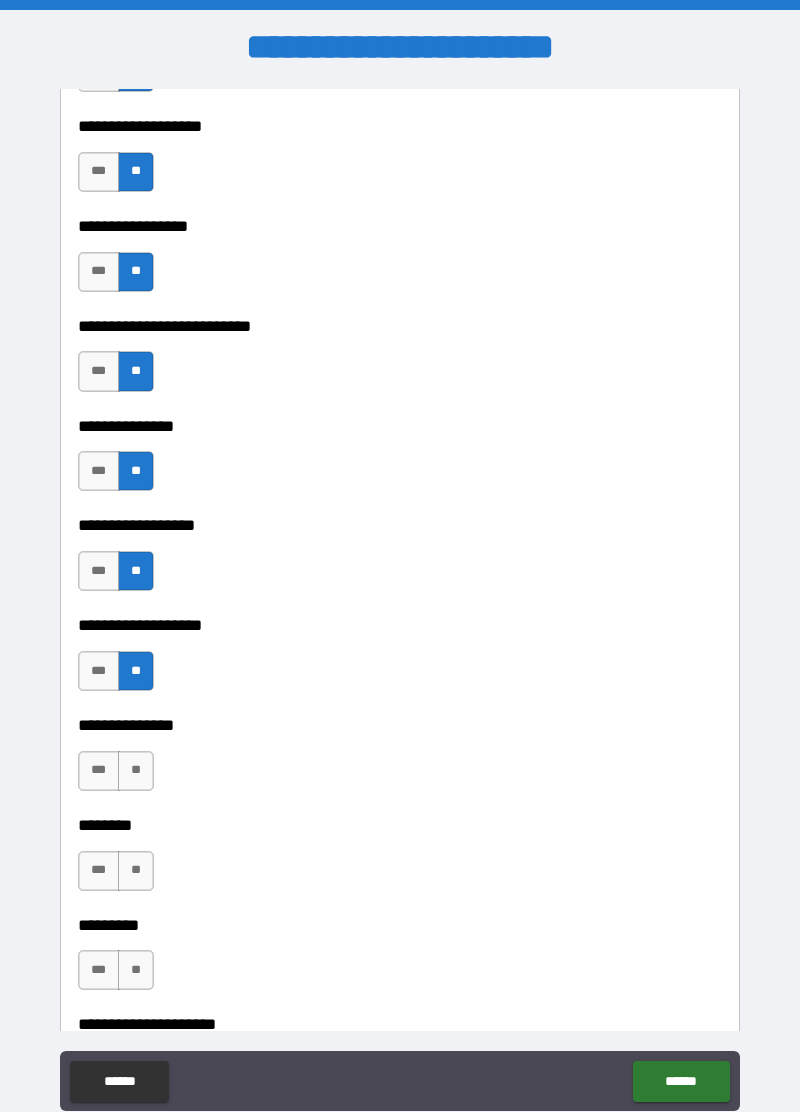 click on "**" at bounding box center (136, 771) 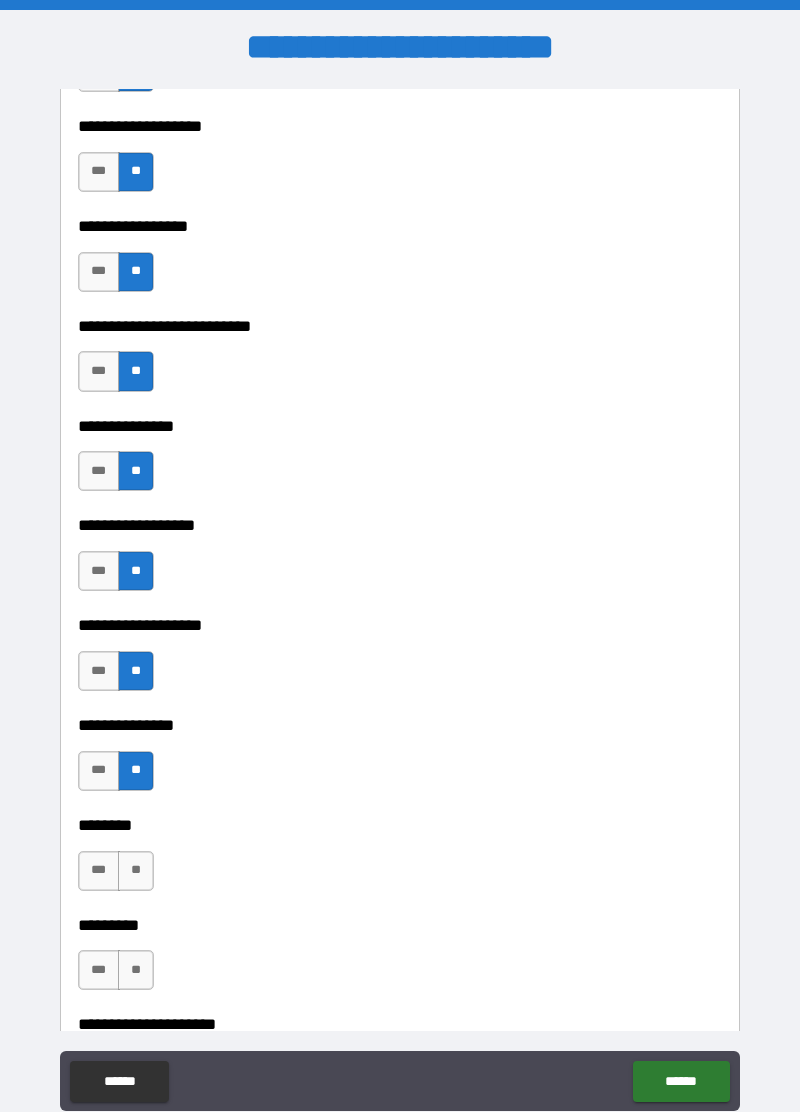 click on "**" at bounding box center [136, 871] 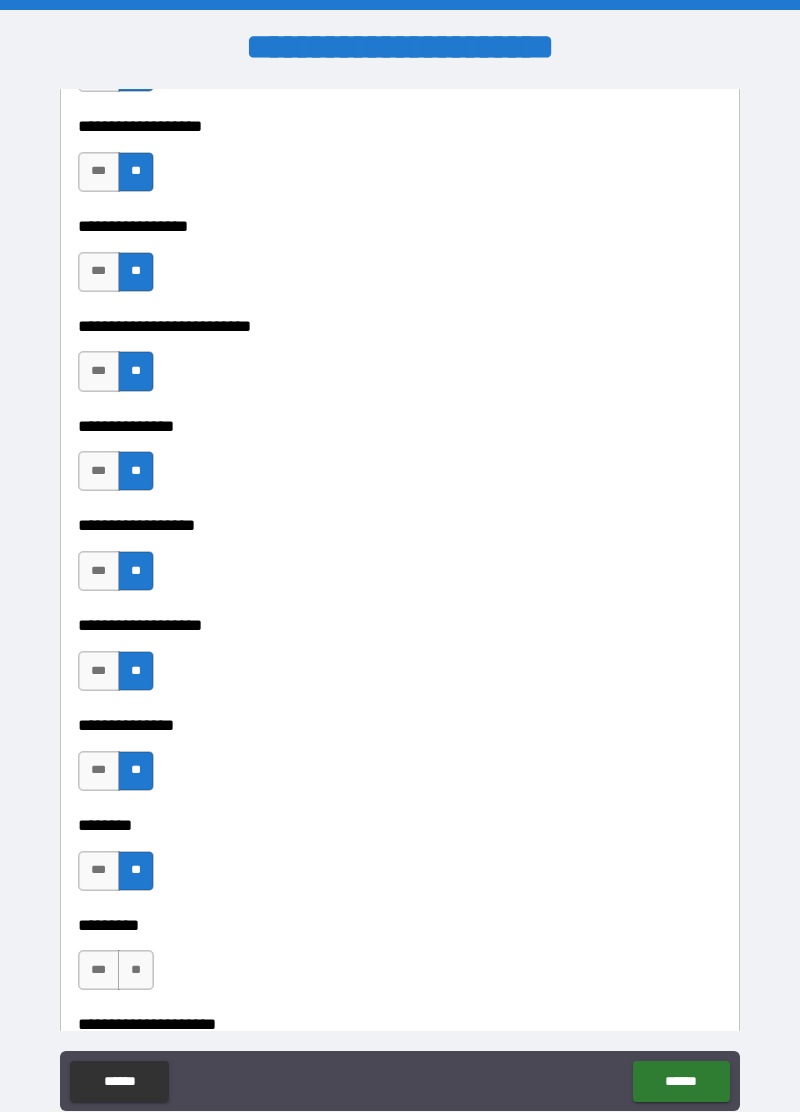 click on "**" at bounding box center (136, 970) 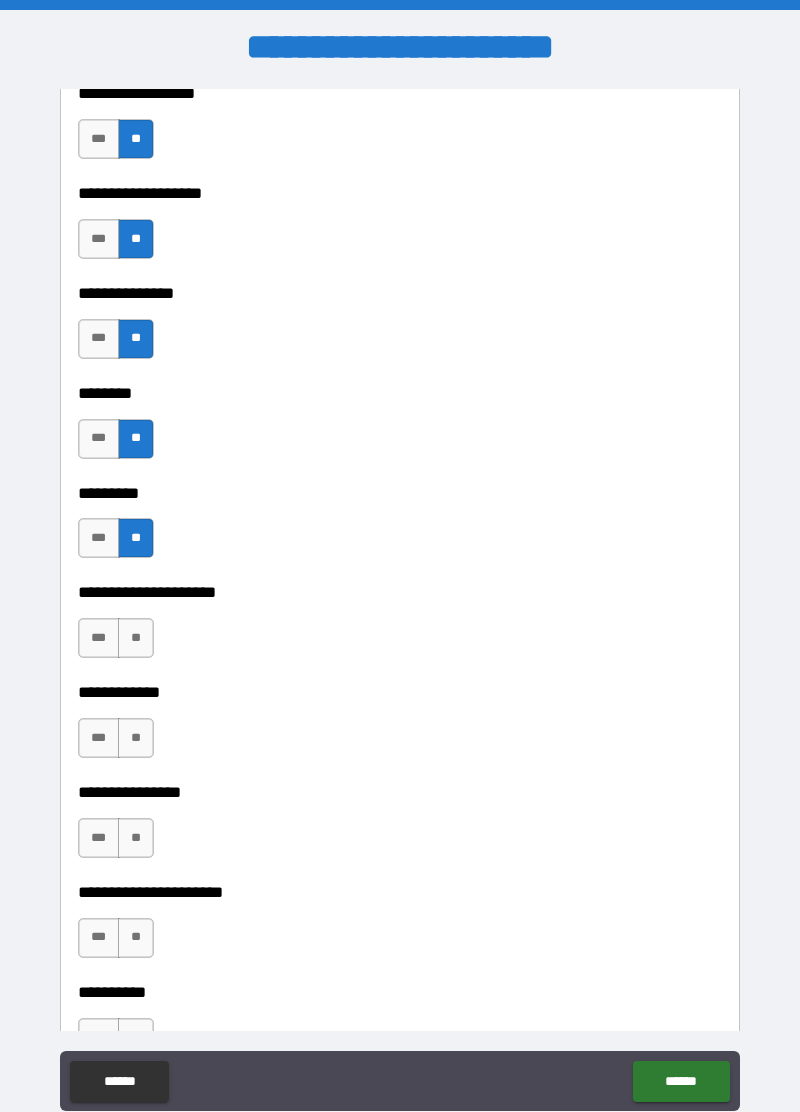 scroll, scrollTop: 5631, scrollLeft: 0, axis: vertical 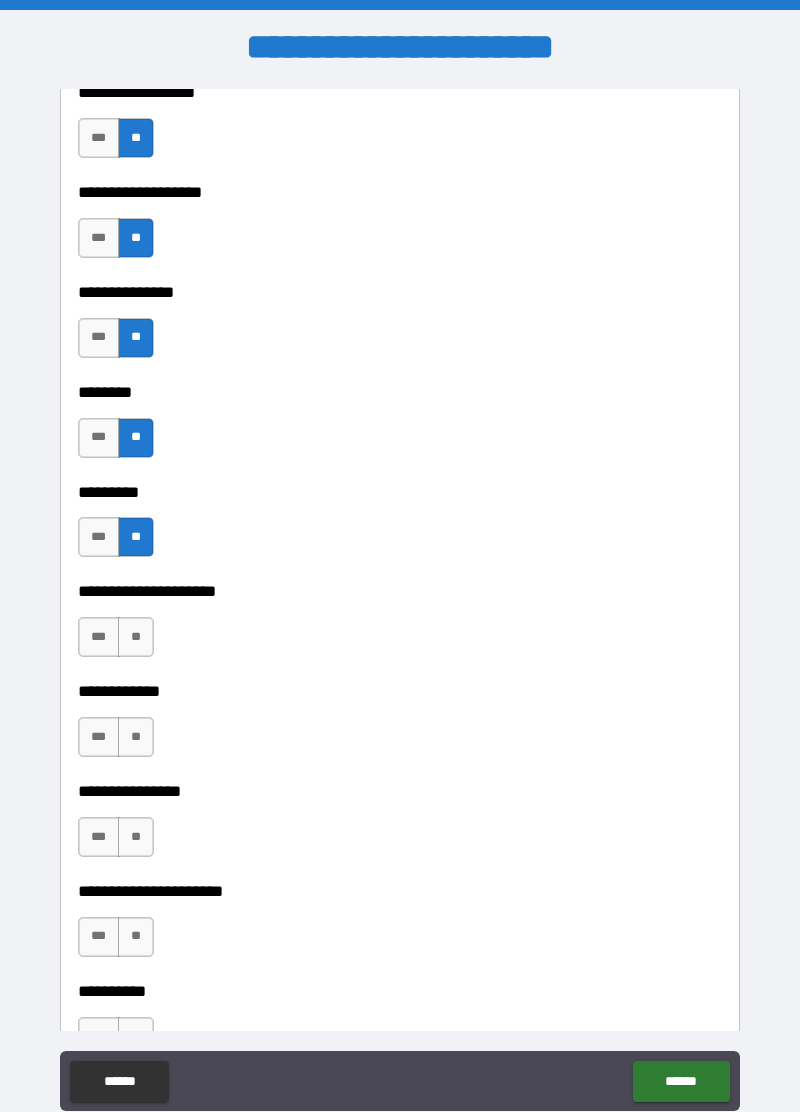 click on "*** **" at bounding box center [116, 637] 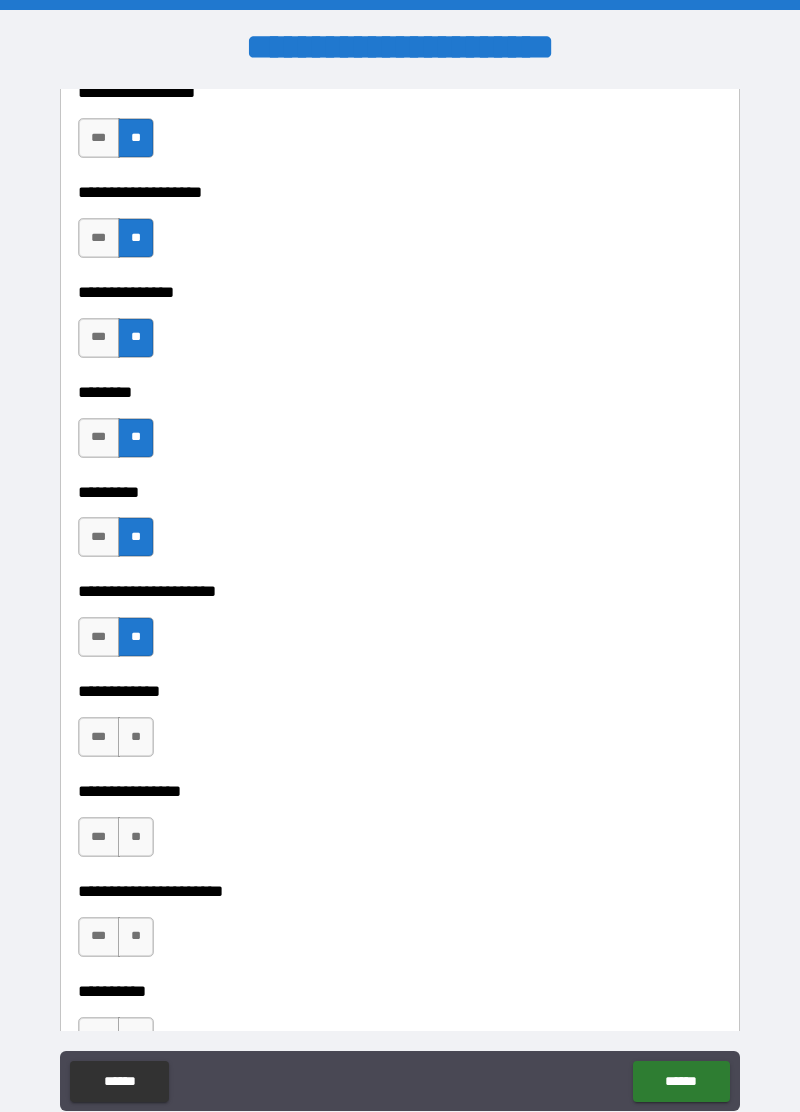 click on "**" at bounding box center (136, 737) 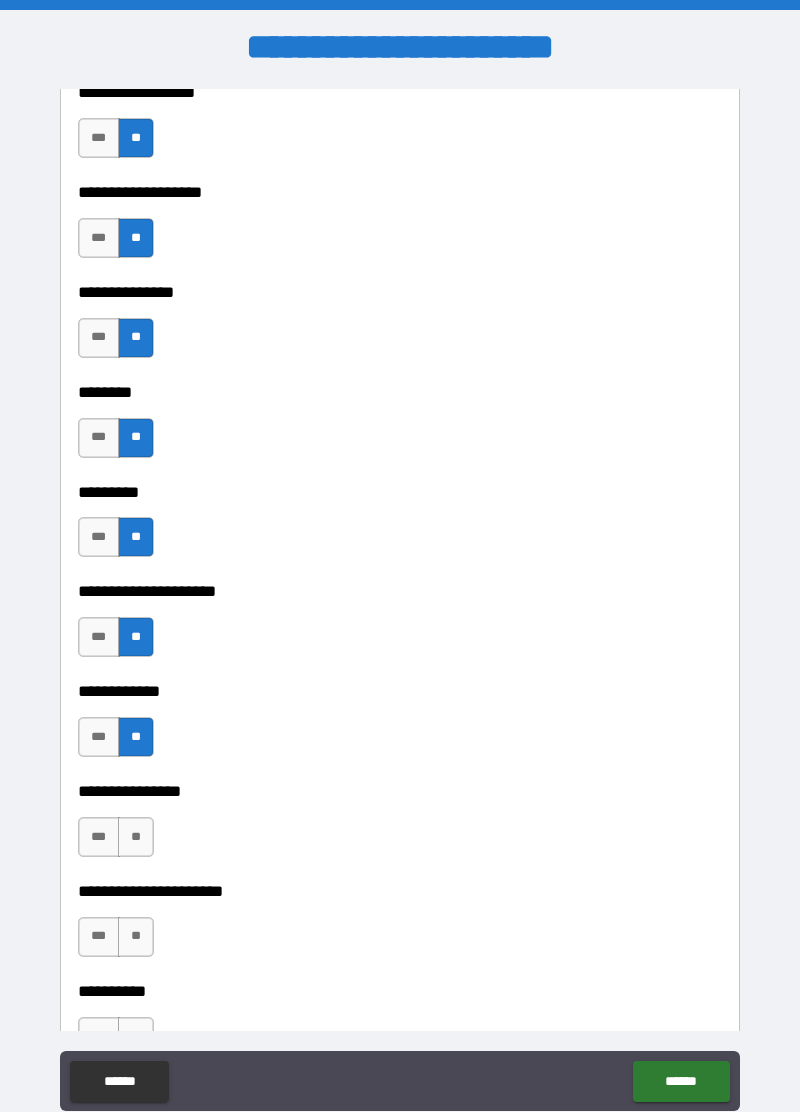 click on "**" at bounding box center [136, 837] 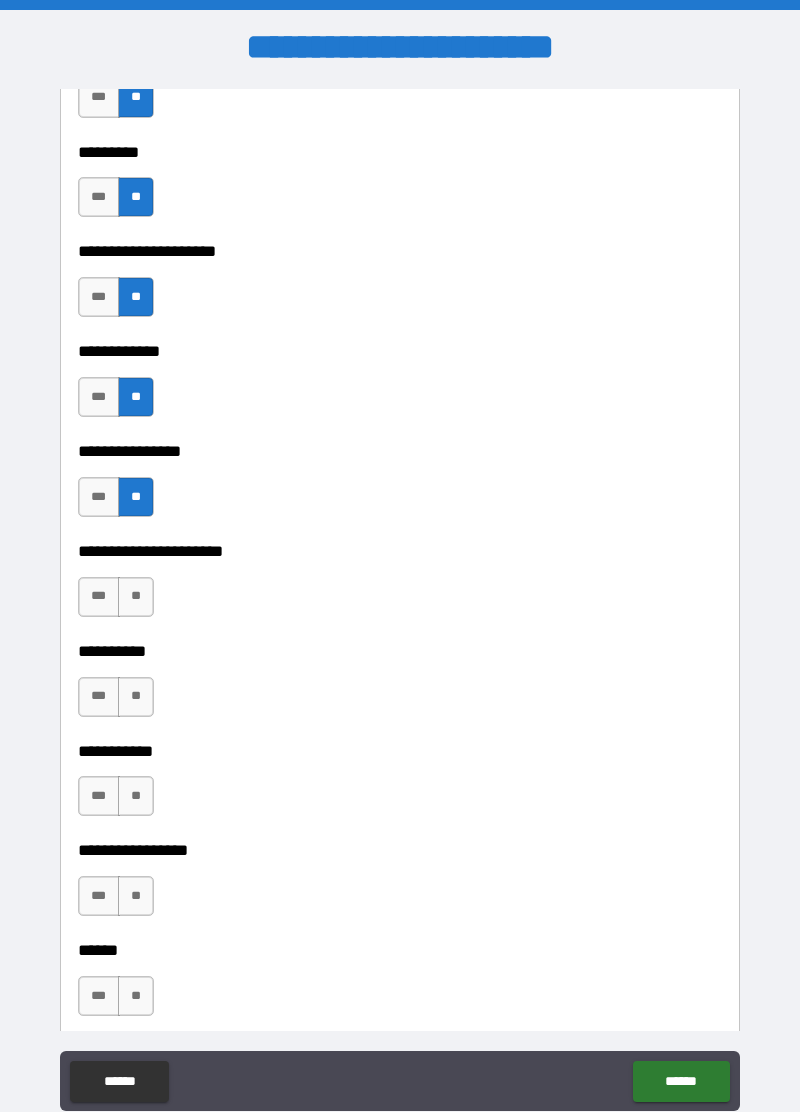 scroll, scrollTop: 5970, scrollLeft: 0, axis: vertical 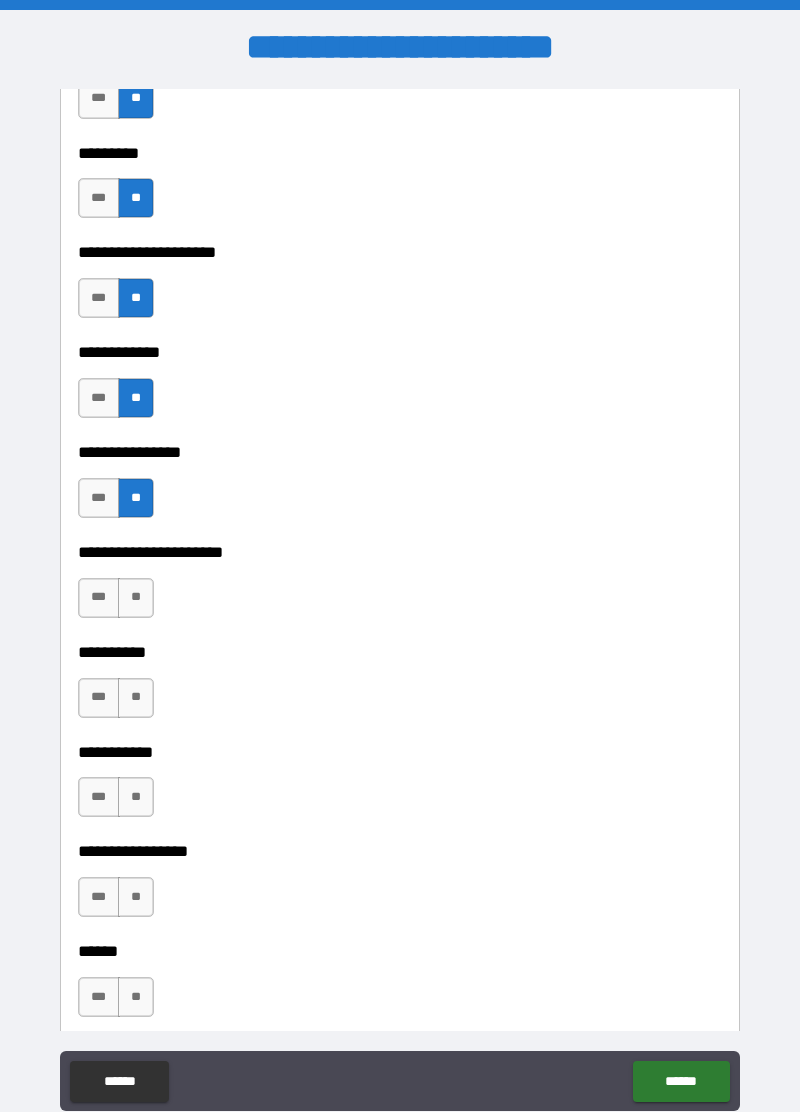 click on "**" at bounding box center [136, 598] 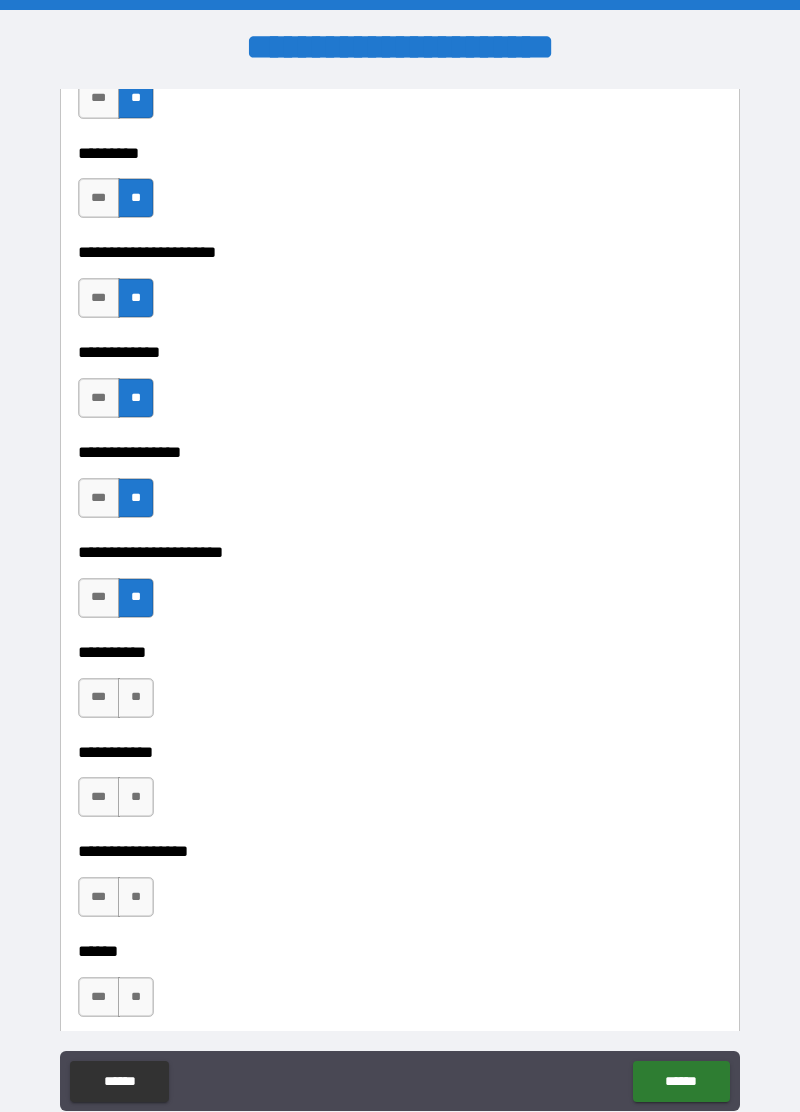 click on "**" at bounding box center [136, 698] 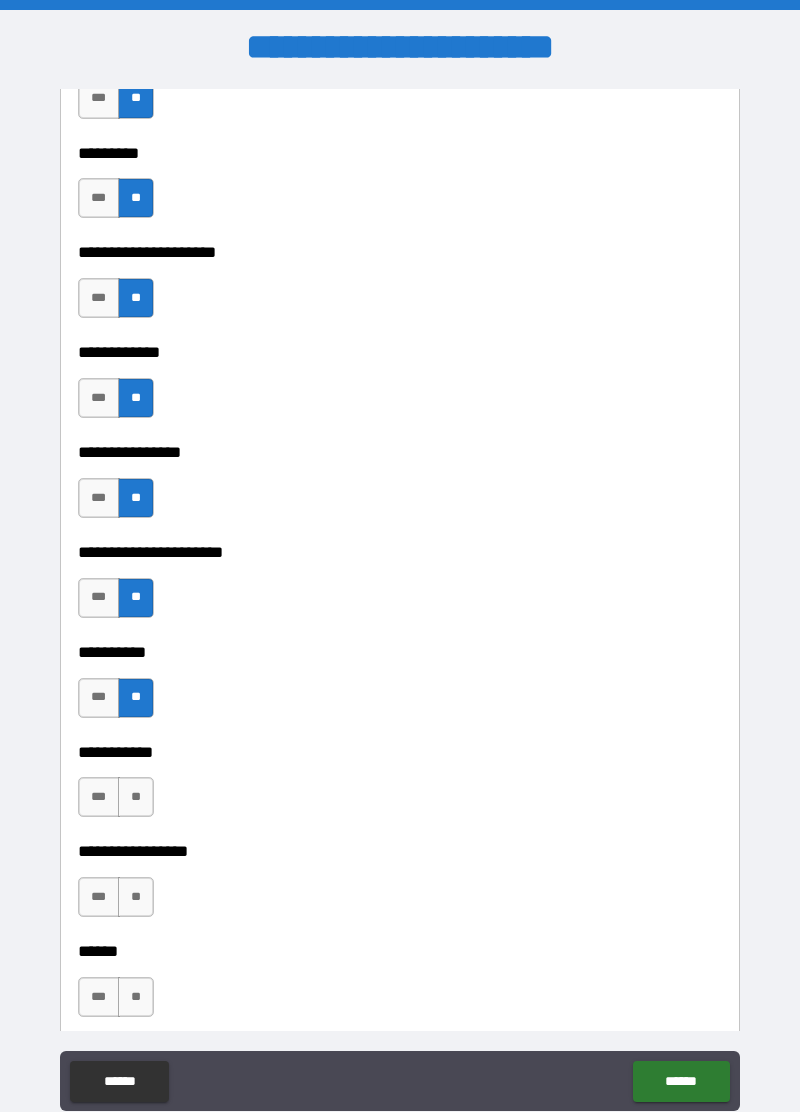 click on "**" at bounding box center (136, 797) 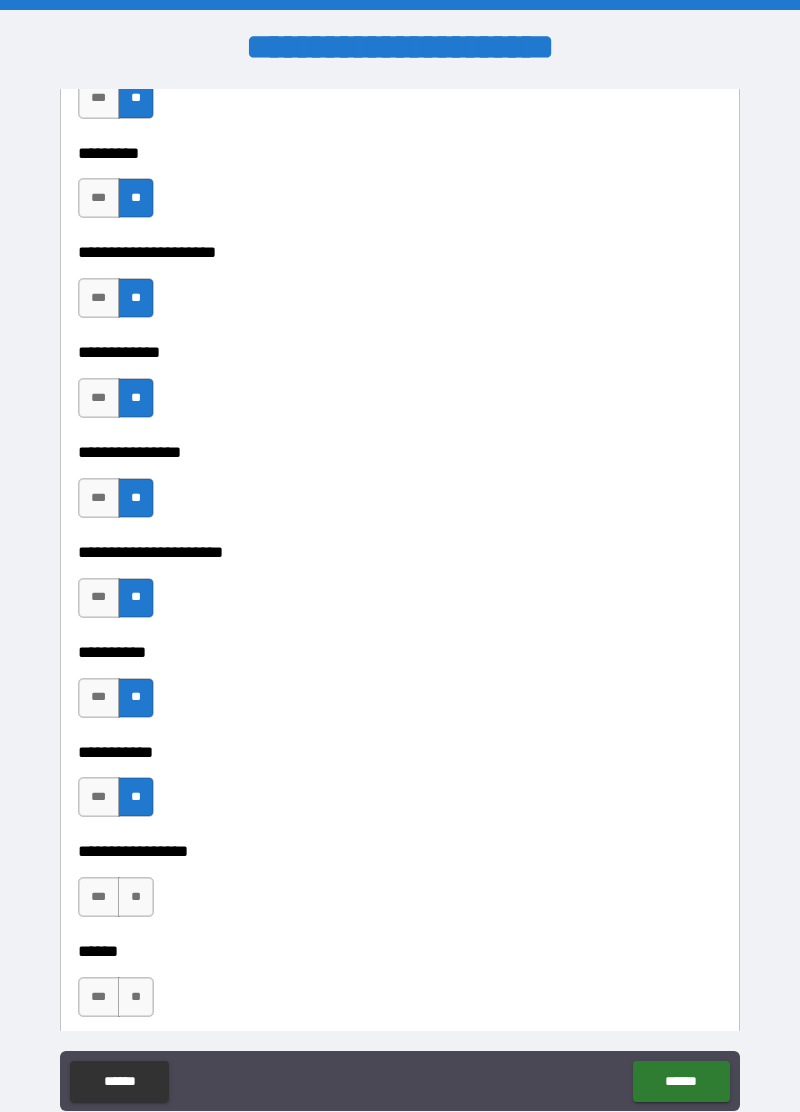 click on "**" at bounding box center (136, 897) 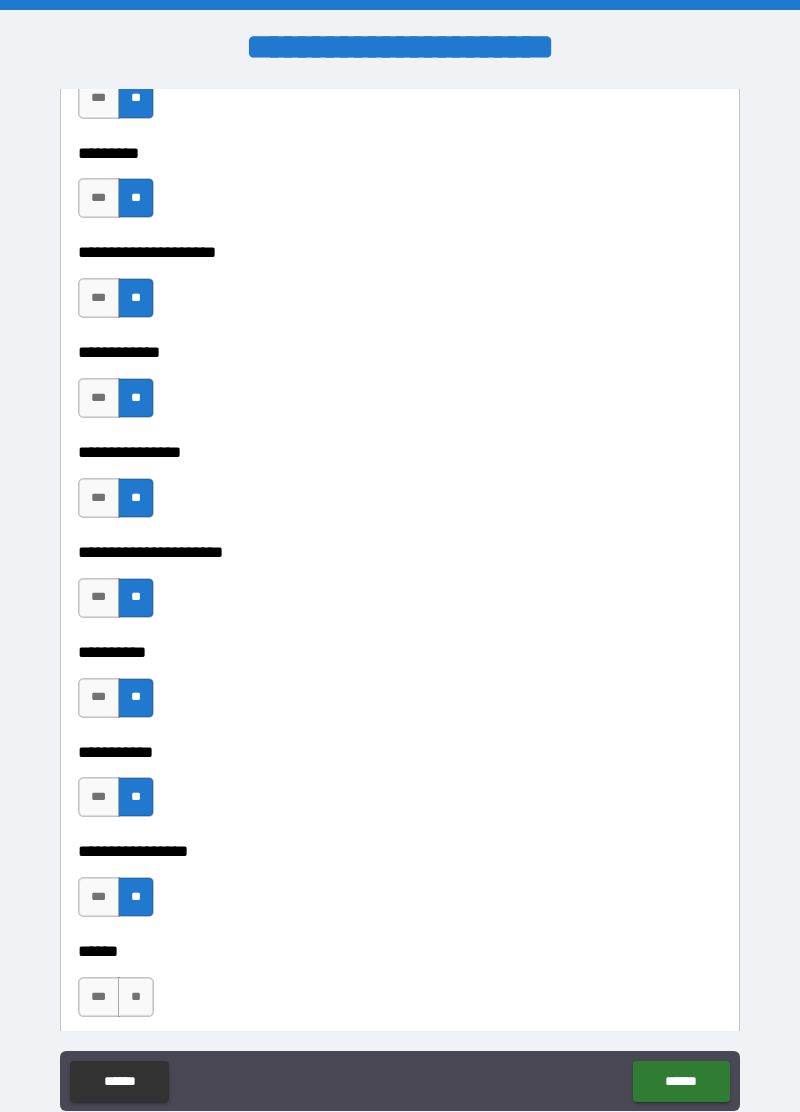 click on "**" at bounding box center (136, 997) 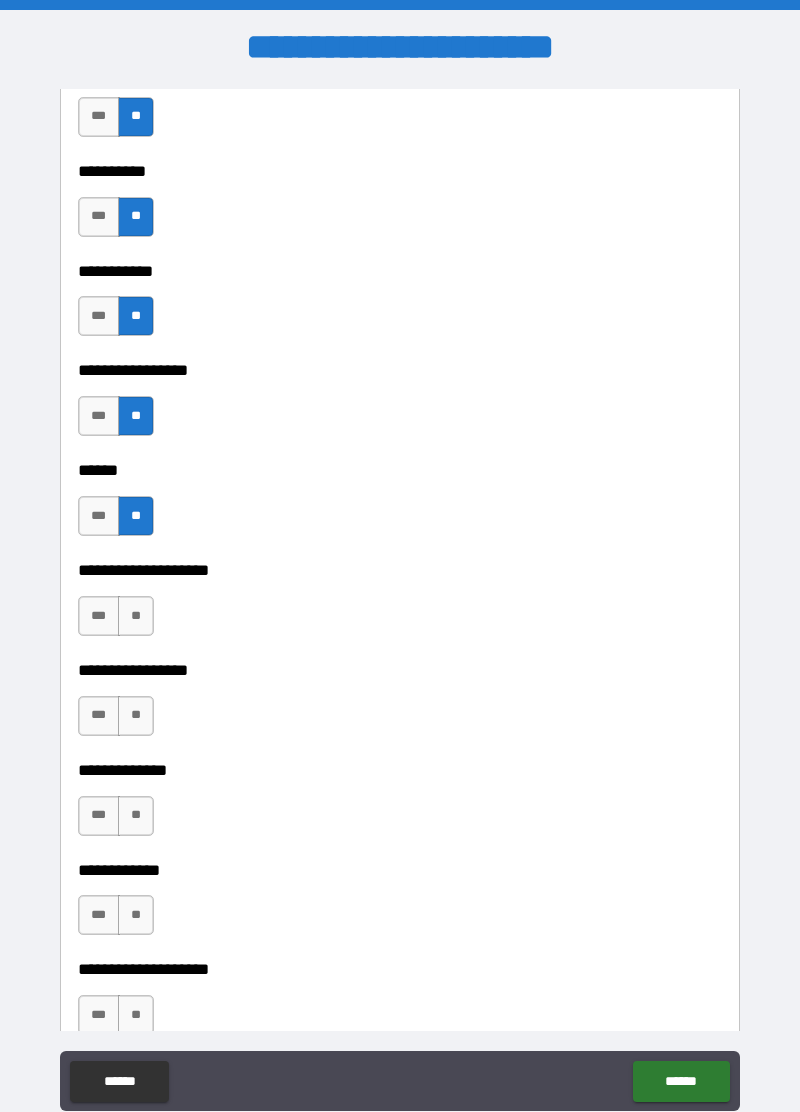 scroll, scrollTop: 6474, scrollLeft: 0, axis: vertical 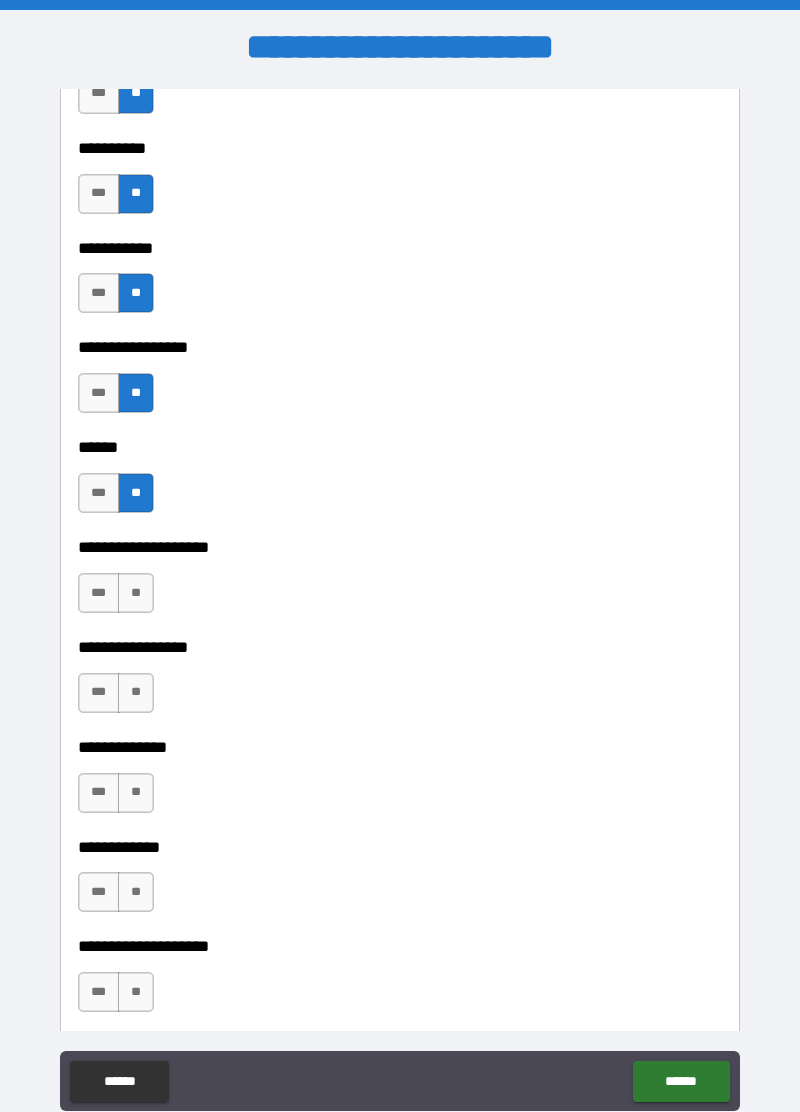 click on "**" at bounding box center (136, 593) 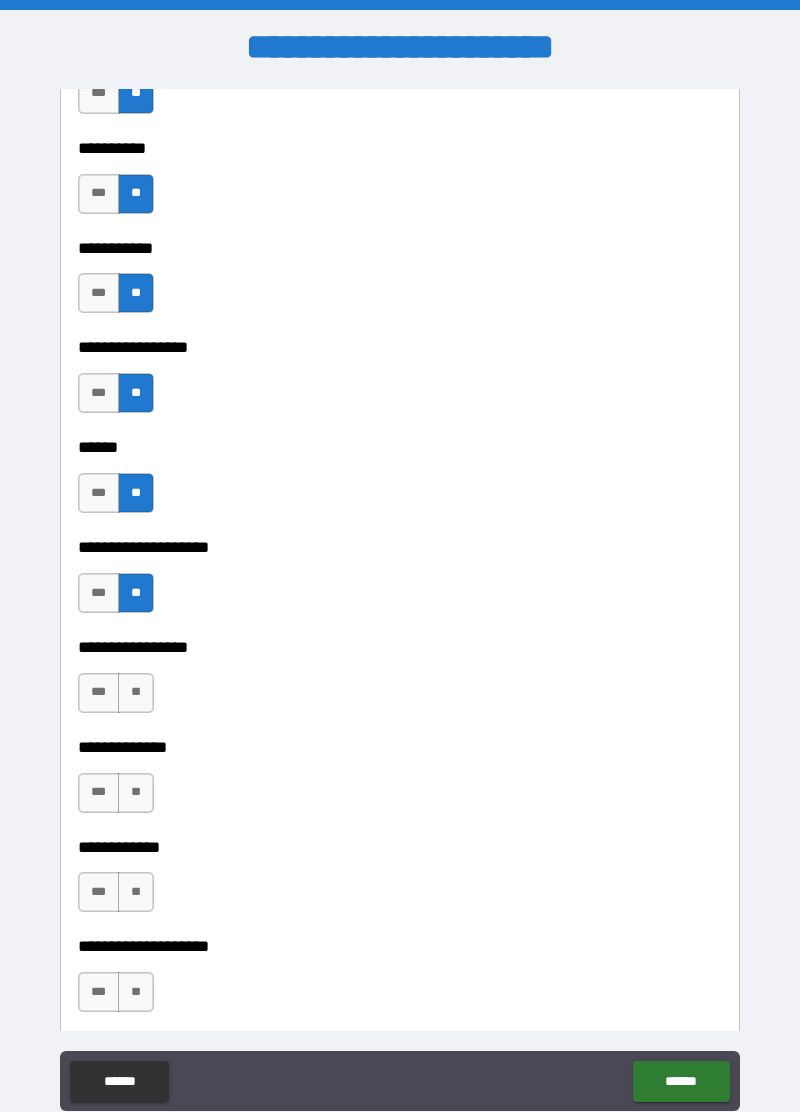 click on "**" at bounding box center [136, 693] 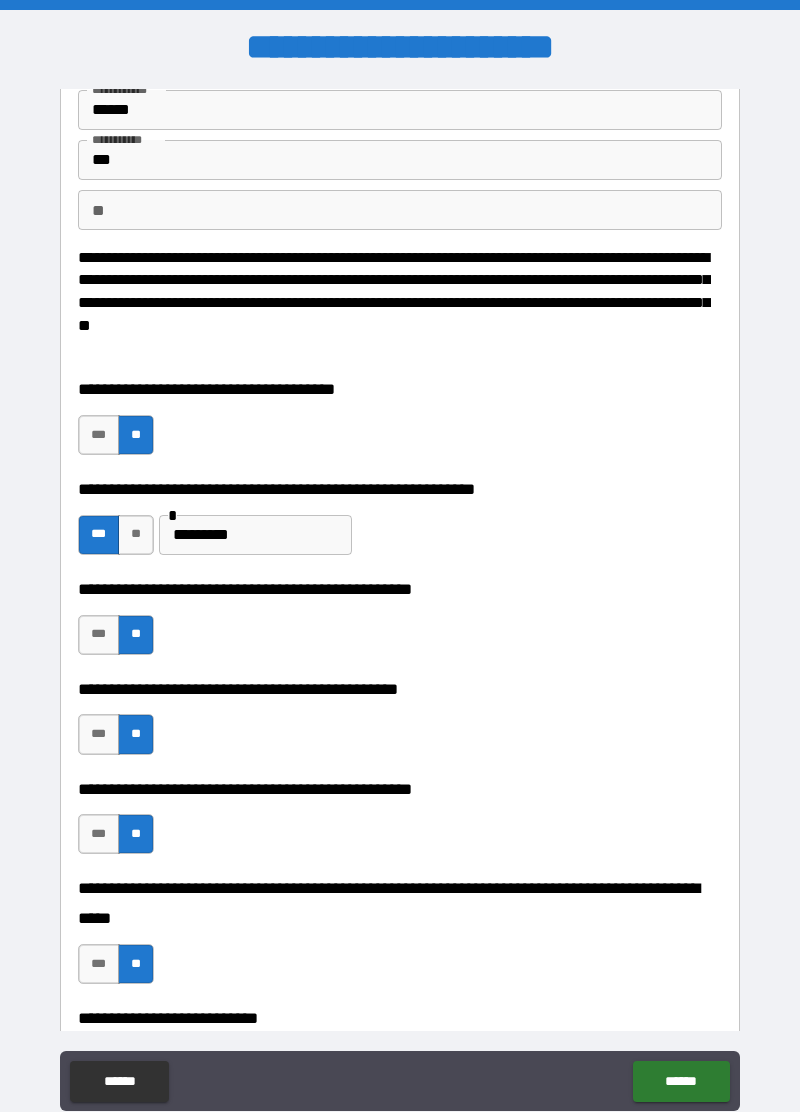 scroll, scrollTop: 0, scrollLeft: 0, axis: both 